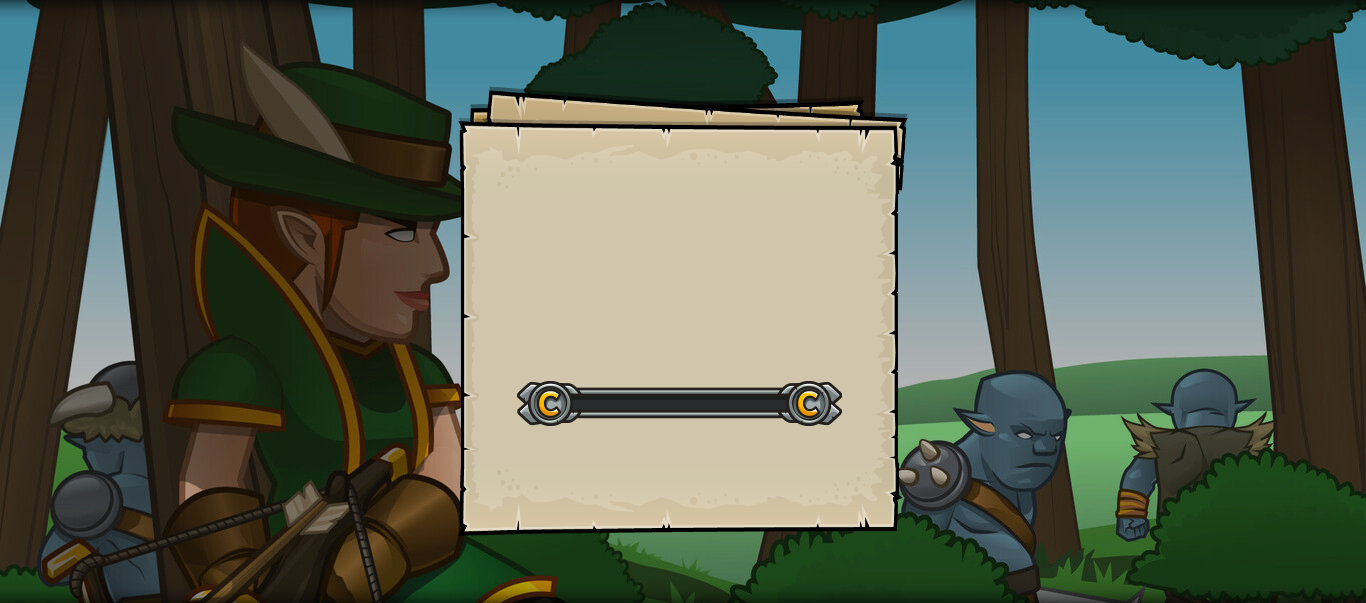 scroll, scrollTop: 0, scrollLeft: 0, axis: both 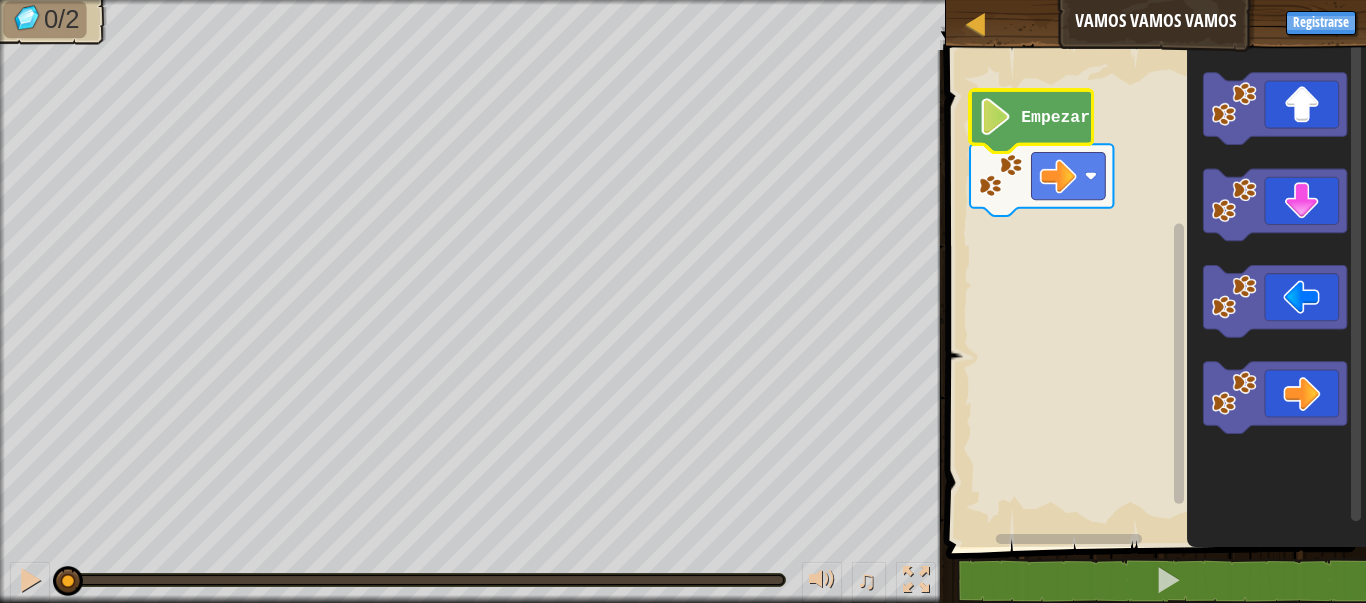 click 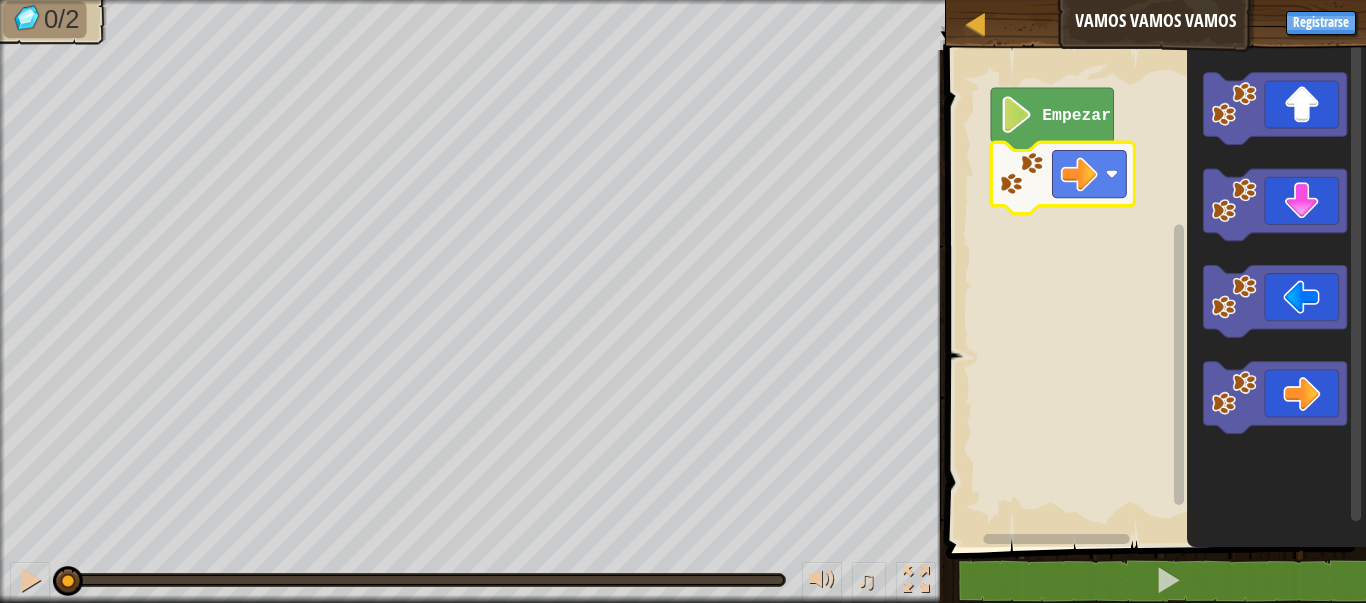 click 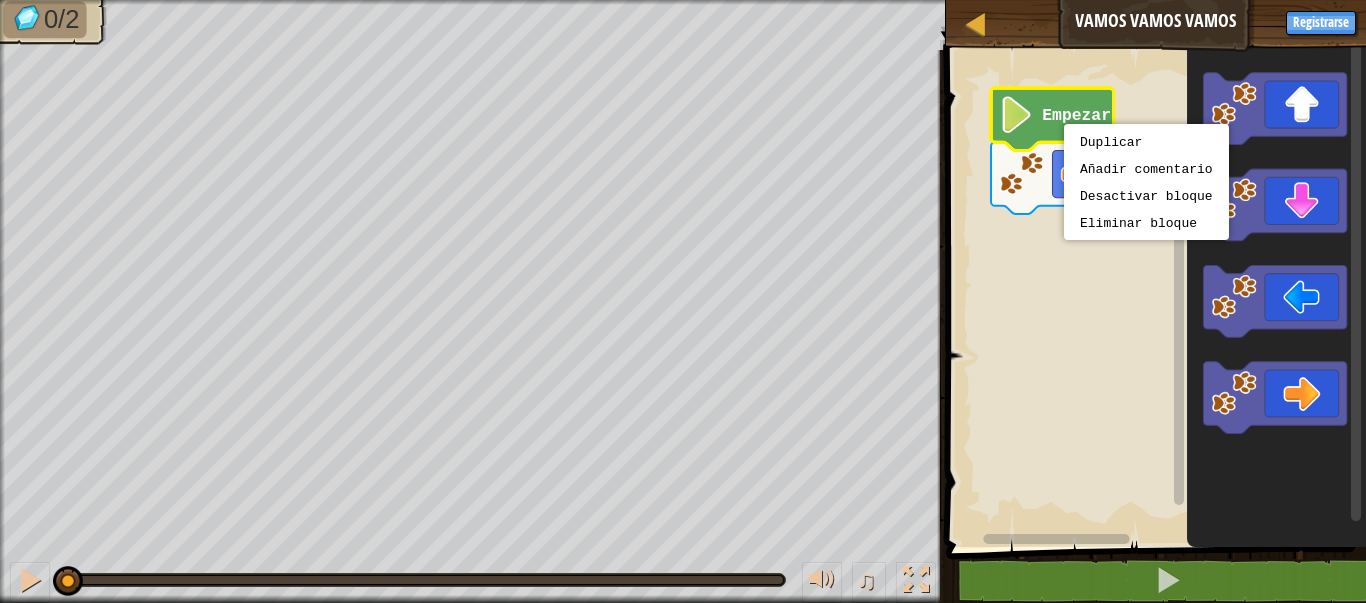 click on "Empezar" 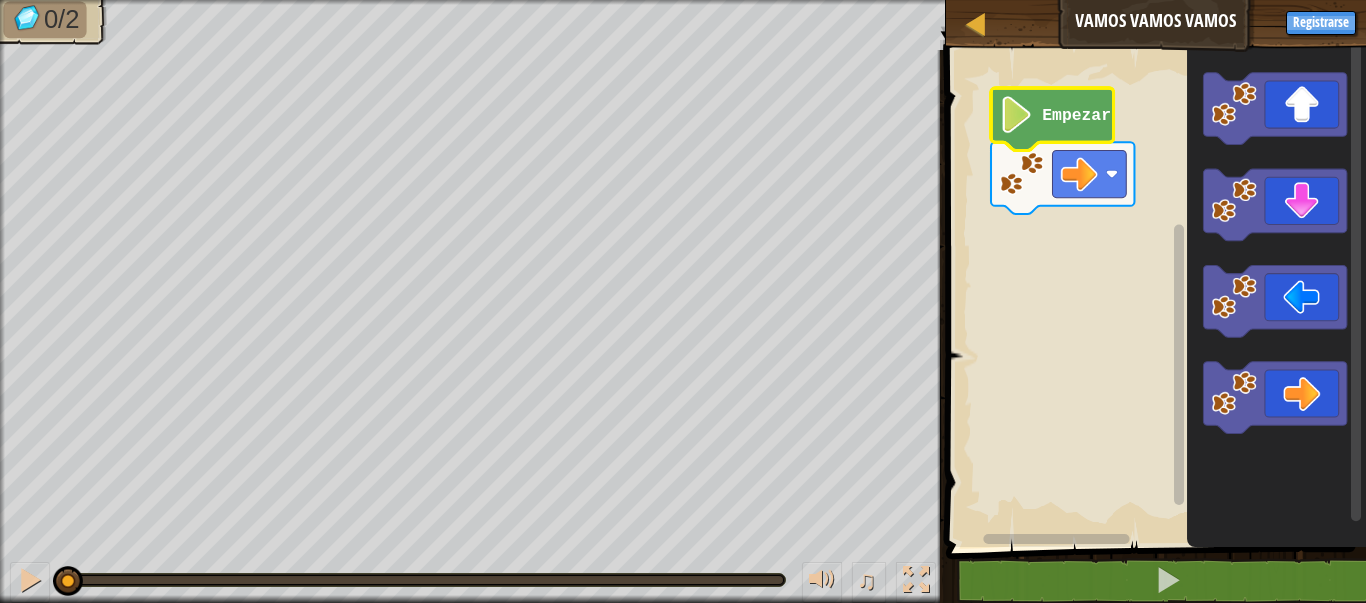 click 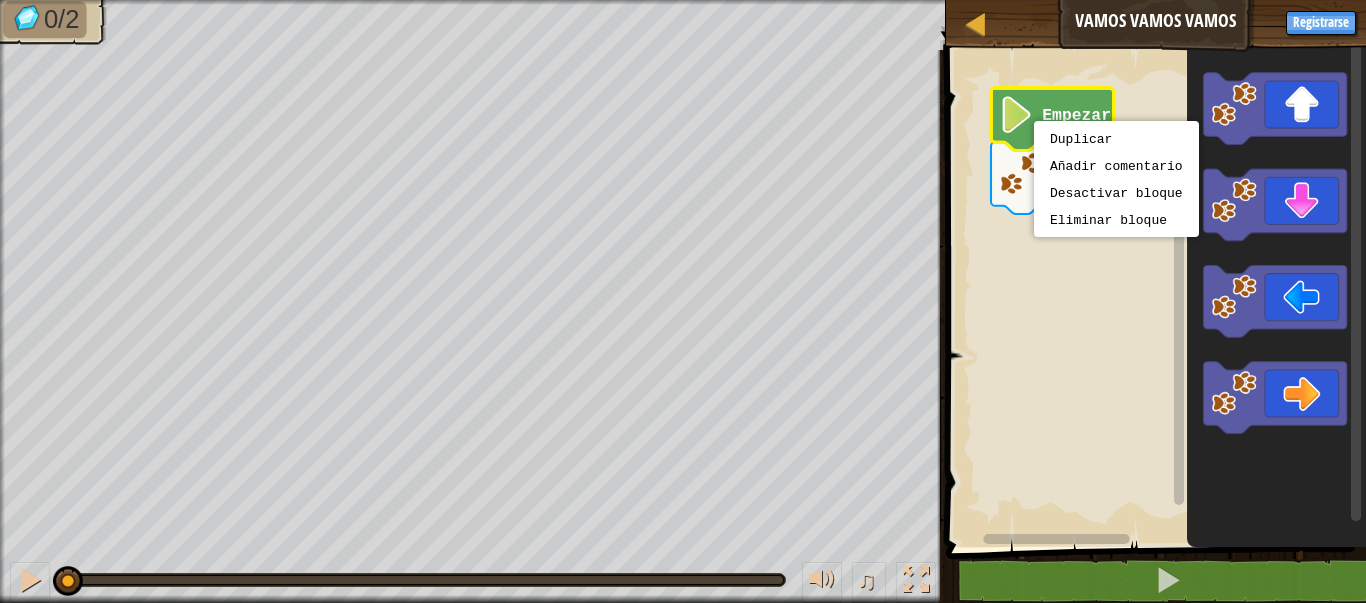 click 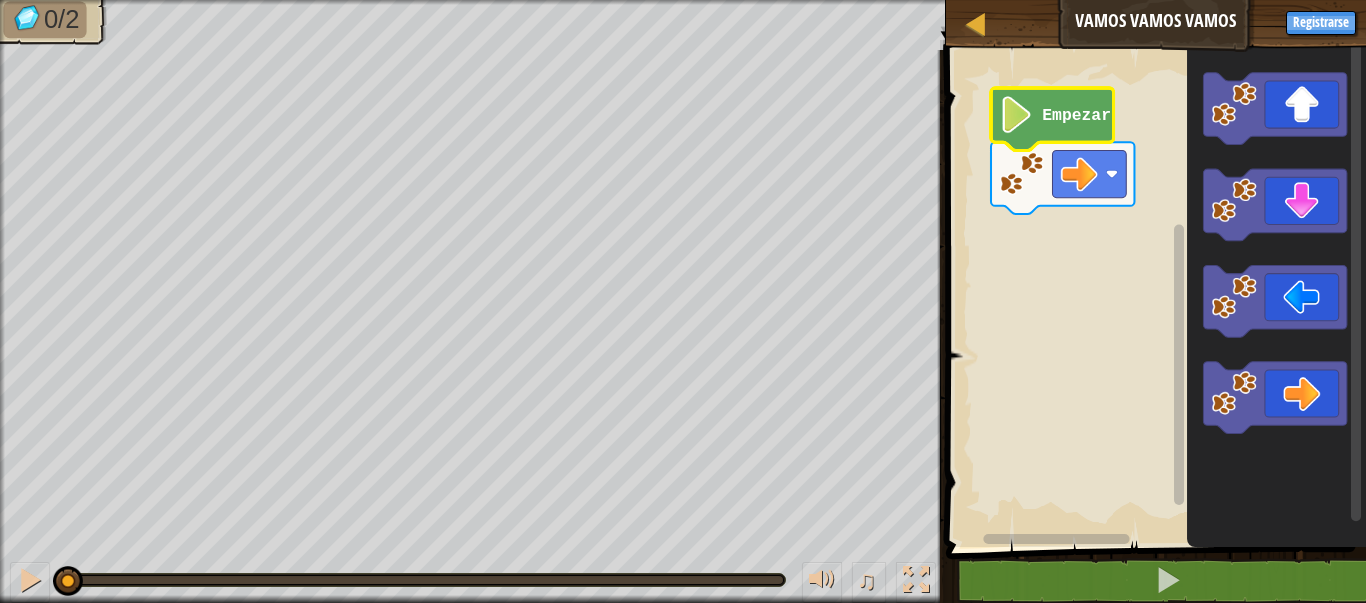 click 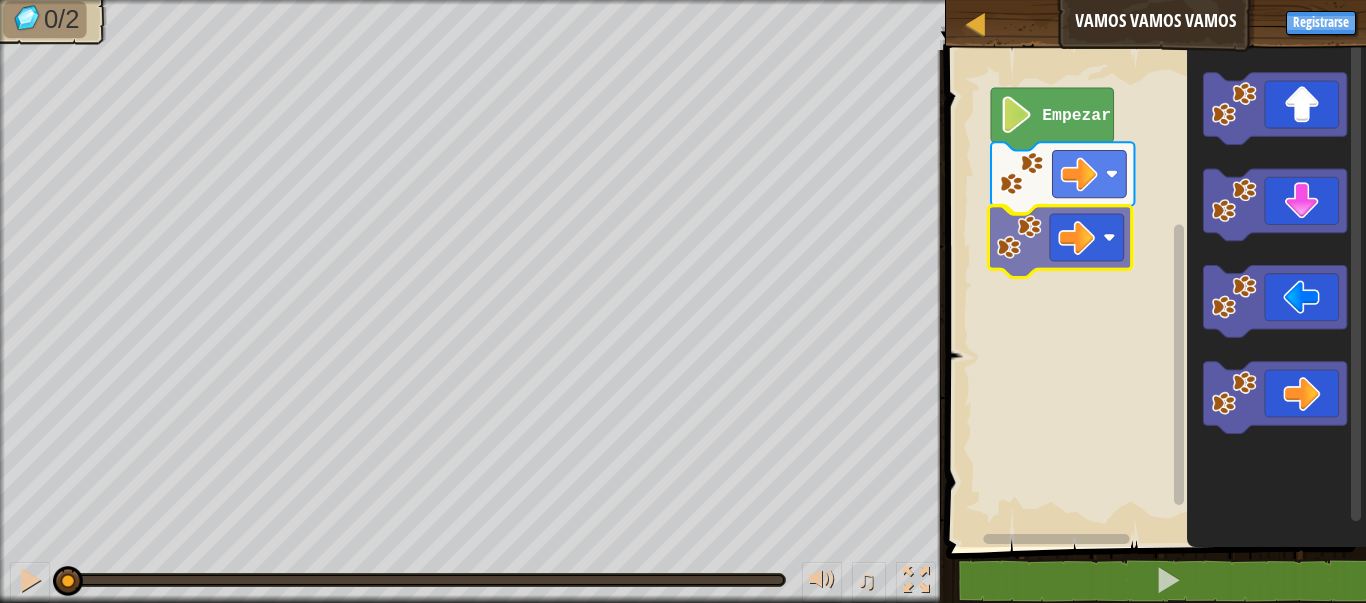 click on "Empezar" at bounding box center [1153, 293] 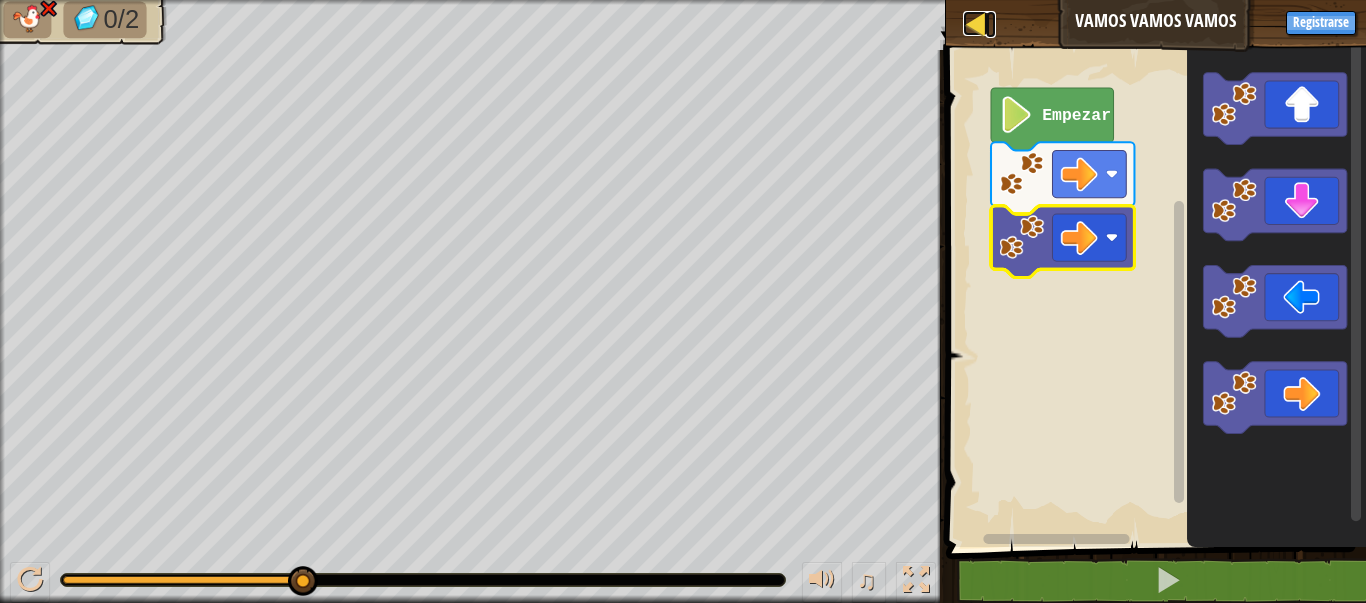 click at bounding box center [975, 23] 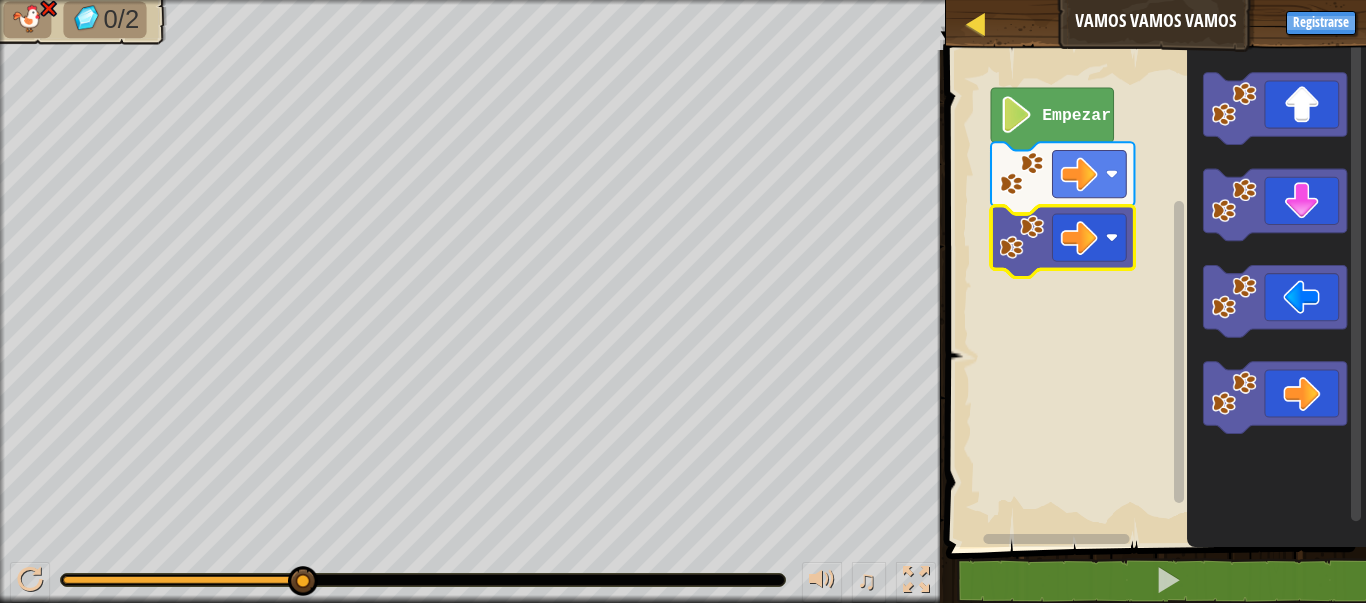 select on "es-419" 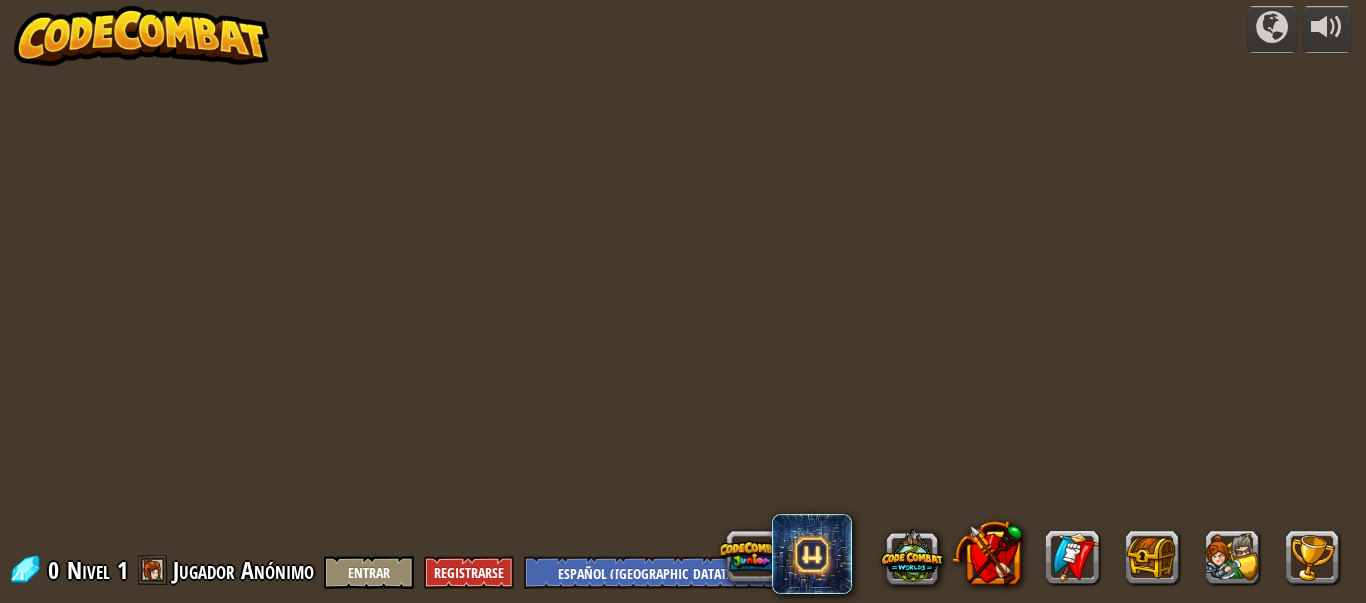 select on "es-419" 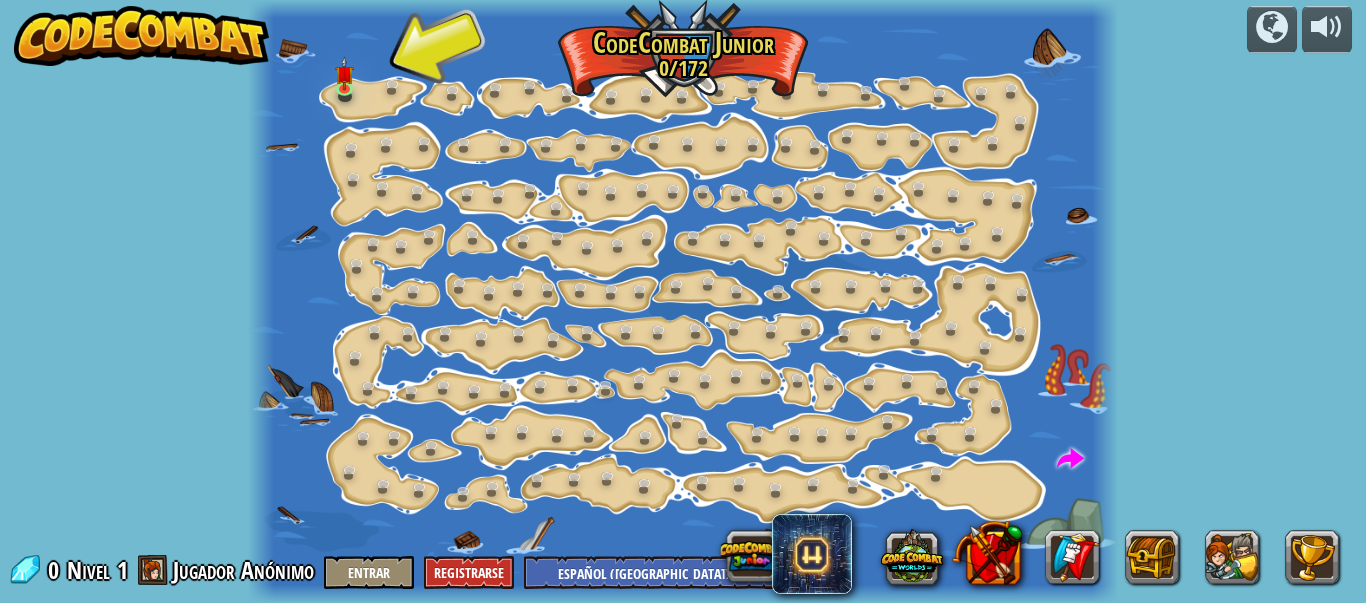 click at bounding box center [682, 301] 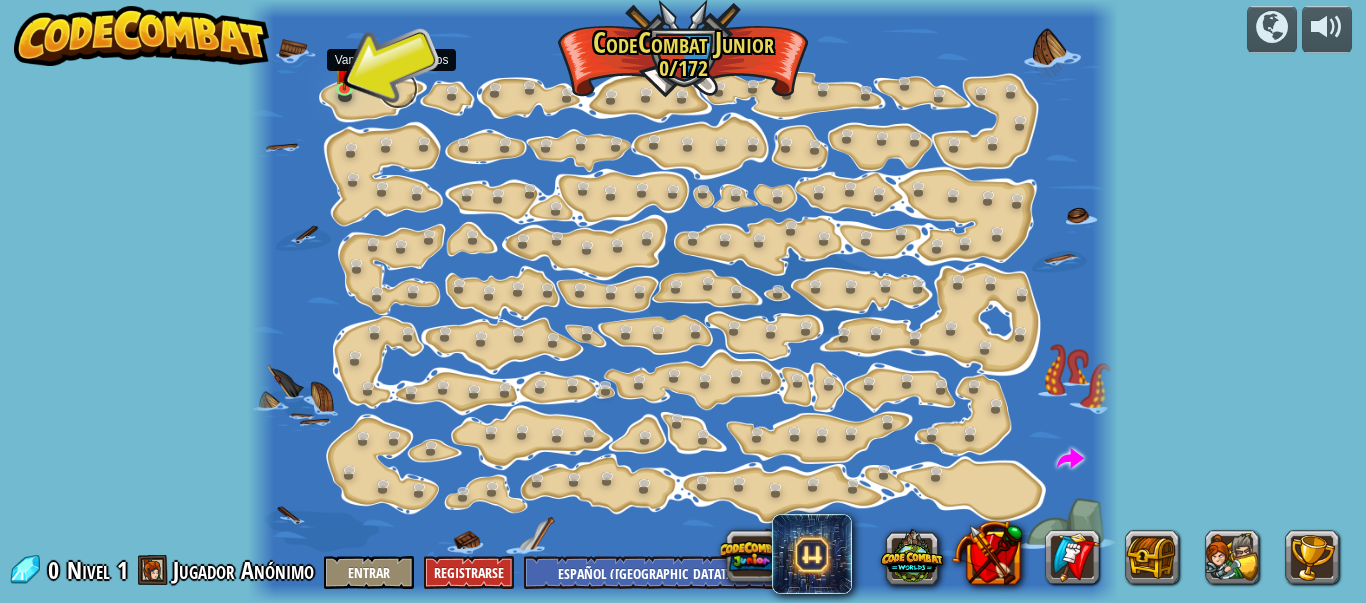 click at bounding box center [398, 89] 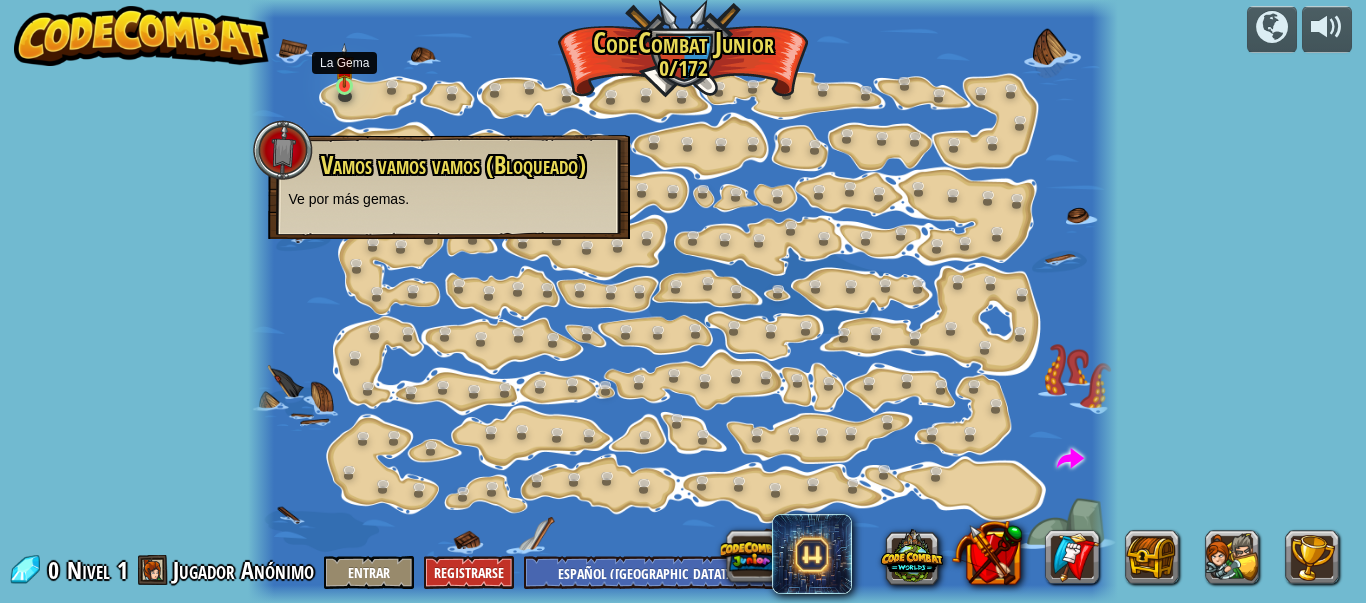 click at bounding box center [344, 65] 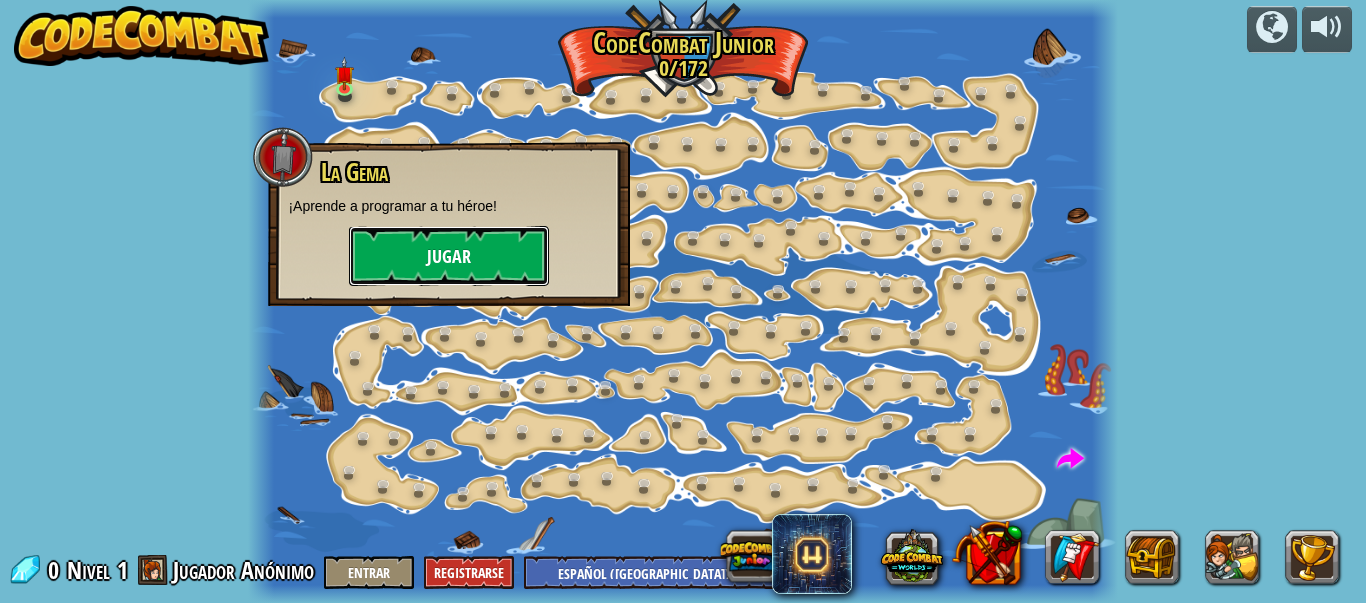 click on "Jugar" at bounding box center [449, 256] 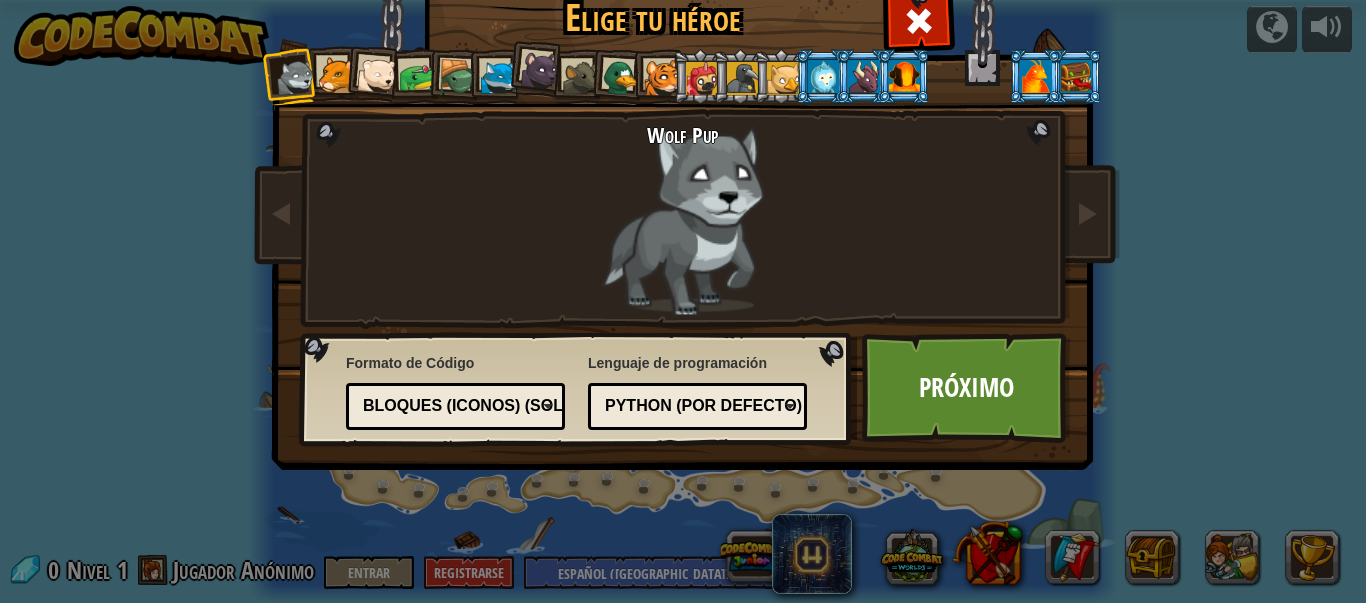 click at bounding box center (377, 76) 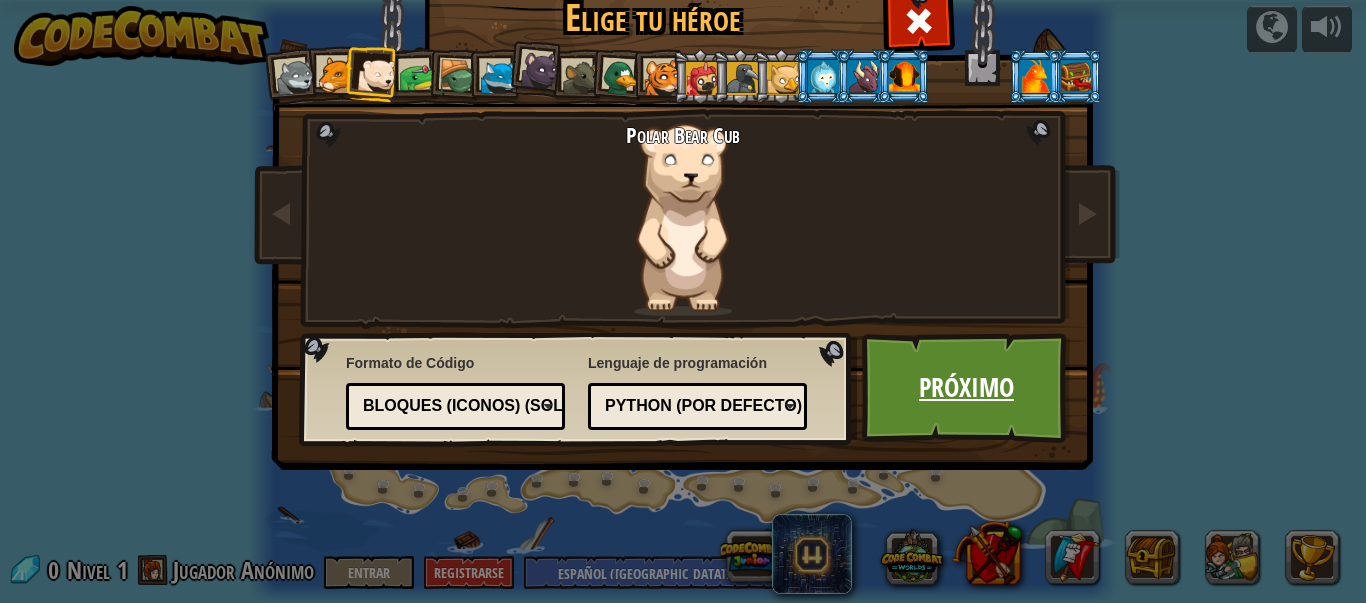 click on "Próximo" at bounding box center [966, 388] 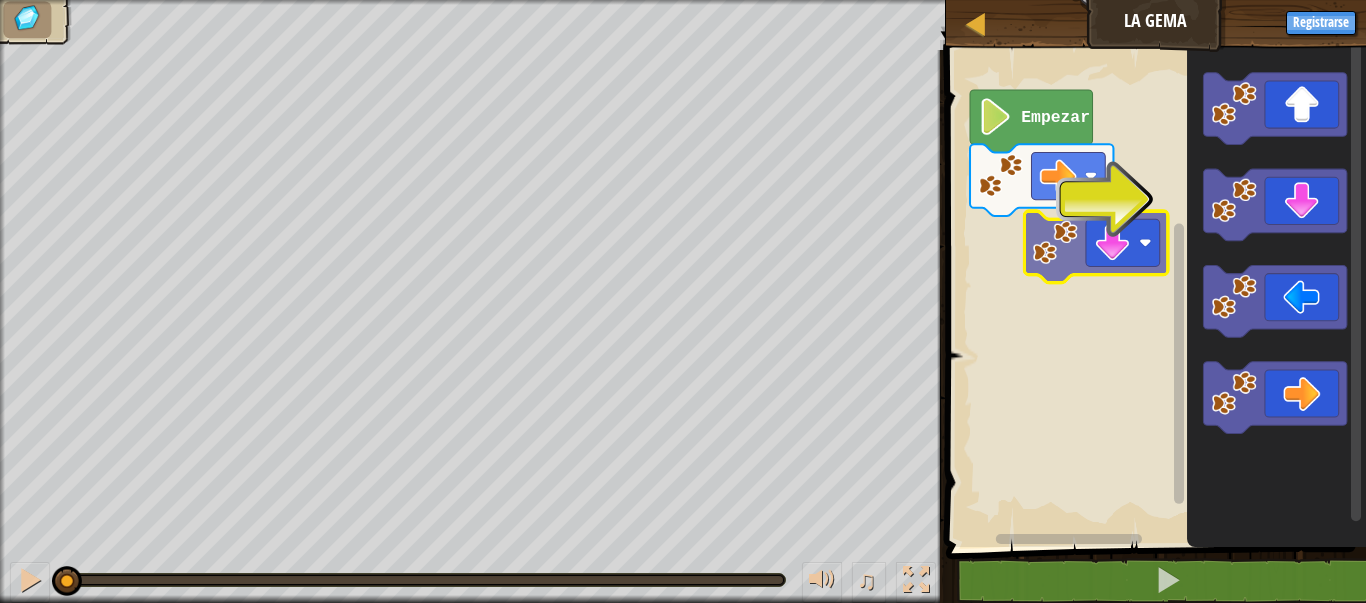 click on "Empezar" at bounding box center [1153, 293] 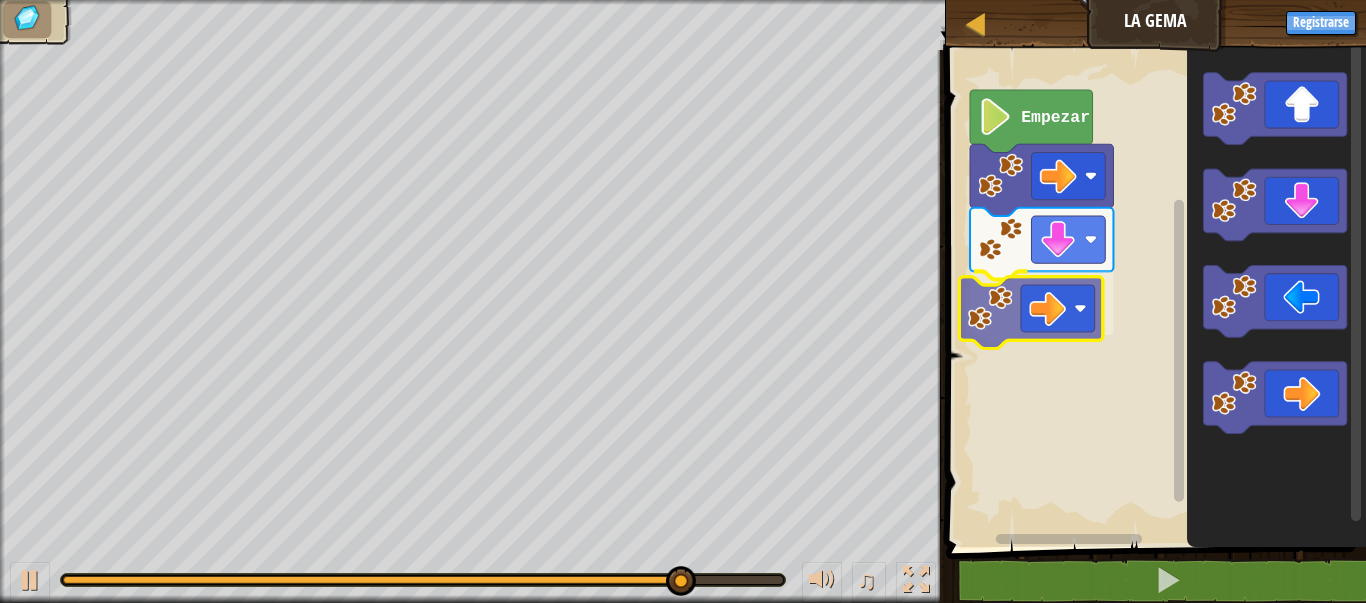 click on "Empezar" at bounding box center (1153, 293) 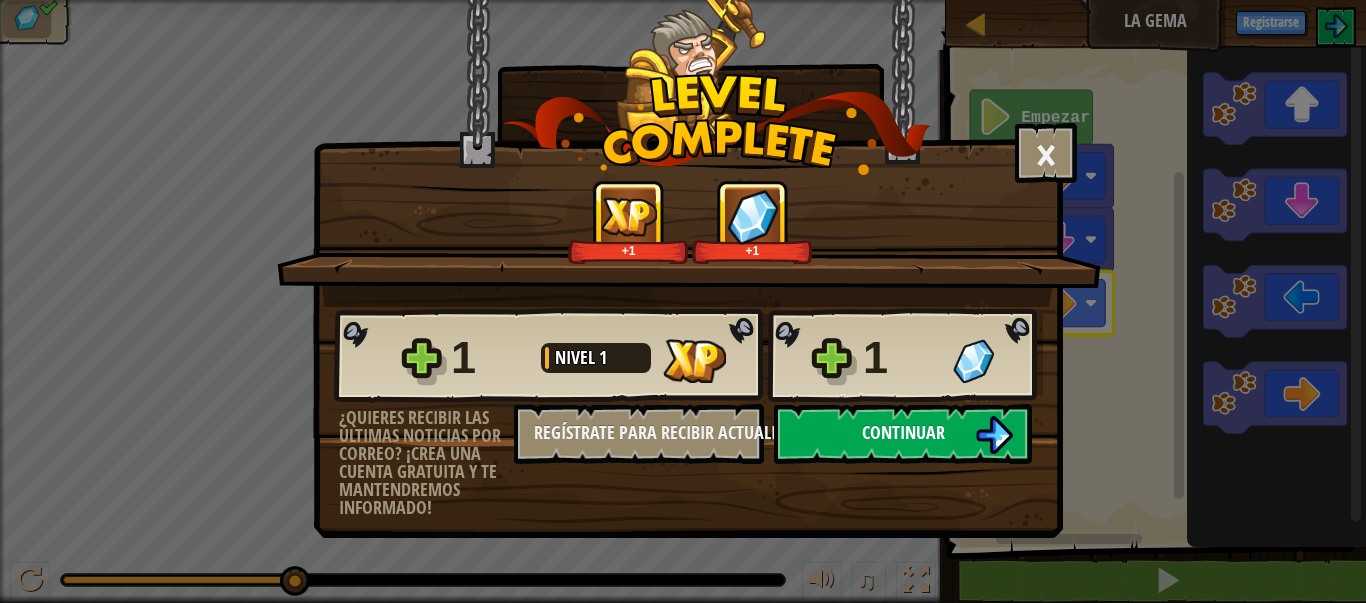 click on "Continuar" at bounding box center [903, 432] 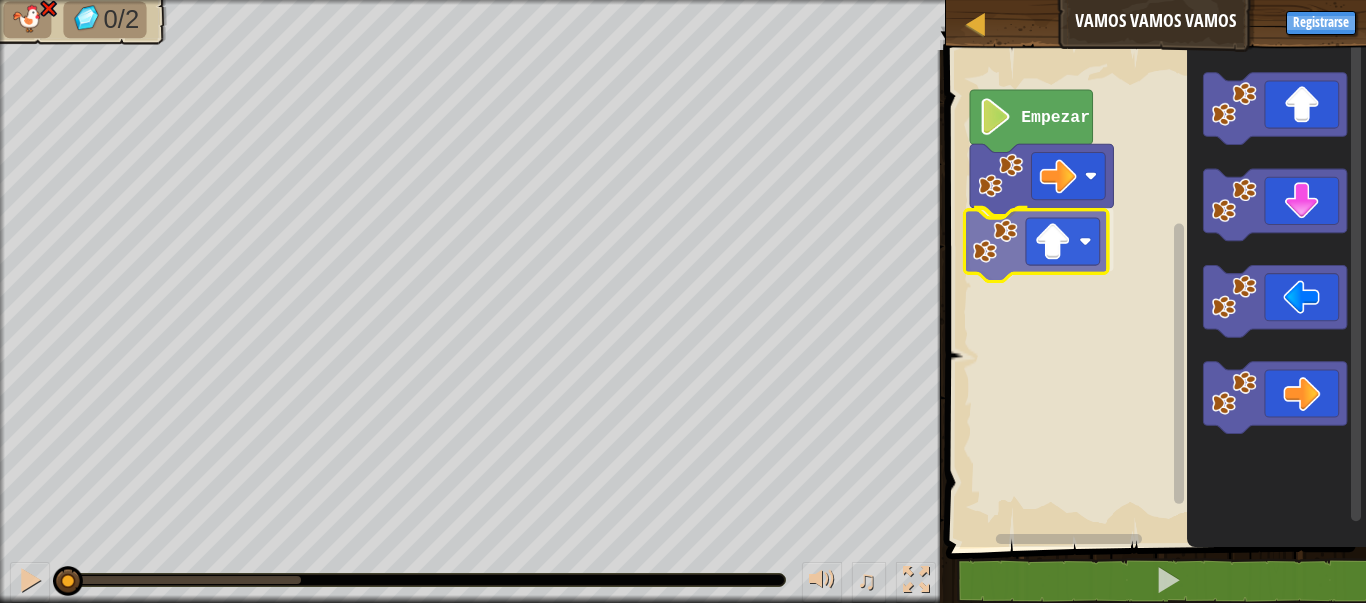 click on "Empezar" at bounding box center (1153, 293) 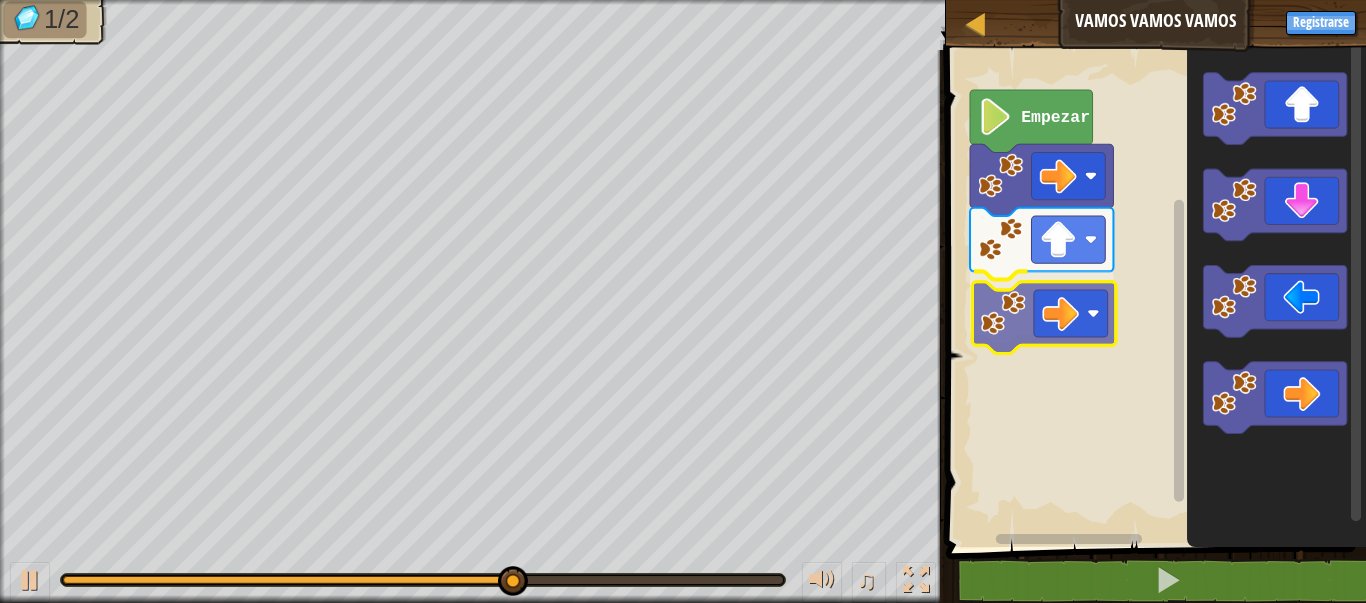 click on "Empezar" at bounding box center [1153, 293] 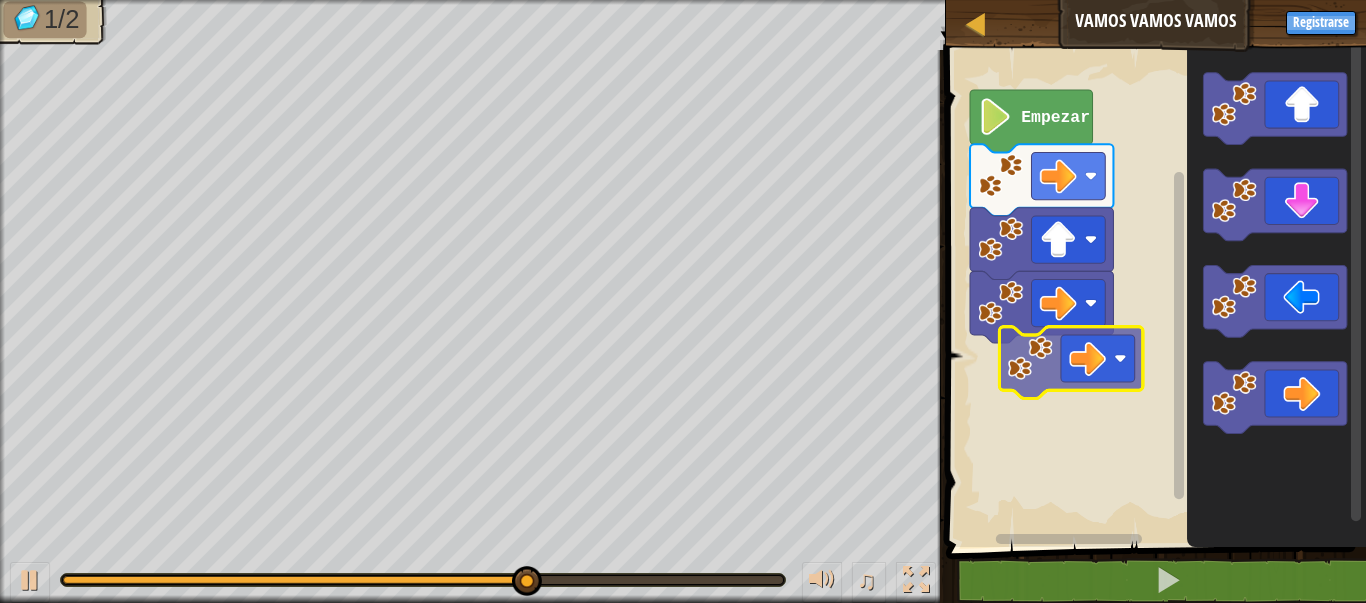 click on "Empezar" at bounding box center [1153, 293] 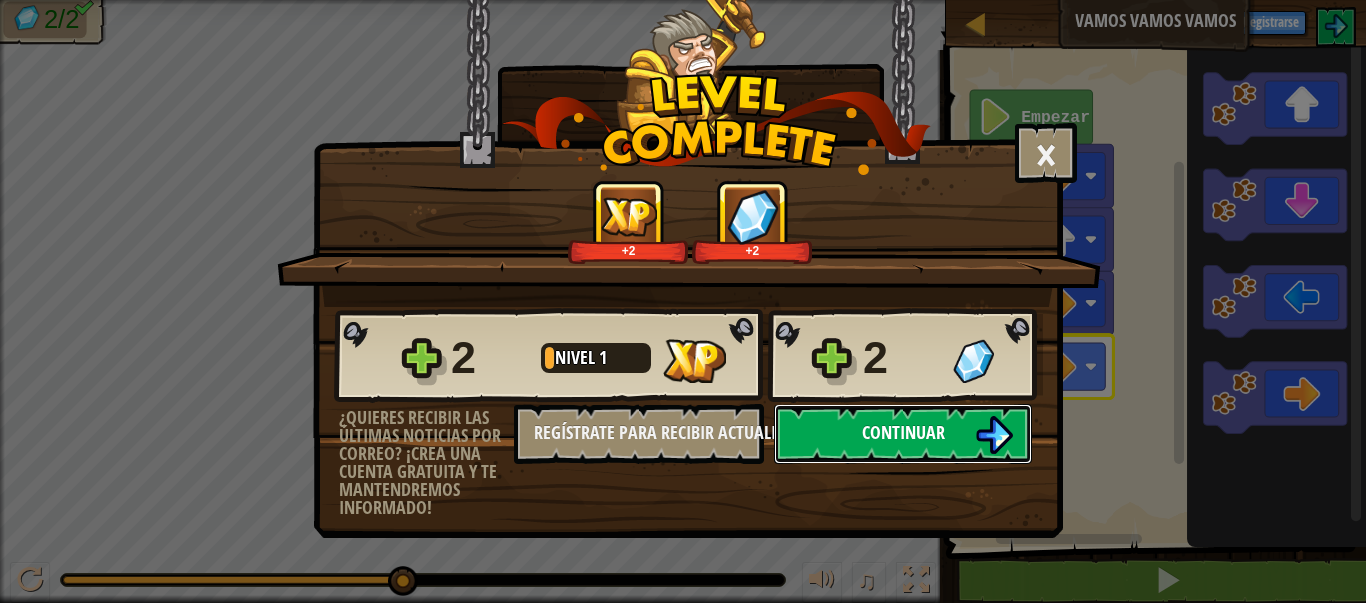 click on "Continuar" at bounding box center (903, 434) 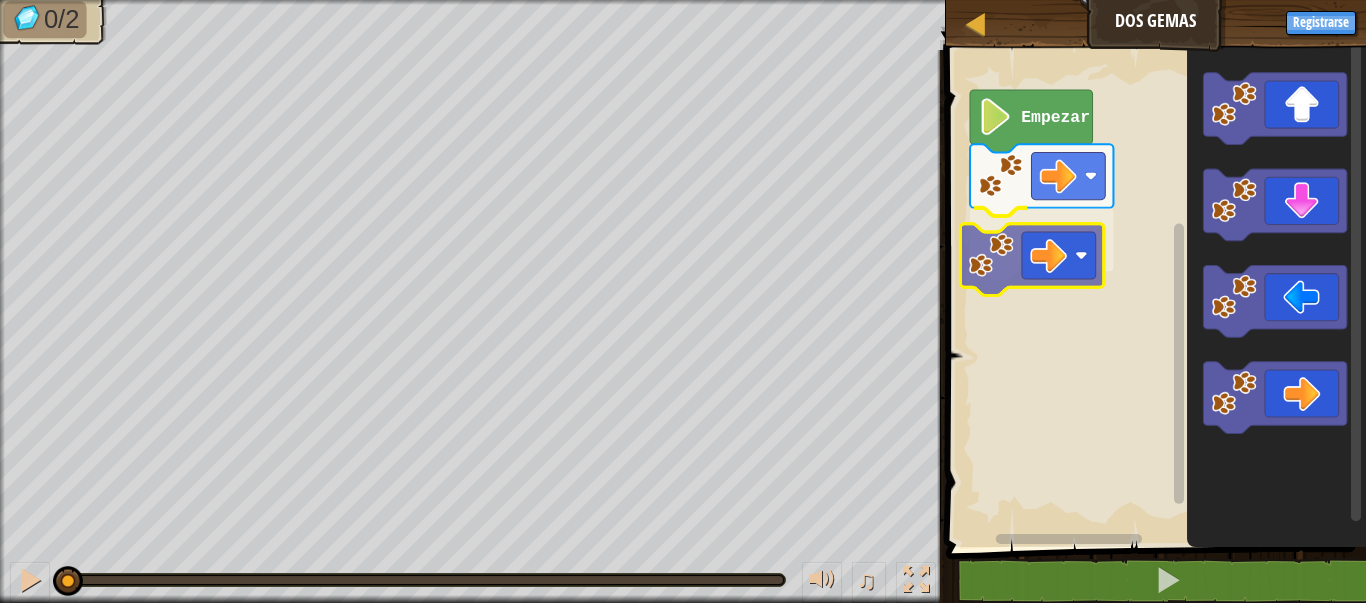 click on "Empezar" at bounding box center (1153, 293) 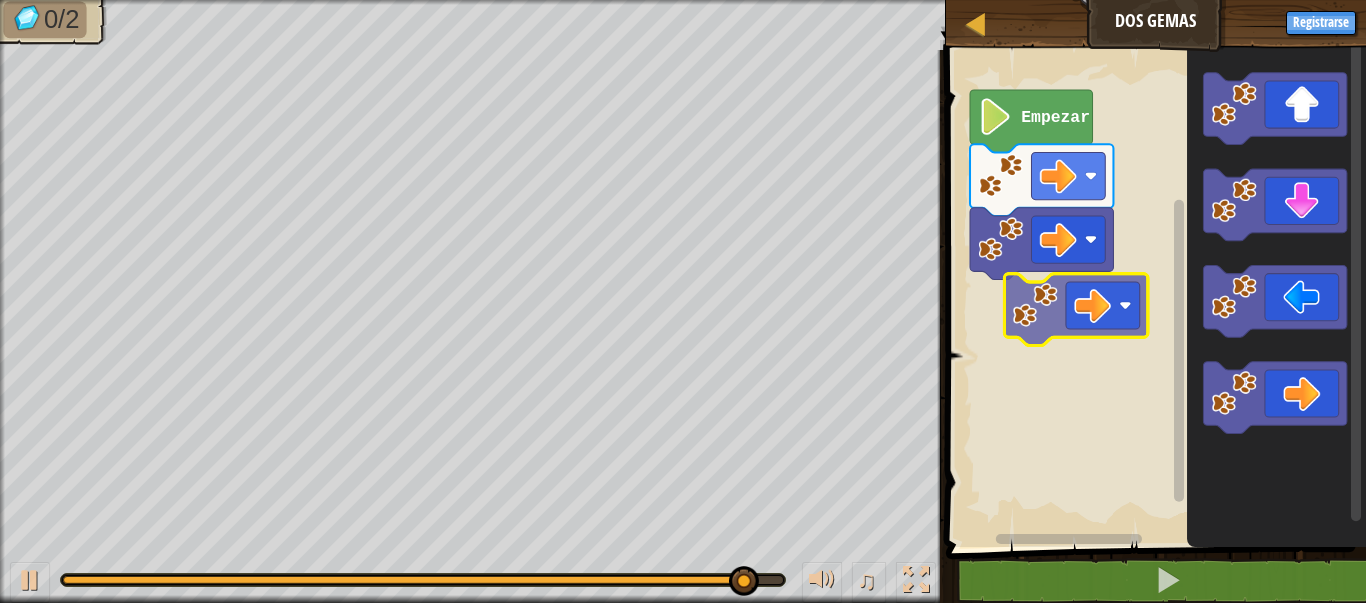 click on "Empezar" at bounding box center (1153, 293) 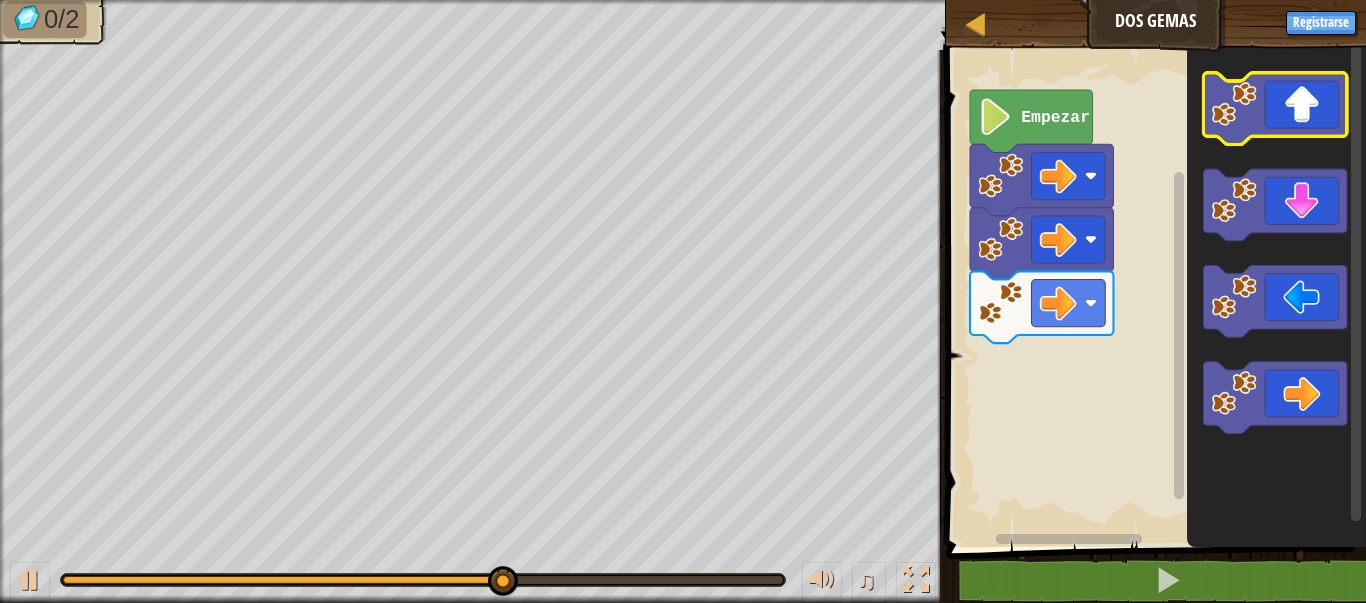 click 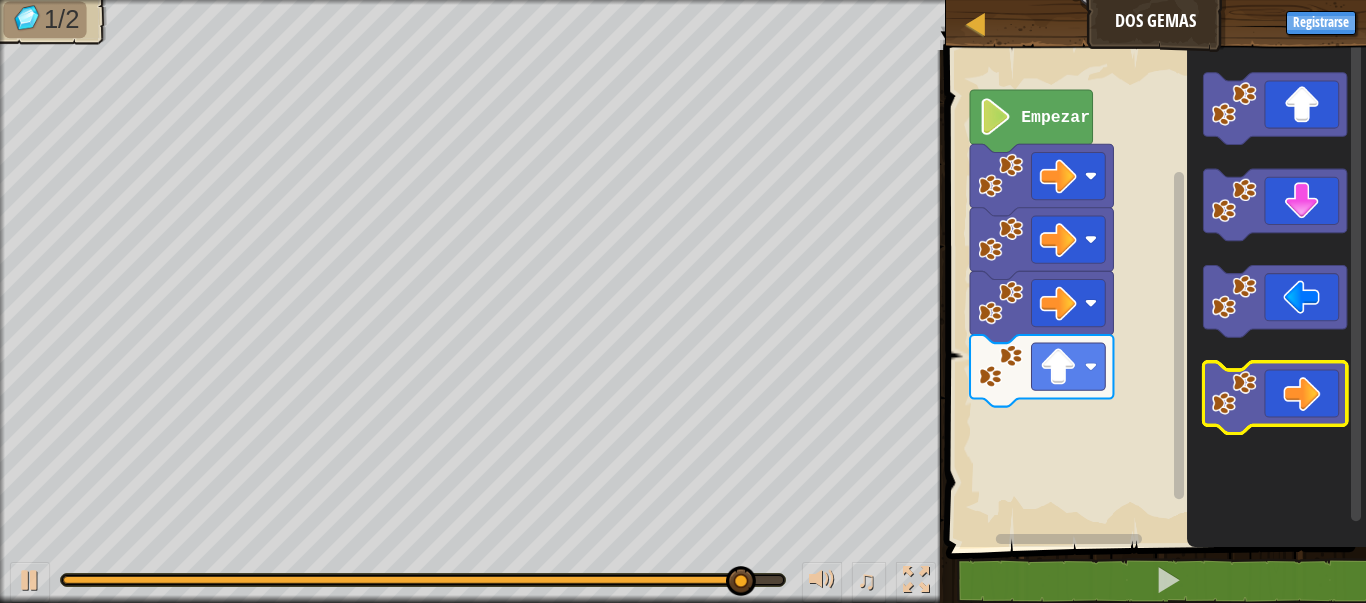 click 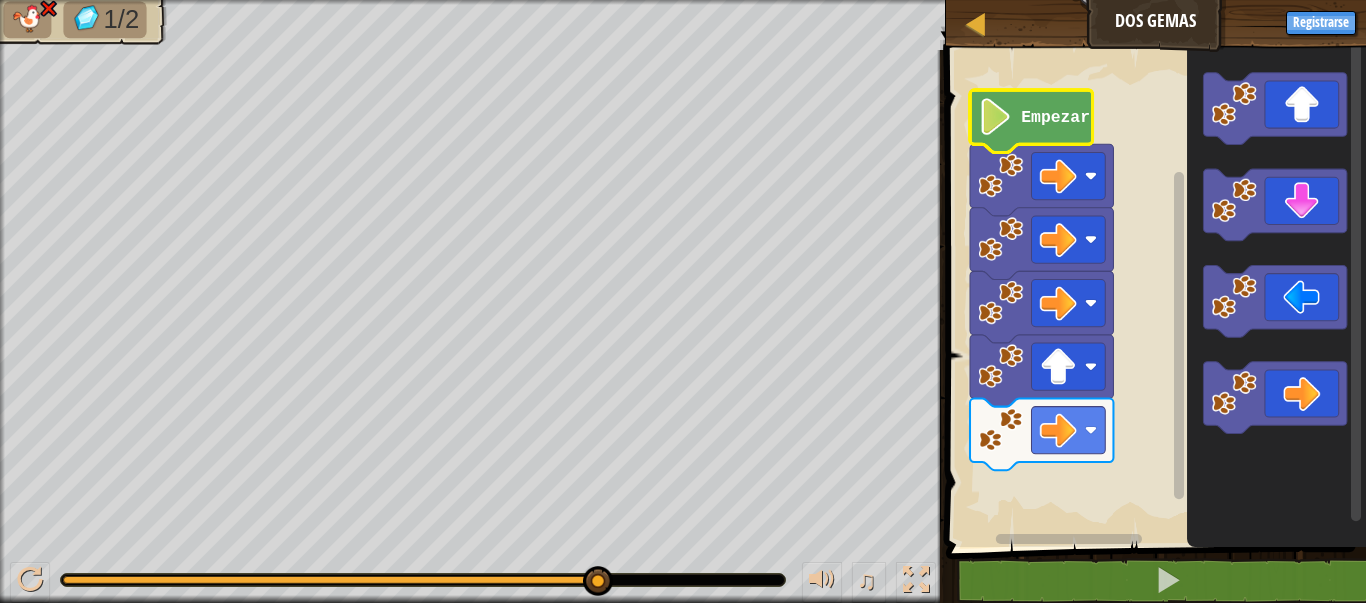 click 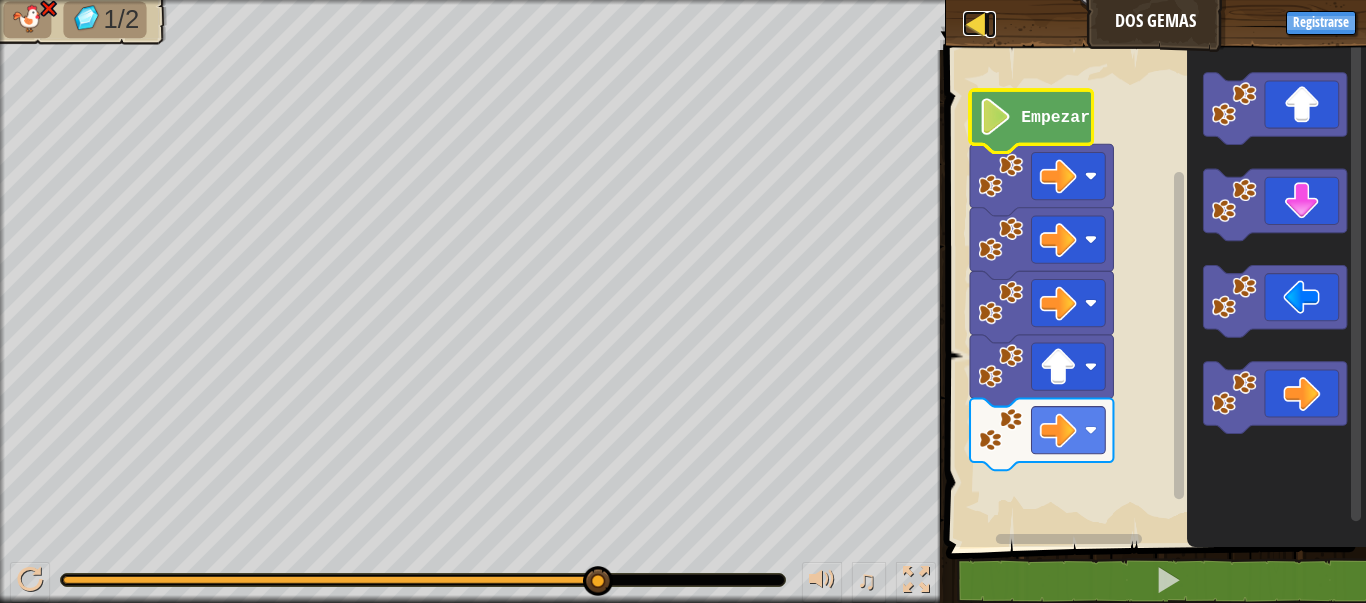 click at bounding box center (975, 23) 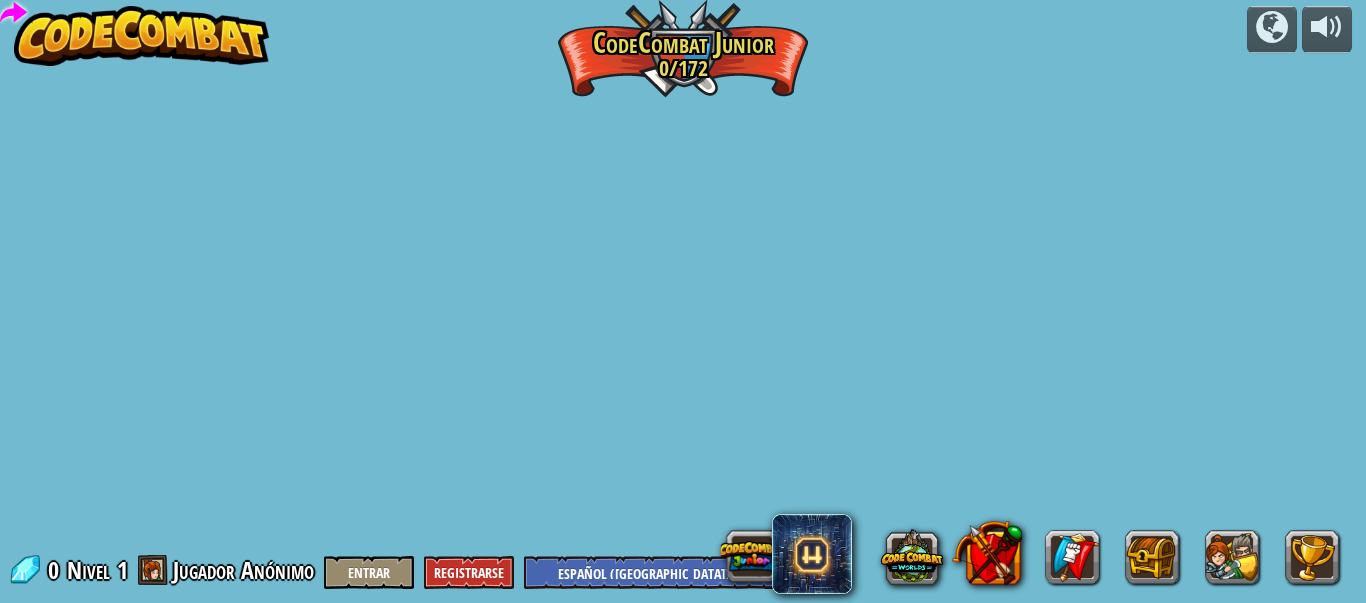 select on "es-419" 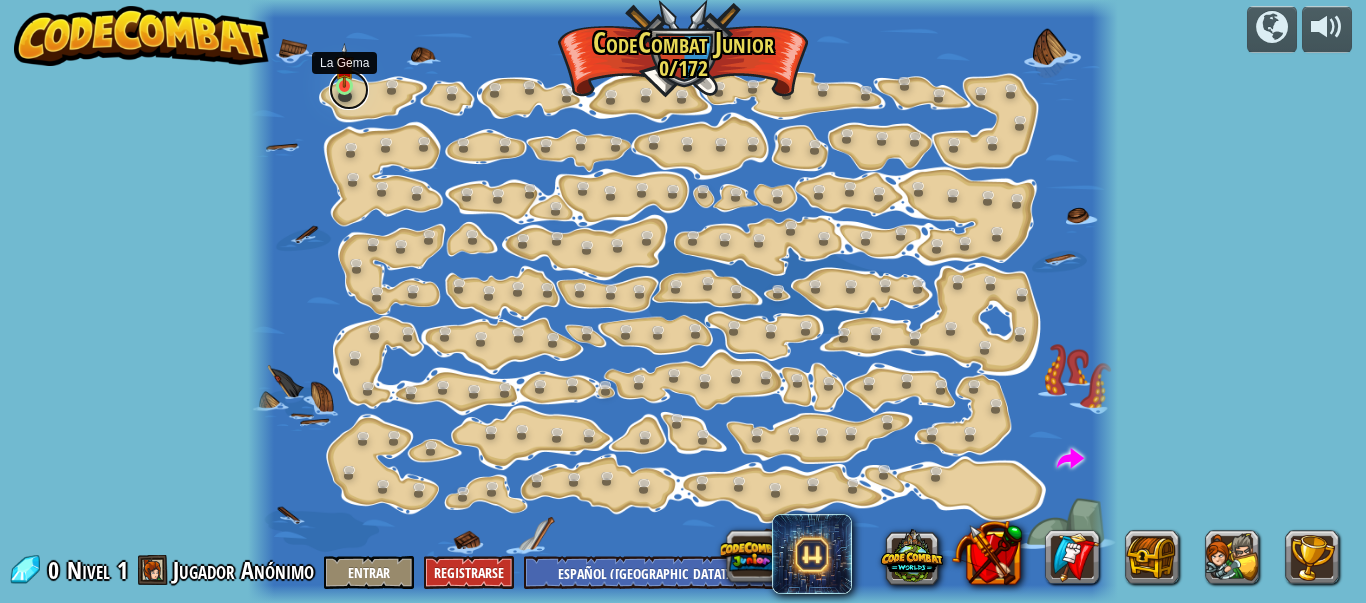 click at bounding box center [349, 90] 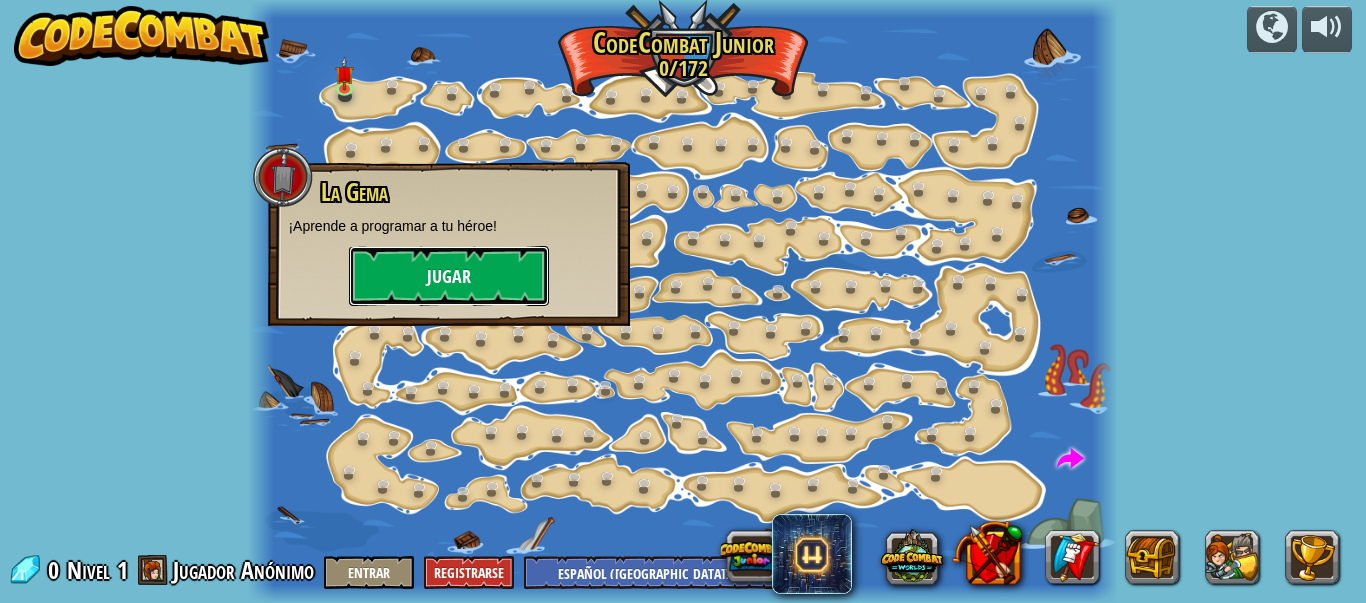 click on "Jugar" at bounding box center [449, 276] 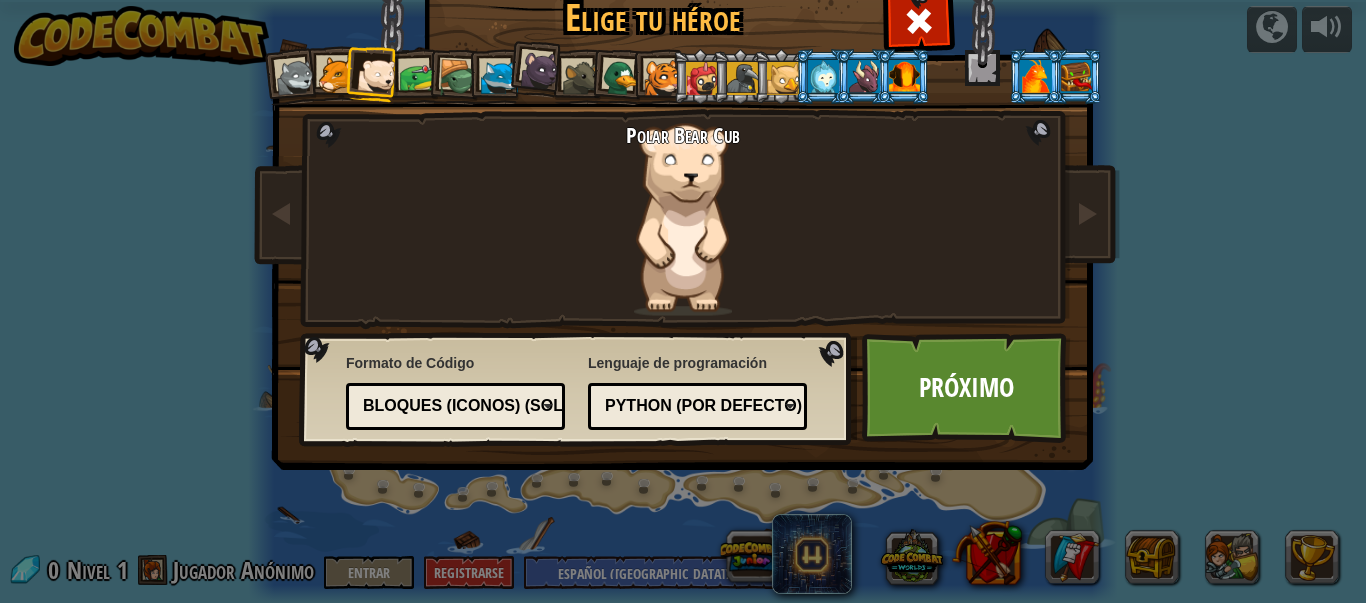 click at bounding box center (743, 78) 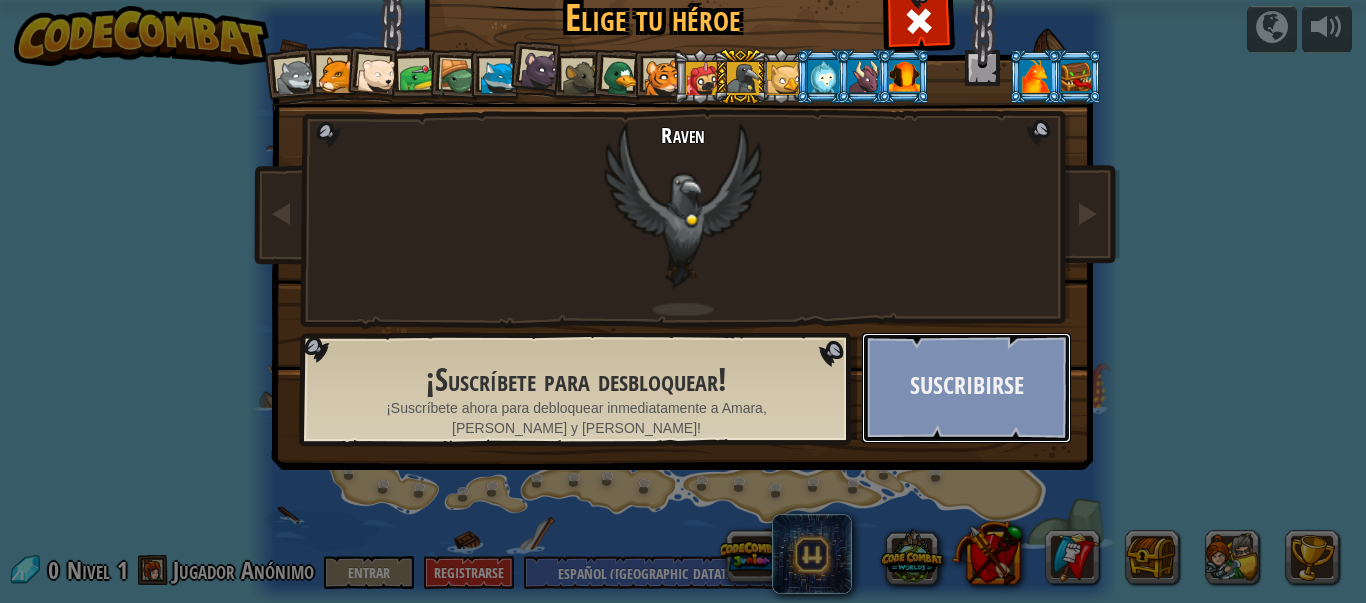 click on "Suscribirse" at bounding box center (966, 388) 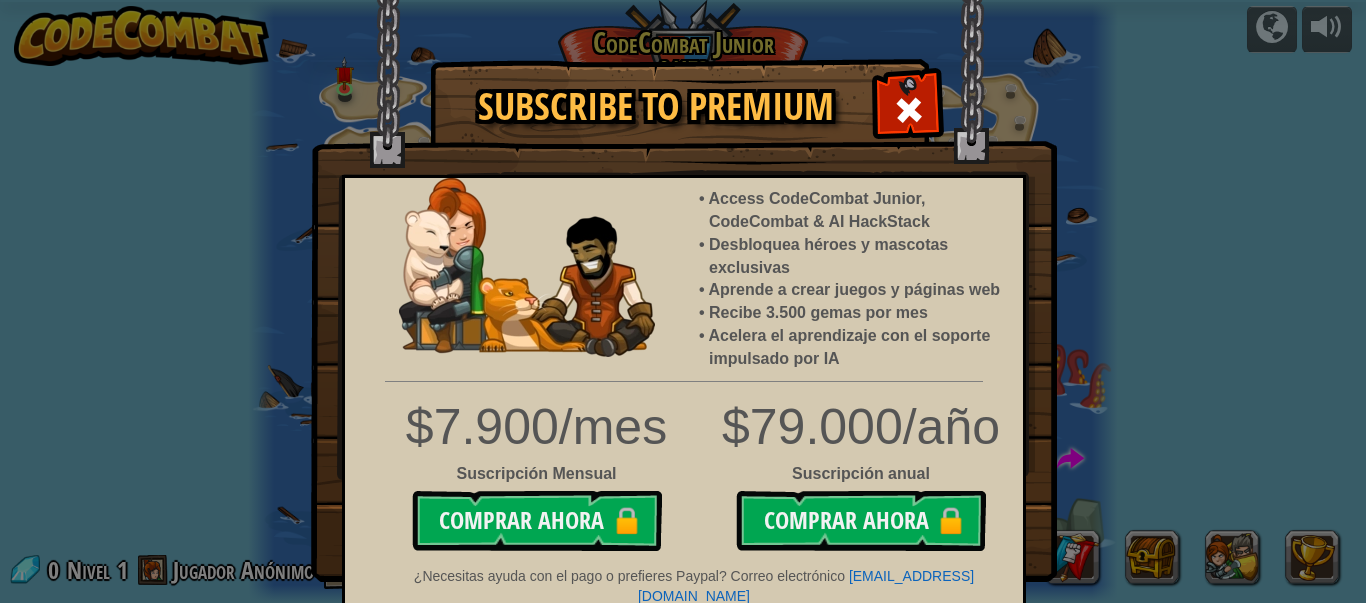 click on "Subscribe to Premium Access CodeCombat Junior, CodeCombat & AI HackStack Desbloquea héroes y mascotas exclusivas Aprende a crear juegos y páginas web Recibe 3.500 gemas por mes Acelera el aprendizaje con el soporte impulsado por IA $7.900/mes Suscripción Mensual Comprar ahora 🔒 $79.000/año Suscripción anual Comprar ahora 🔒 ¿Necesitas ayuda con el pago o prefieres Paypal? Correo electrónico   [EMAIL_ADDRESS][DOMAIN_NAME]" at bounding box center [683, 301] 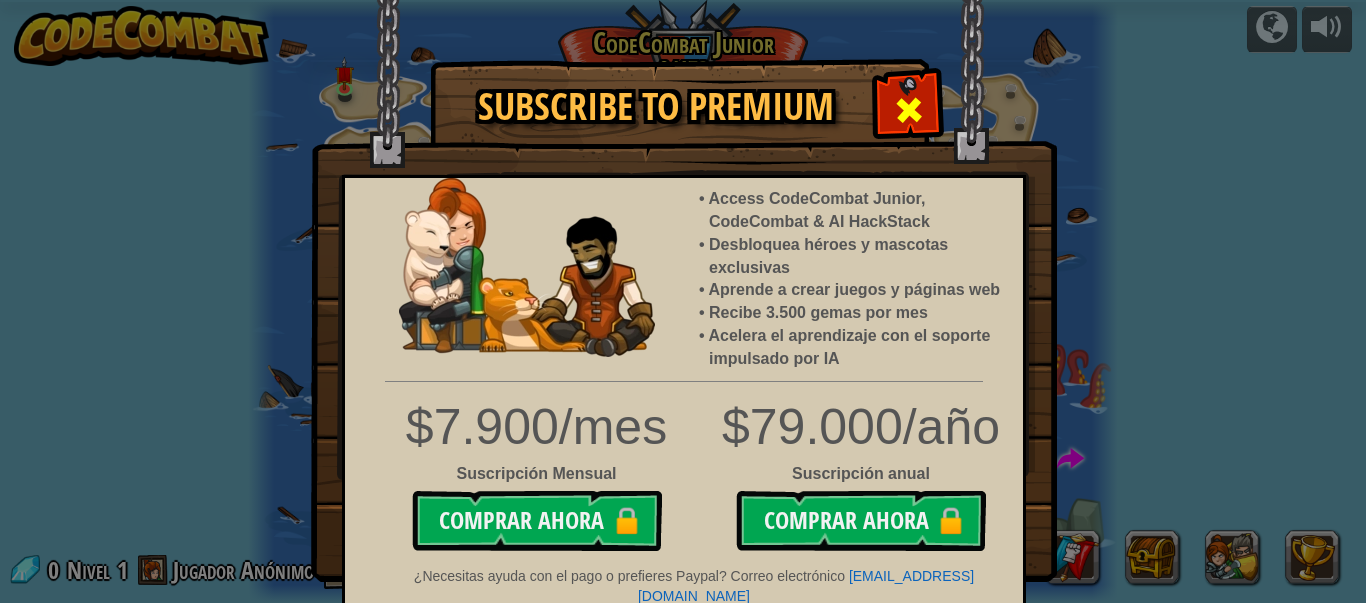 click at bounding box center [909, 110] 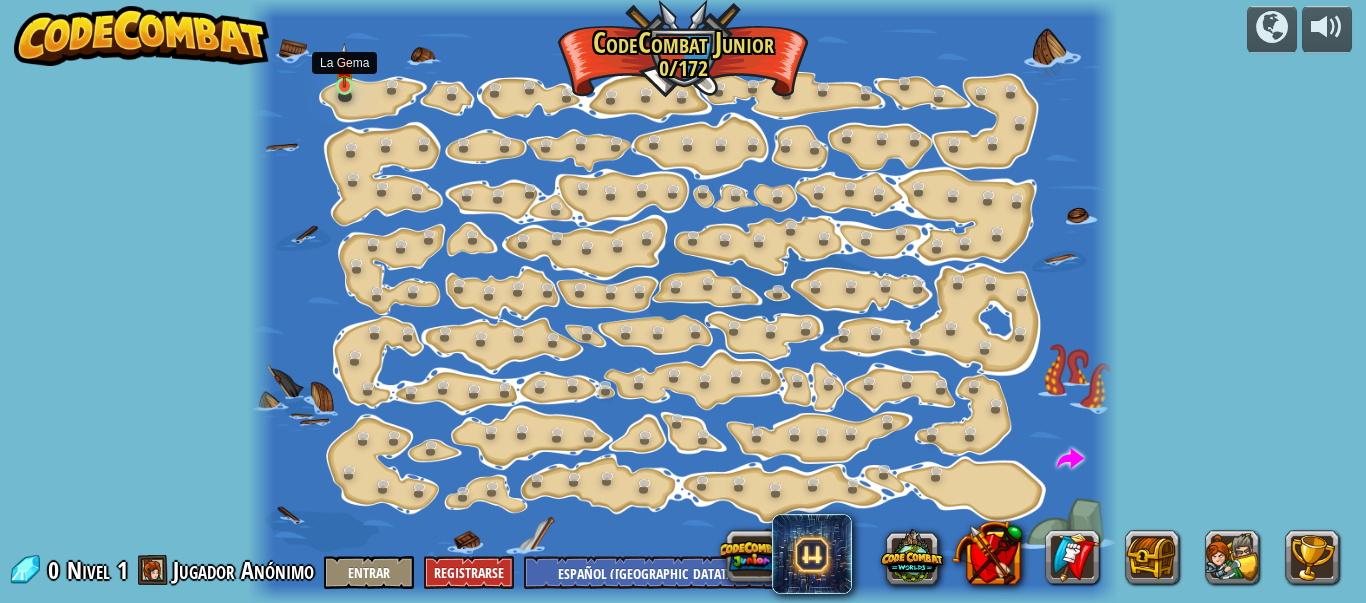 click at bounding box center [344, 65] 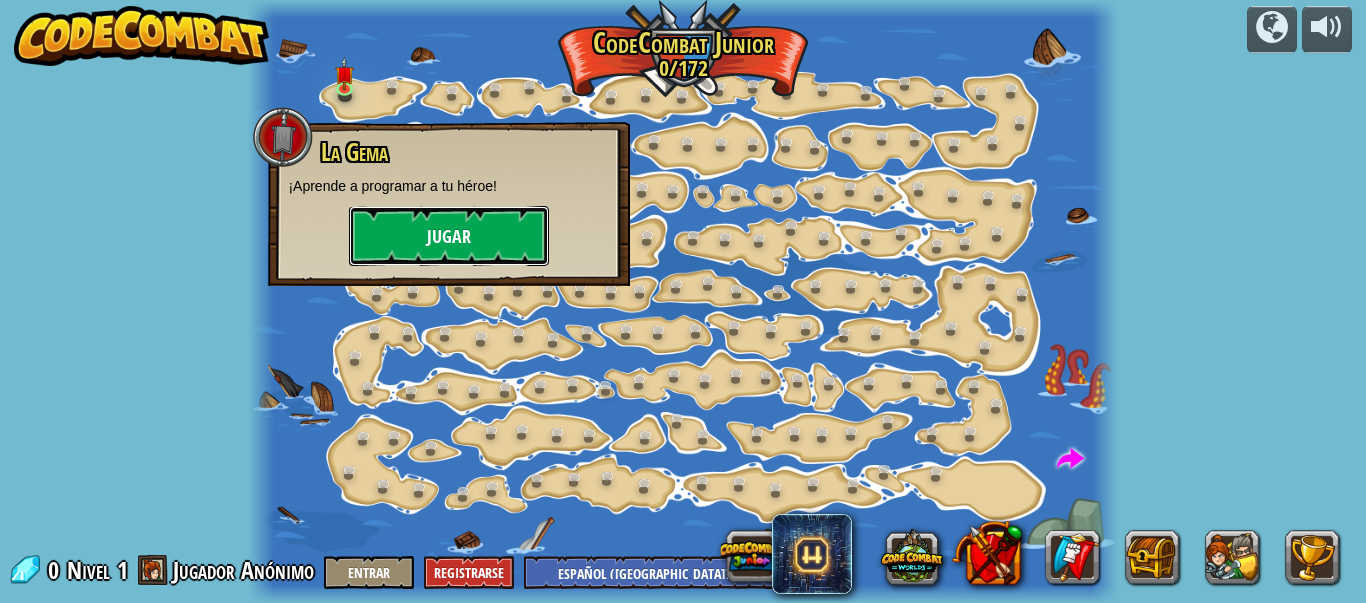 click on "Jugar" at bounding box center (449, 236) 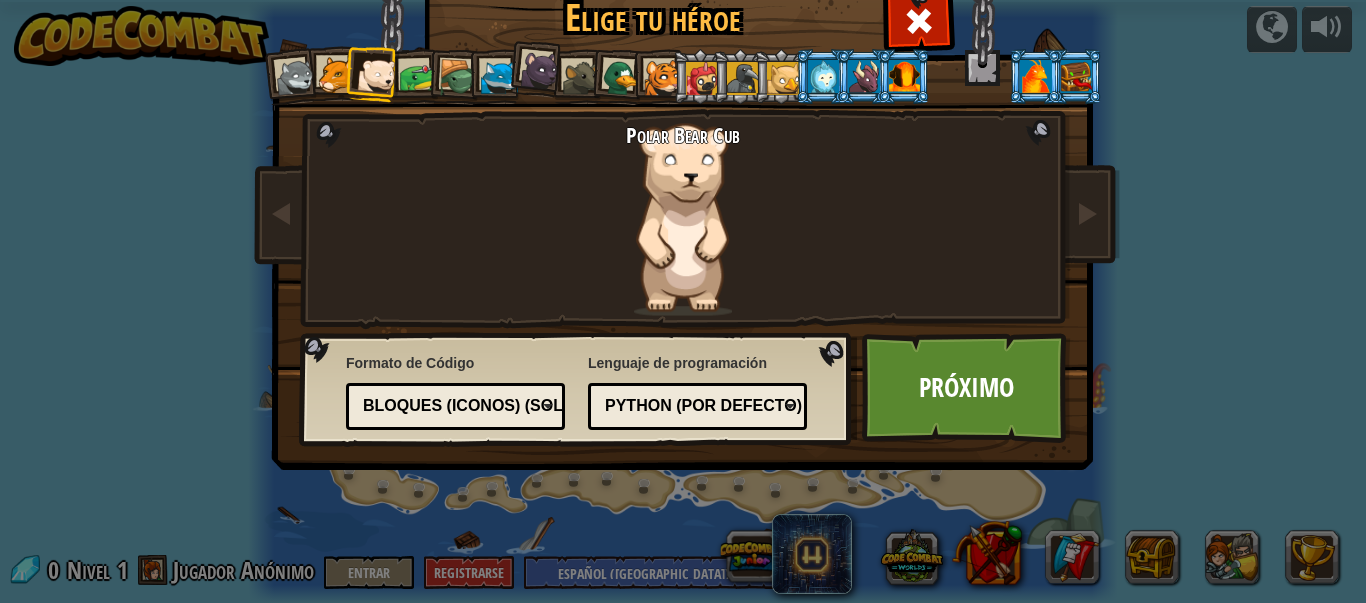 click at bounding box center (458, 78) 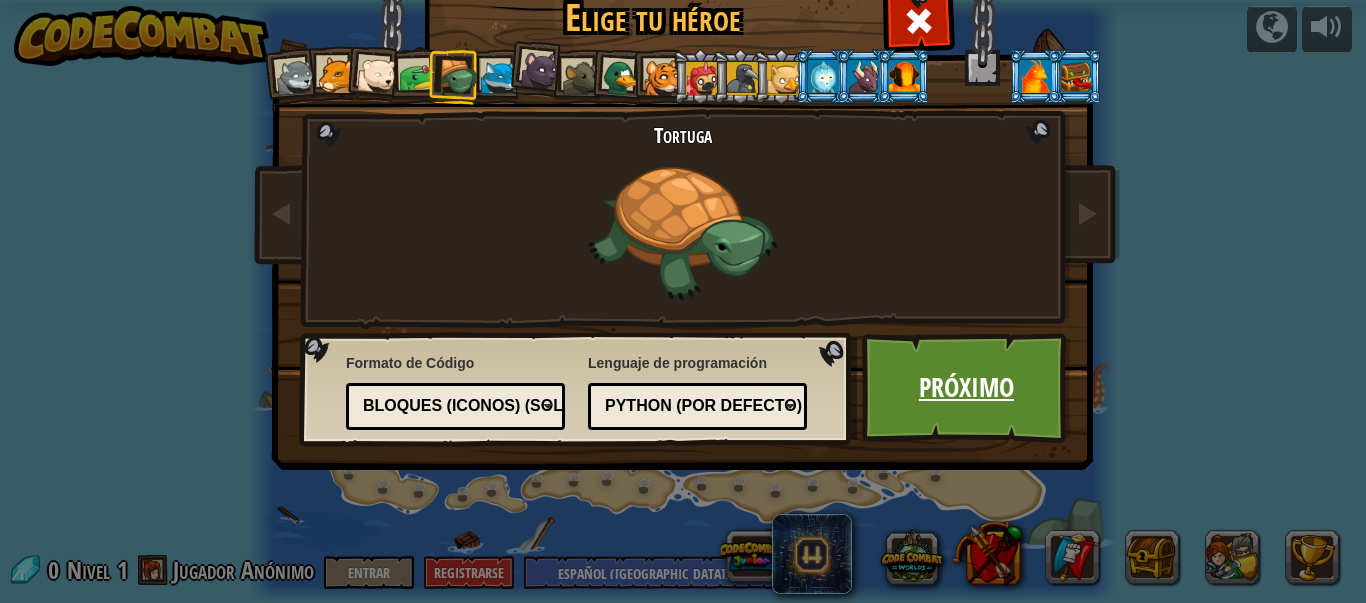 click on "Próximo" at bounding box center (966, 388) 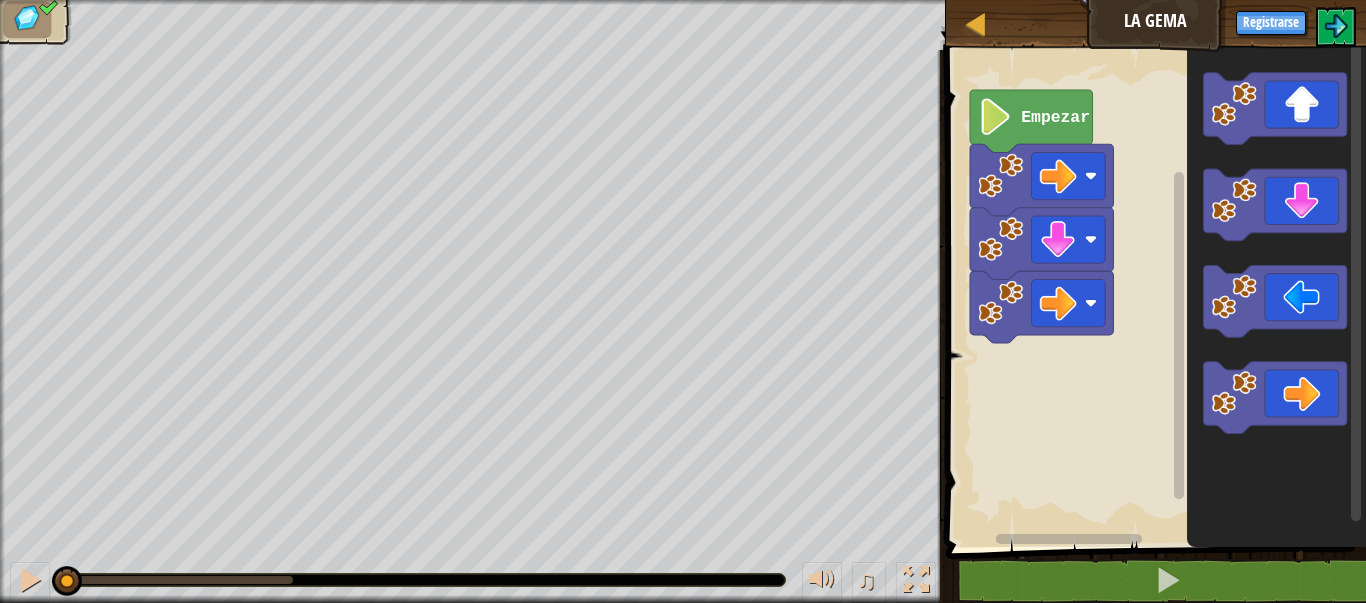 click on "Empezar" 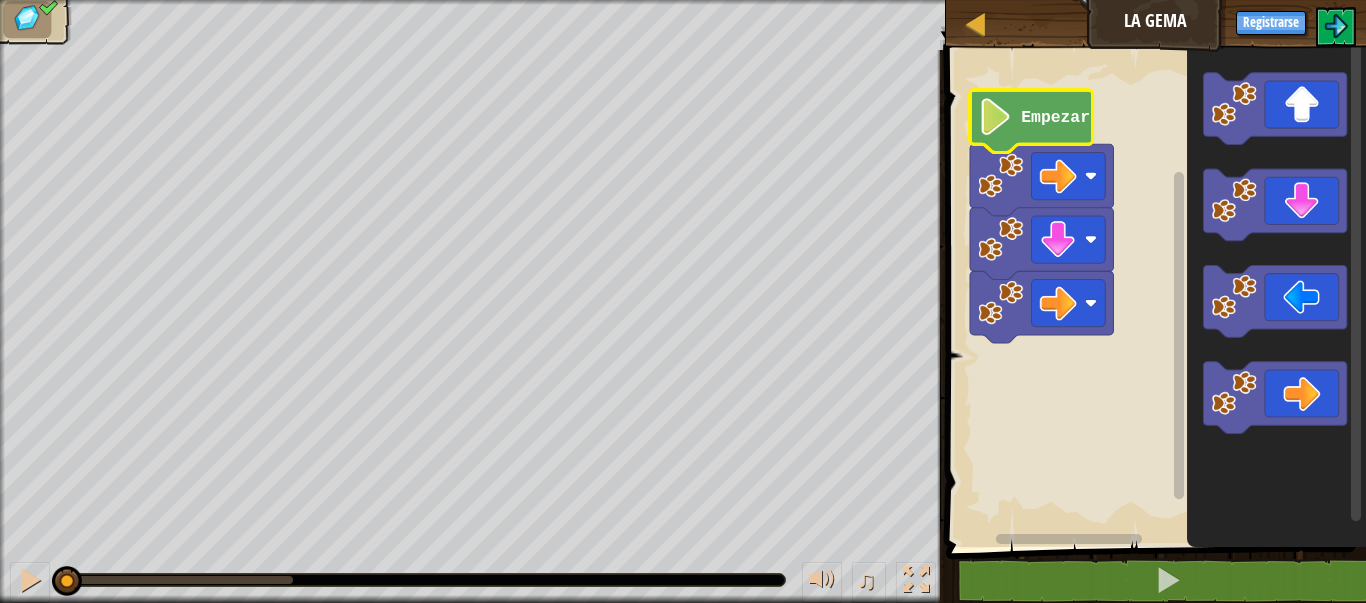 click on "Empezar" 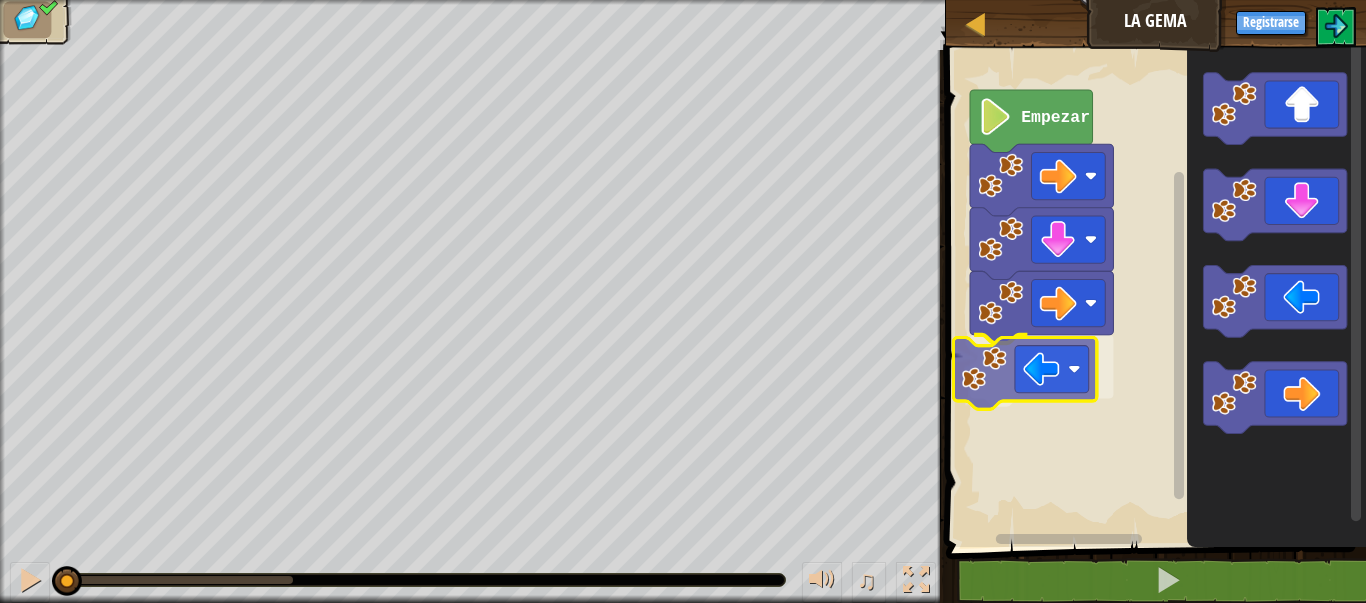click on "Empezar" at bounding box center [1153, 293] 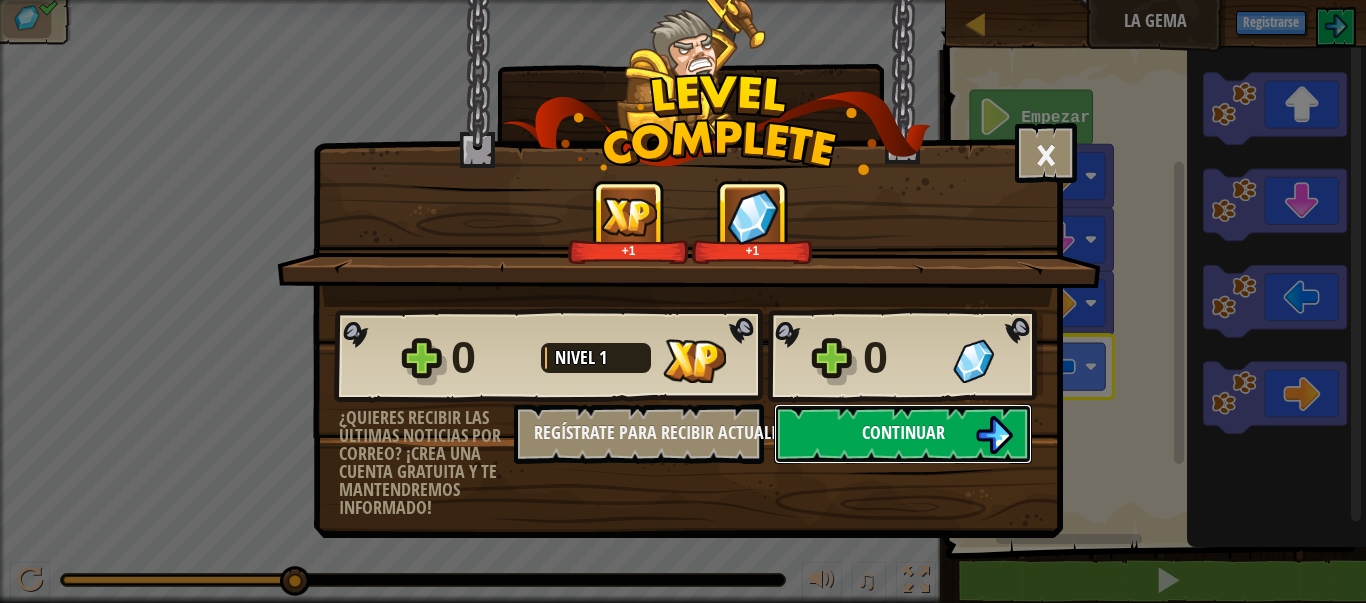 click on "Continuar" at bounding box center [903, 434] 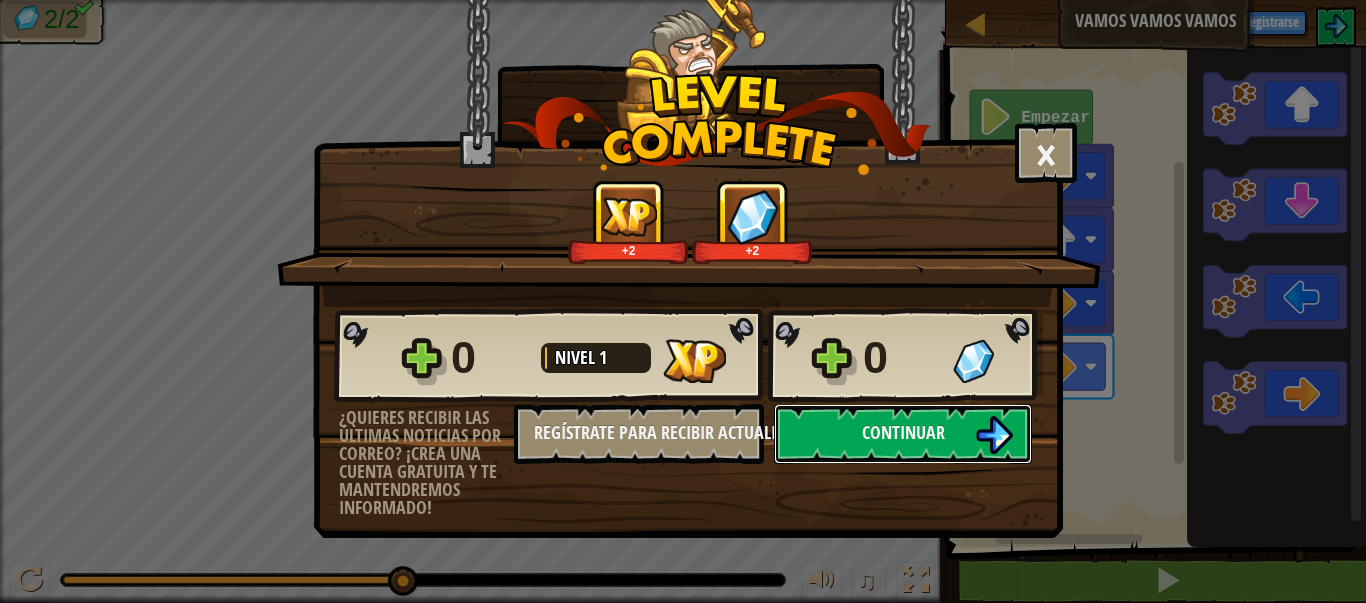 drag, startPoint x: 74, startPoint y: 591, endPoint x: 641, endPoint y: 642, distance: 569.289 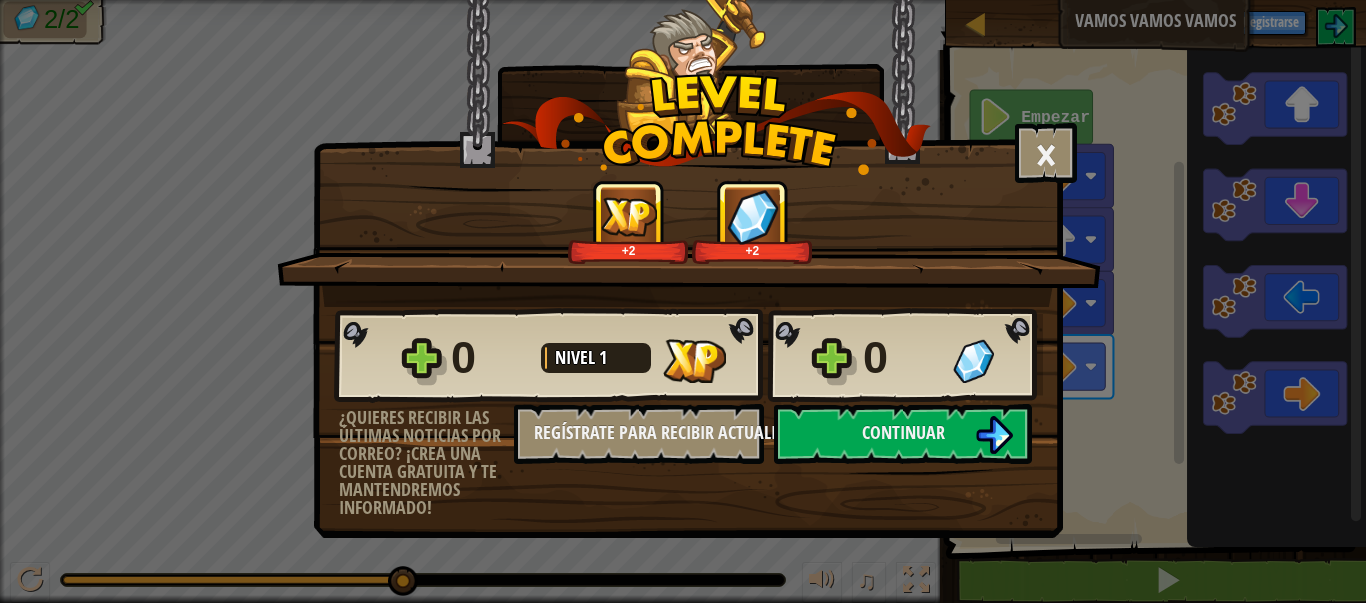 drag, startPoint x: 401, startPoint y: 587, endPoint x: 682, endPoint y: 560, distance: 282.29416 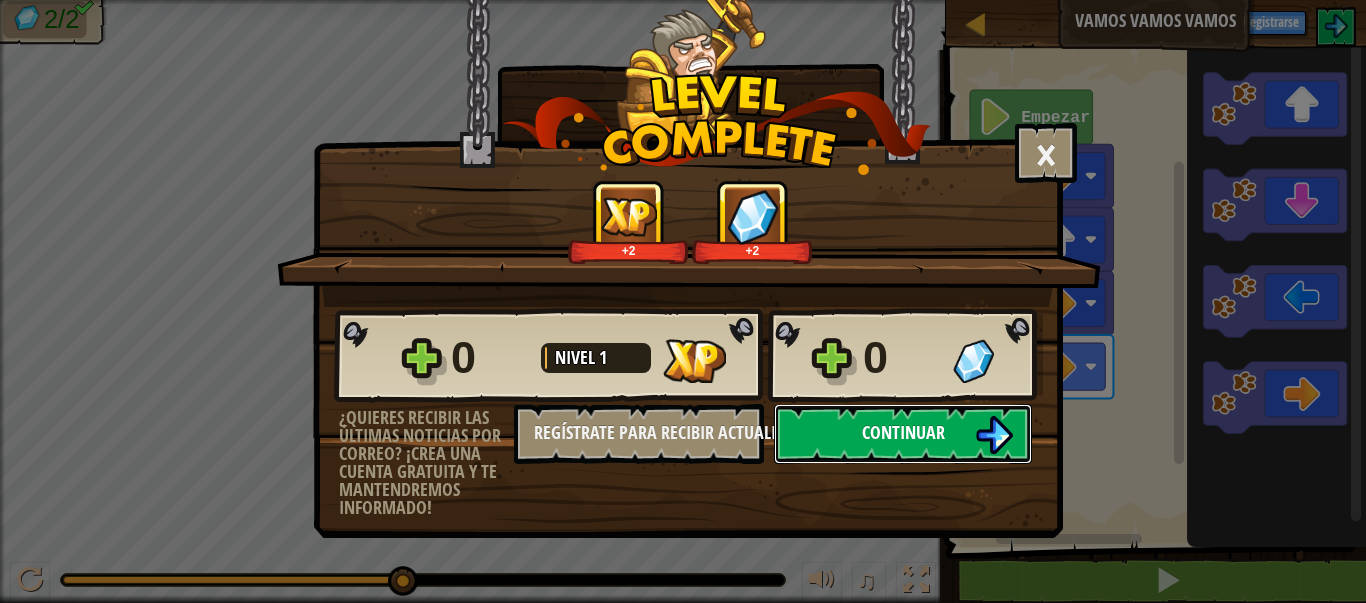 click on "Continuar" at bounding box center (903, 432) 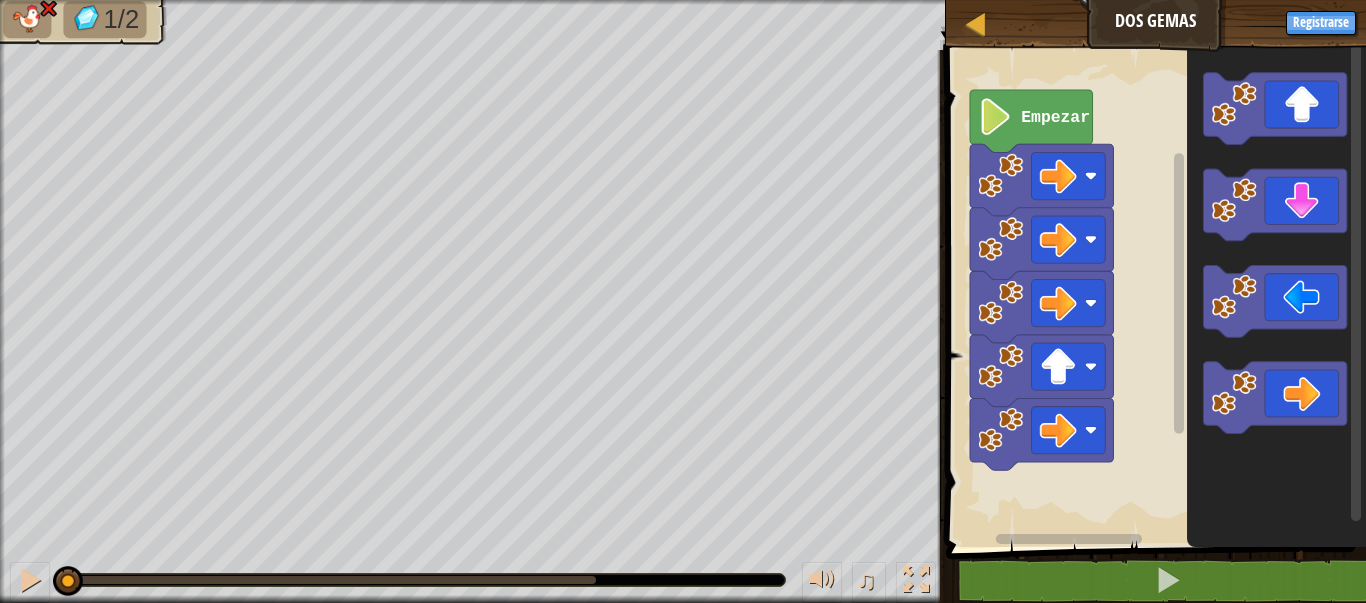 click on "Mapa Dos gemas Registrarse 1     הההההההההההההההההההההההההההההההההההההההההההההההההההההההההההההההההההההההההההההההההההההההההההההההההההההההההההההההההההההההההההההההההההההההההההההההההההההההההההההההההההההההההההההההההההההההההההההההההההההההההההההההההההההההההההההההההההההההההההההההההההההההההההההההה XXXXXXXXXXXXXXXXXXXXXXXXXXXXXXXXXXXXXXXXXXXXXXXXXXXXXXXXXXXXXXXXXXXXXXXXXXXXXXXXXXXXXXXXXXXXXXXXXXXXXXXXXXXXXXXXXXXXXXXXXXXXXXXXXXXXXXXXXXXXXXXXXXXXXXXXXXXXXXXXXXXXXXXXXXXXXXXXXXXXXXXXXXXXXXXXXXXXXXXXXXXXXXXXXXXXXXXXXXXXXXXXXXXXXXXXXXXXXXXXXXXXXXXXXXXXXXXX Solución × Bloques 1 2 3 4 5 6 go ( 'right' ) go ( 'right' ) go ( 'right' ) go ( 'up' ) go ( 'right' )     Empezar Código Guardado Lenguajes de programación : Python Statement   /  Call   /  go('up') go('down') ×" at bounding box center (683, 301) 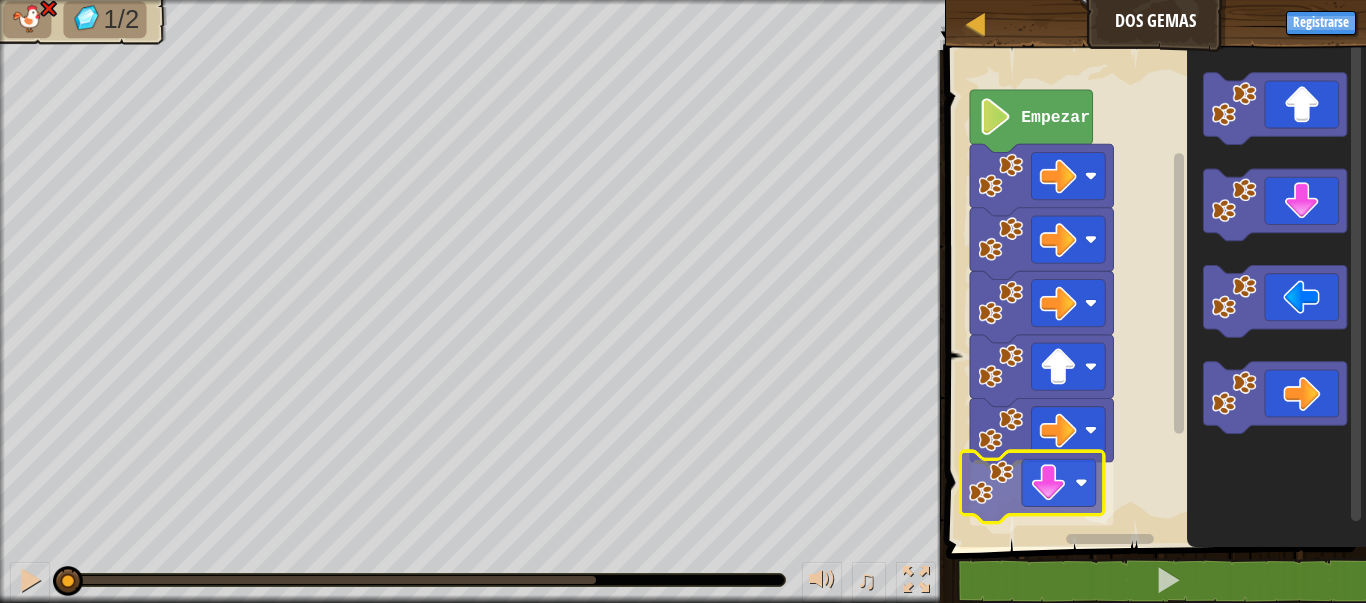 click on "Empezar" at bounding box center [1153, 293] 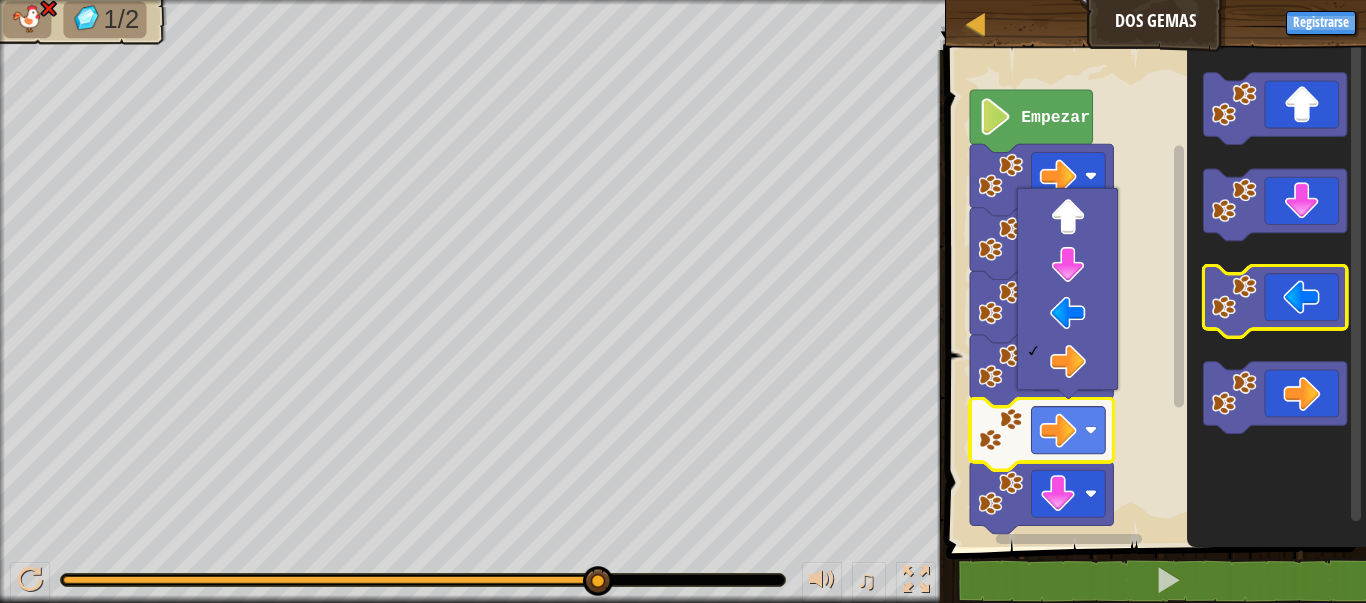 click 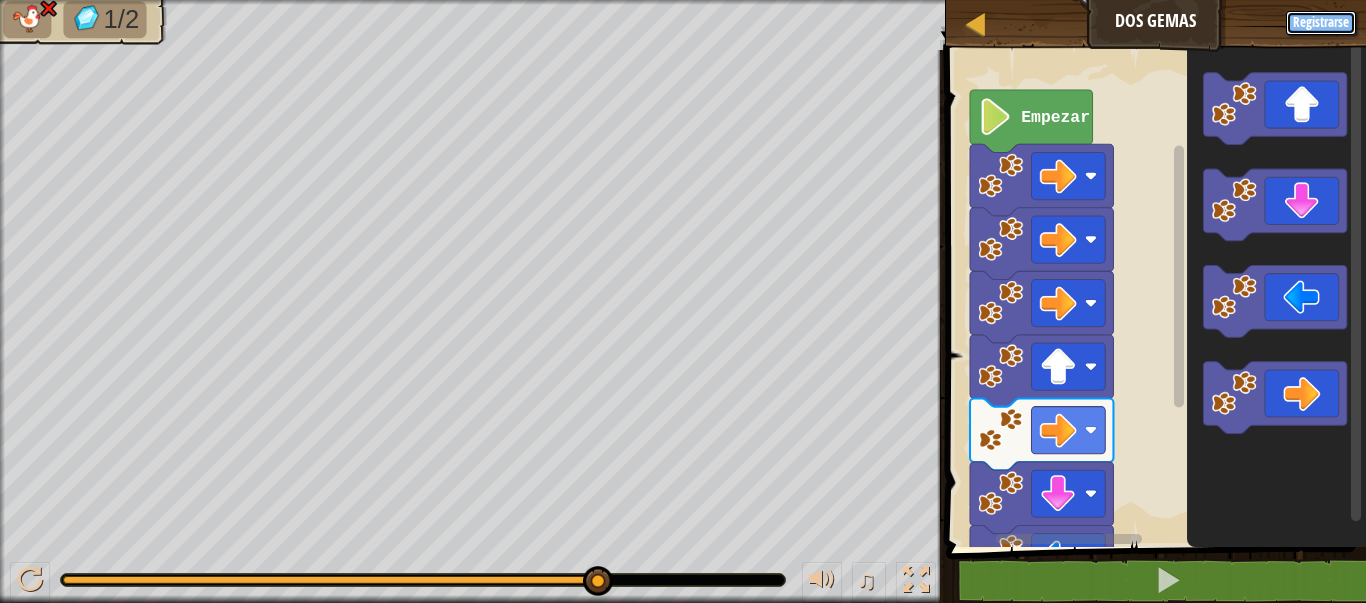 click on "Registrarse" at bounding box center (1321, 23) 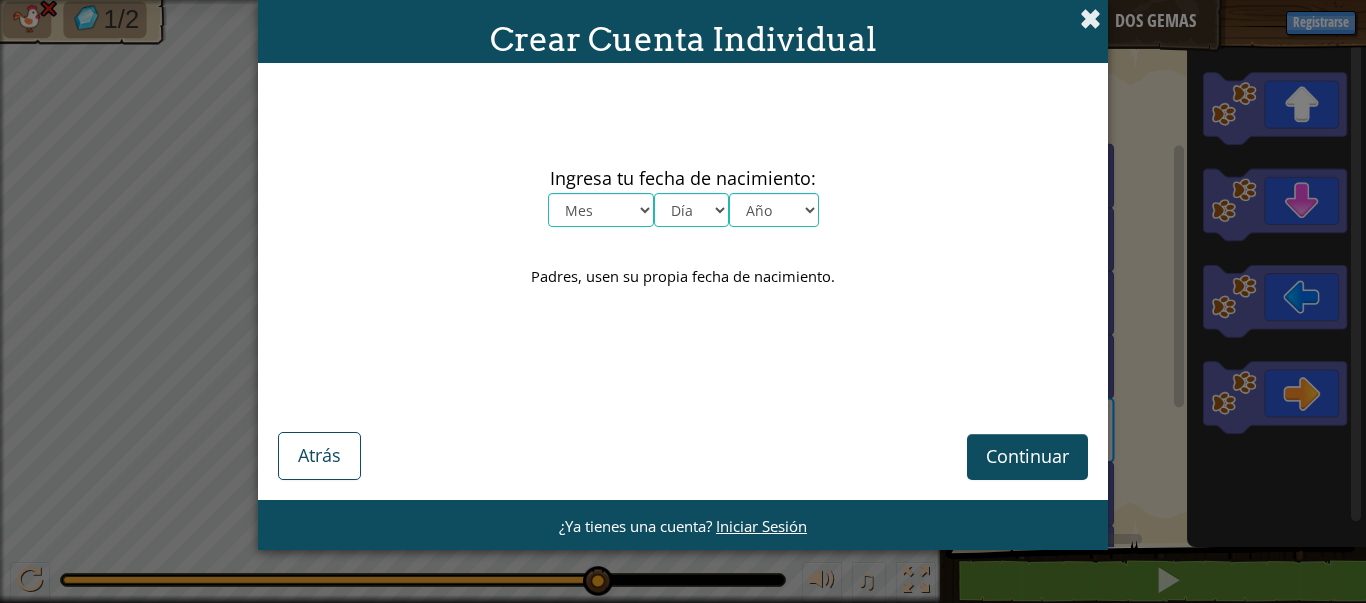 click at bounding box center (1090, 18) 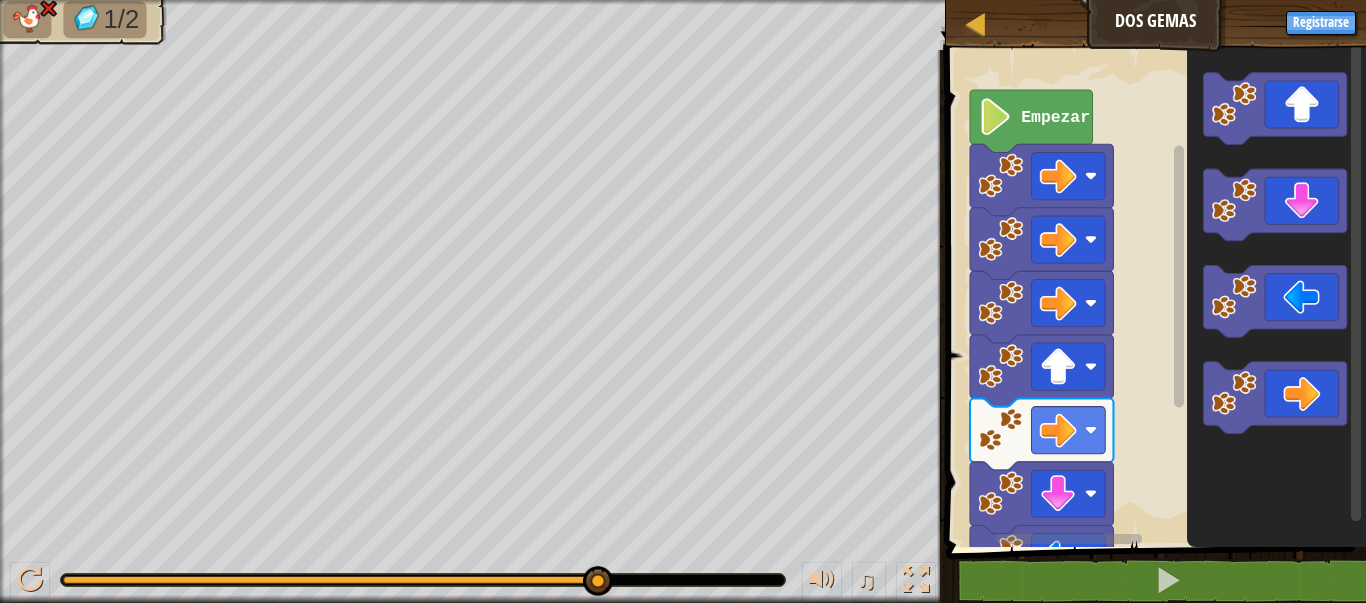 click on "Empezar" 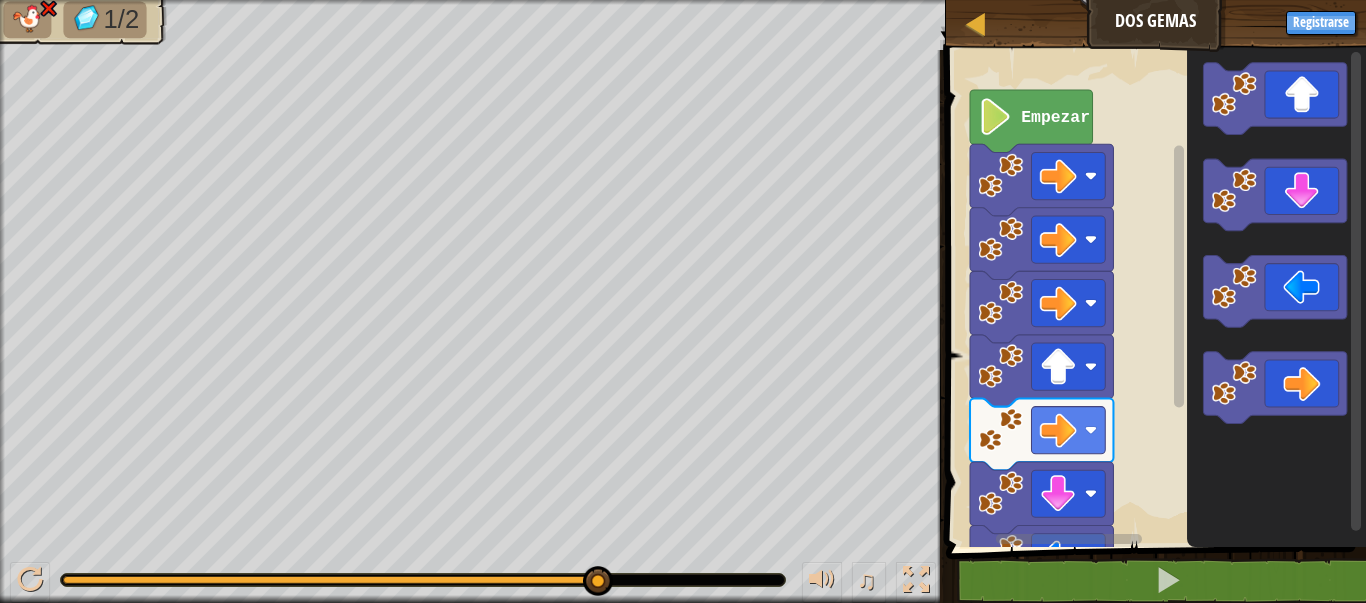 click on "Mapa Dos gemas Registrarse" at bounding box center [1156, 25] 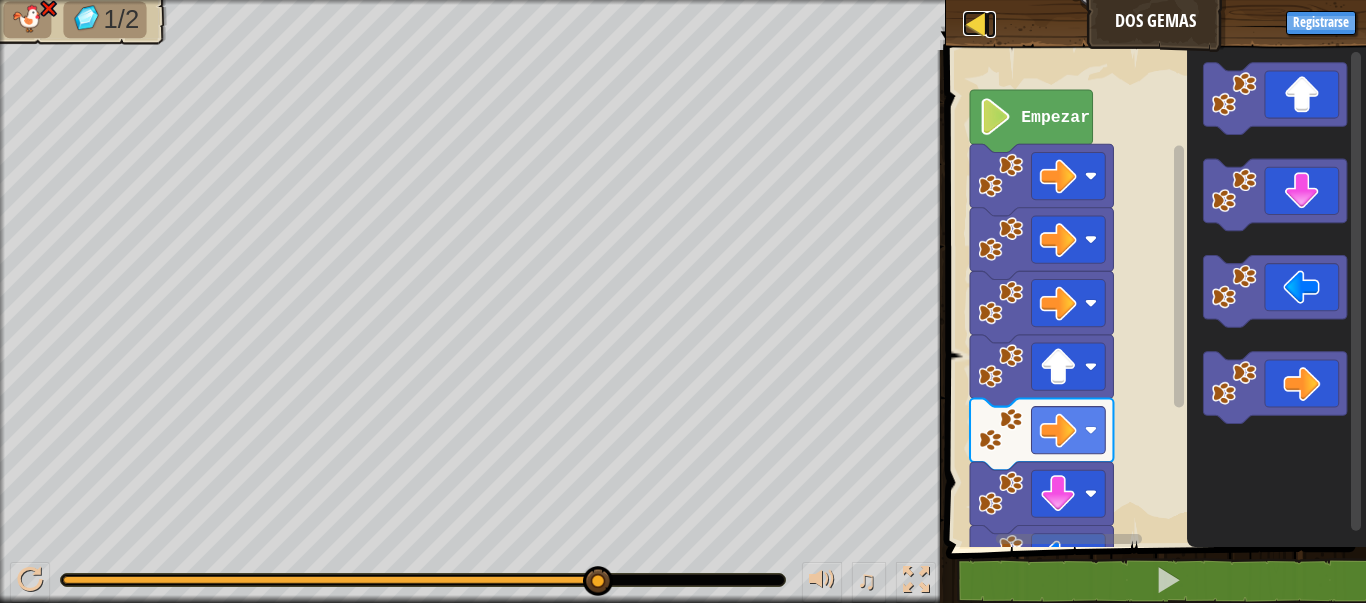 click at bounding box center [975, 23] 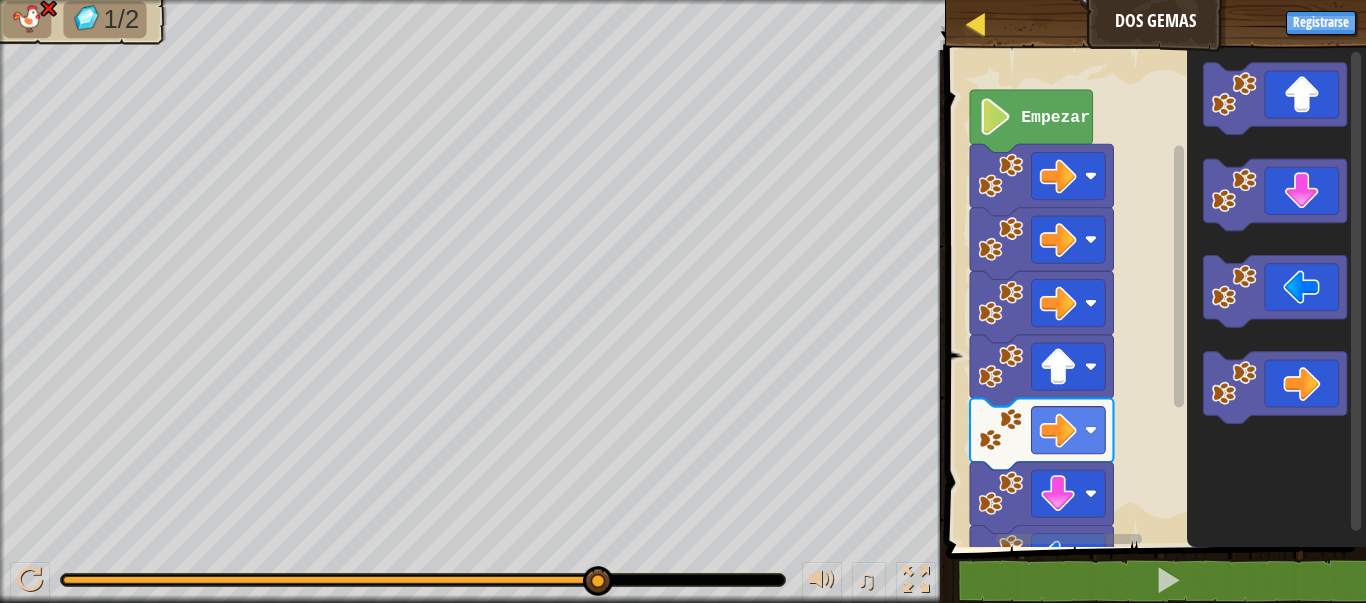 select on "es-419" 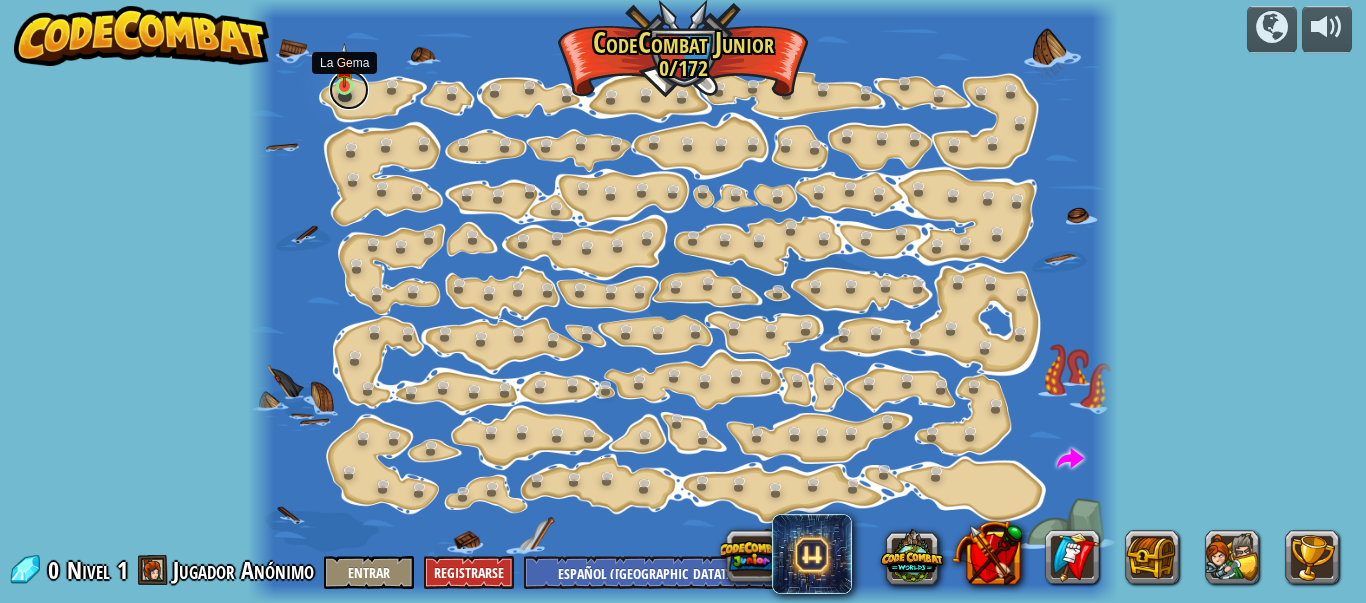 click at bounding box center [349, 90] 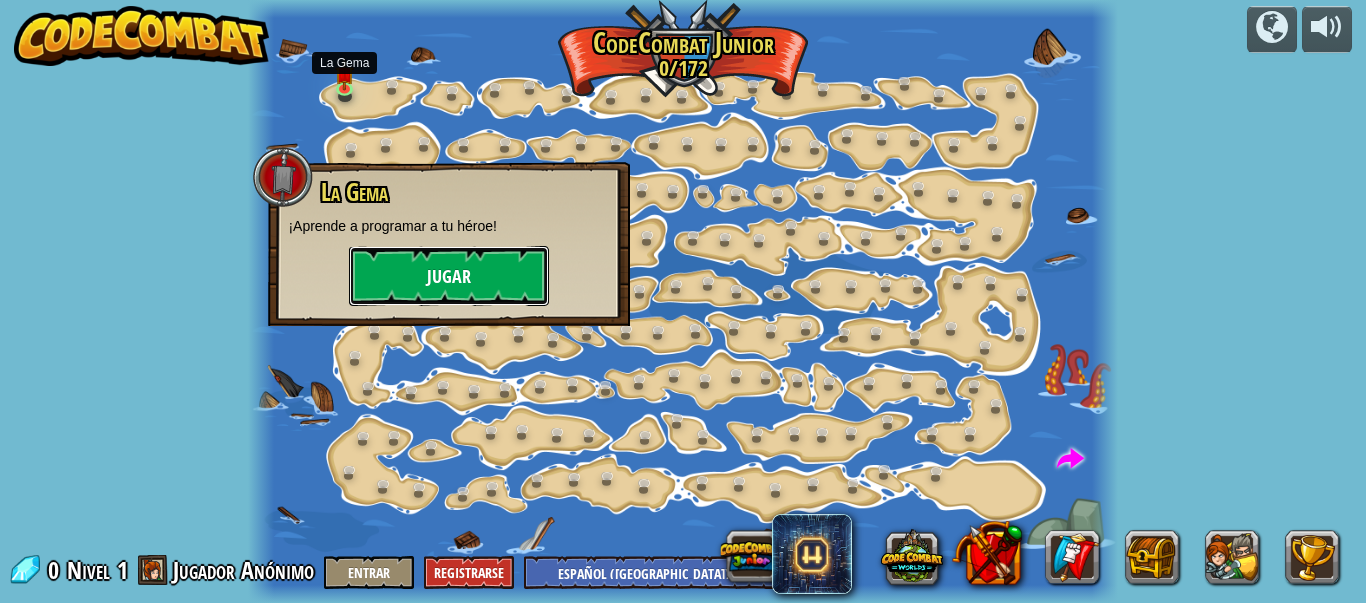 click on "Jugar" at bounding box center (449, 276) 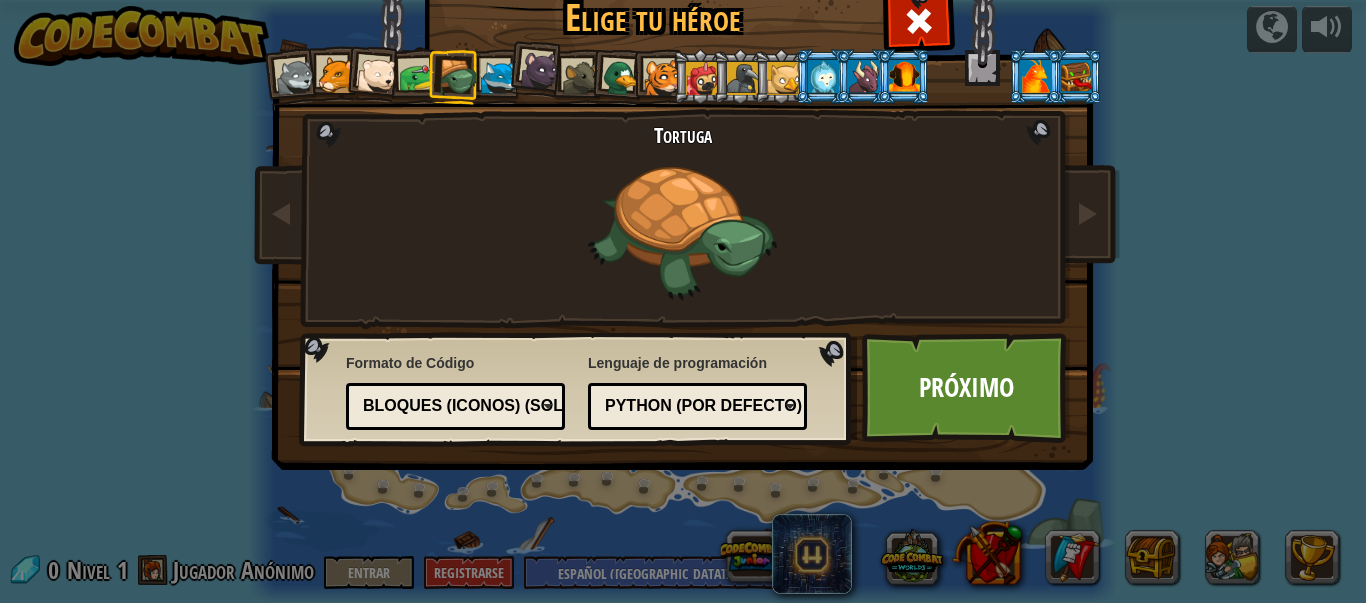 click at bounding box center [296, 78] 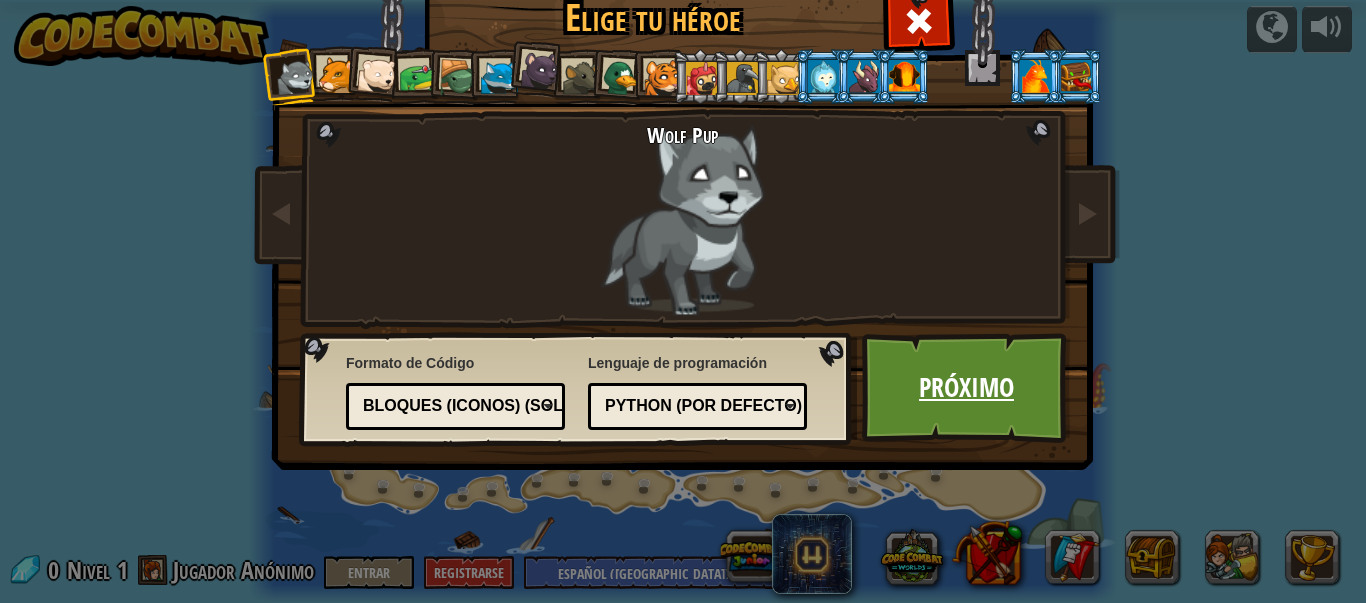 click on "Próximo" at bounding box center (966, 388) 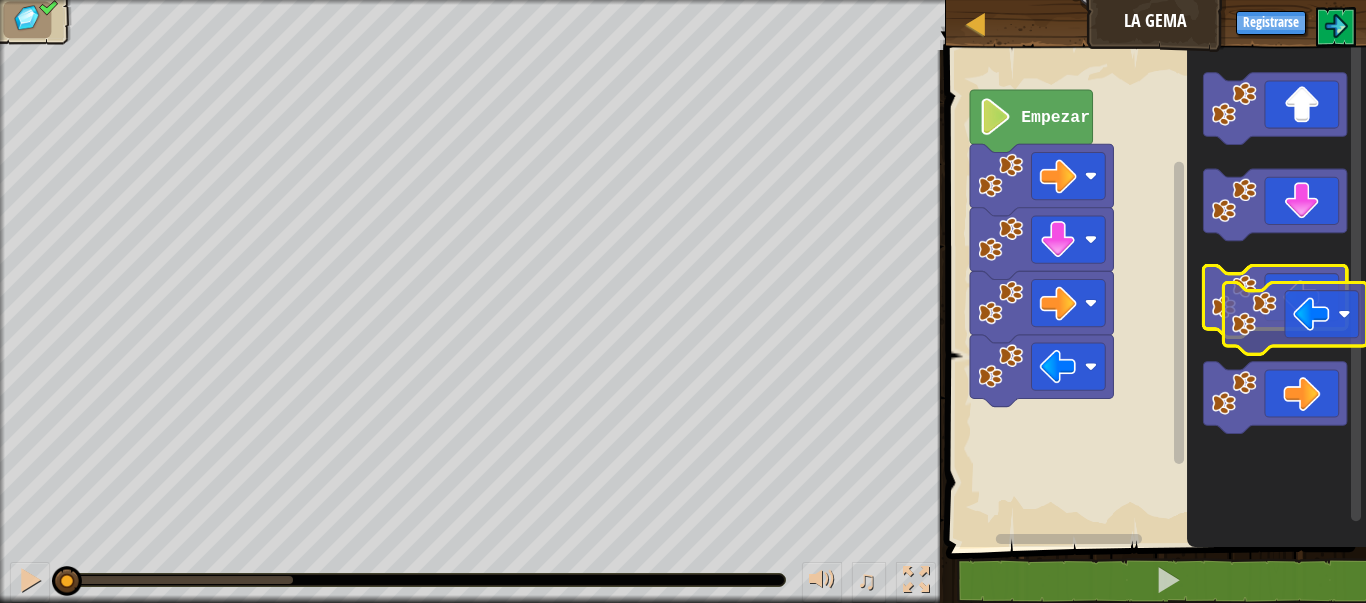 click 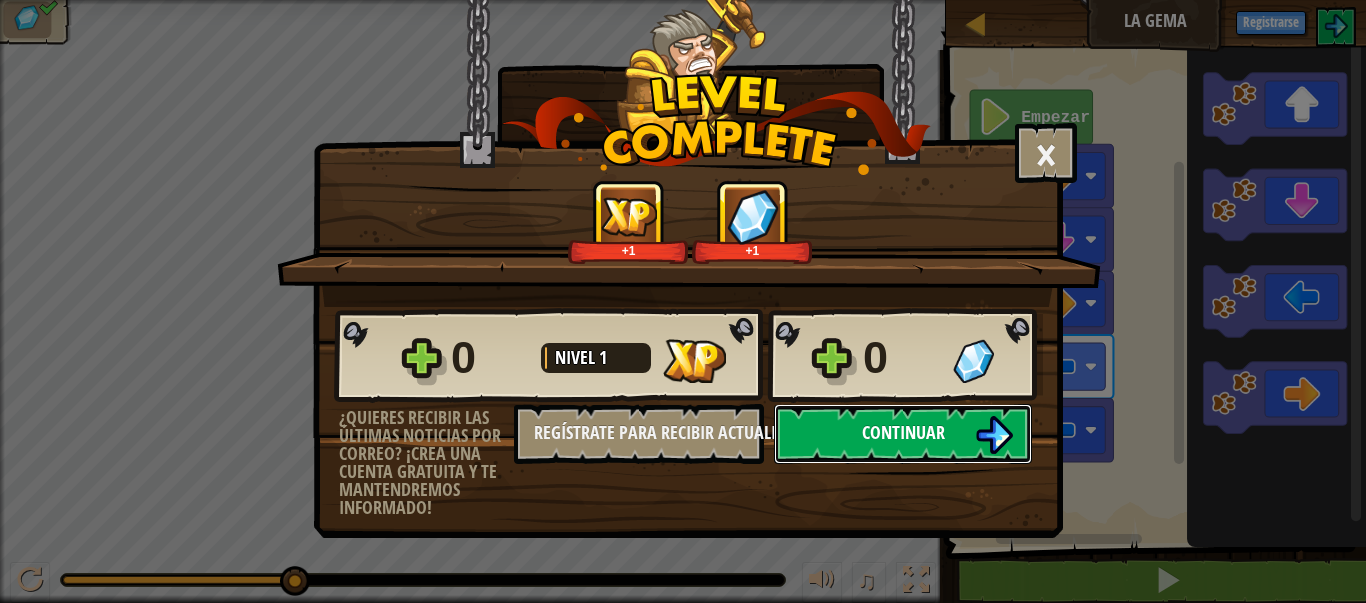 click on "Continuar" at bounding box center (903, 434) 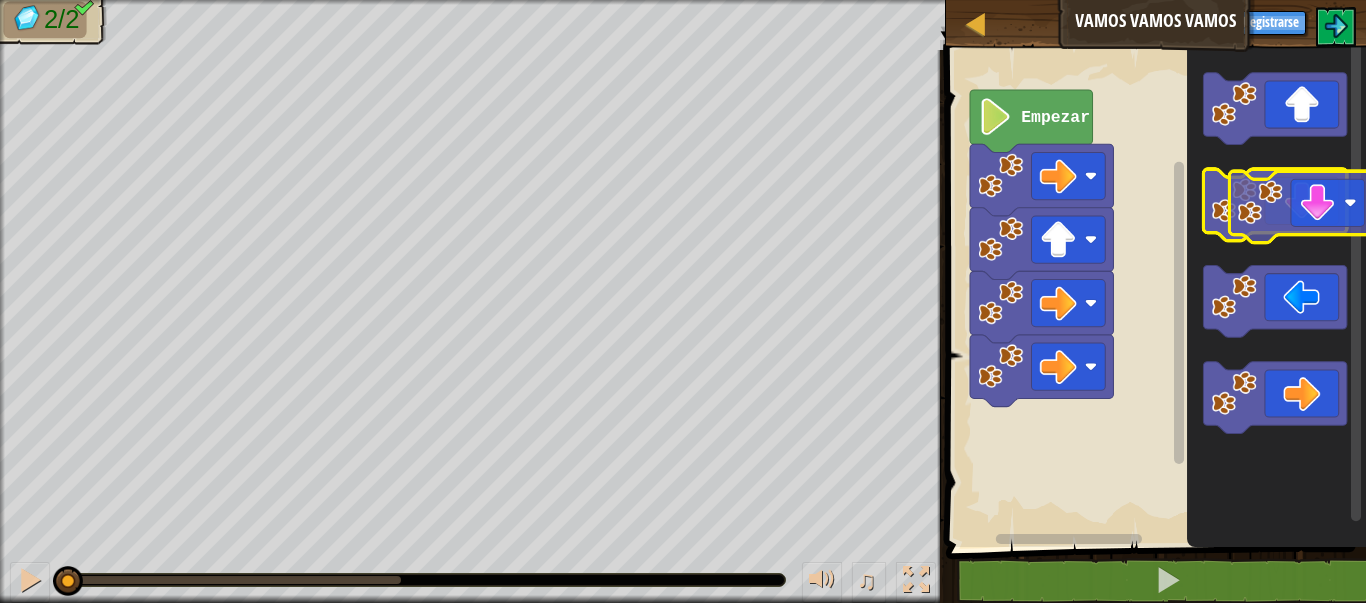 click 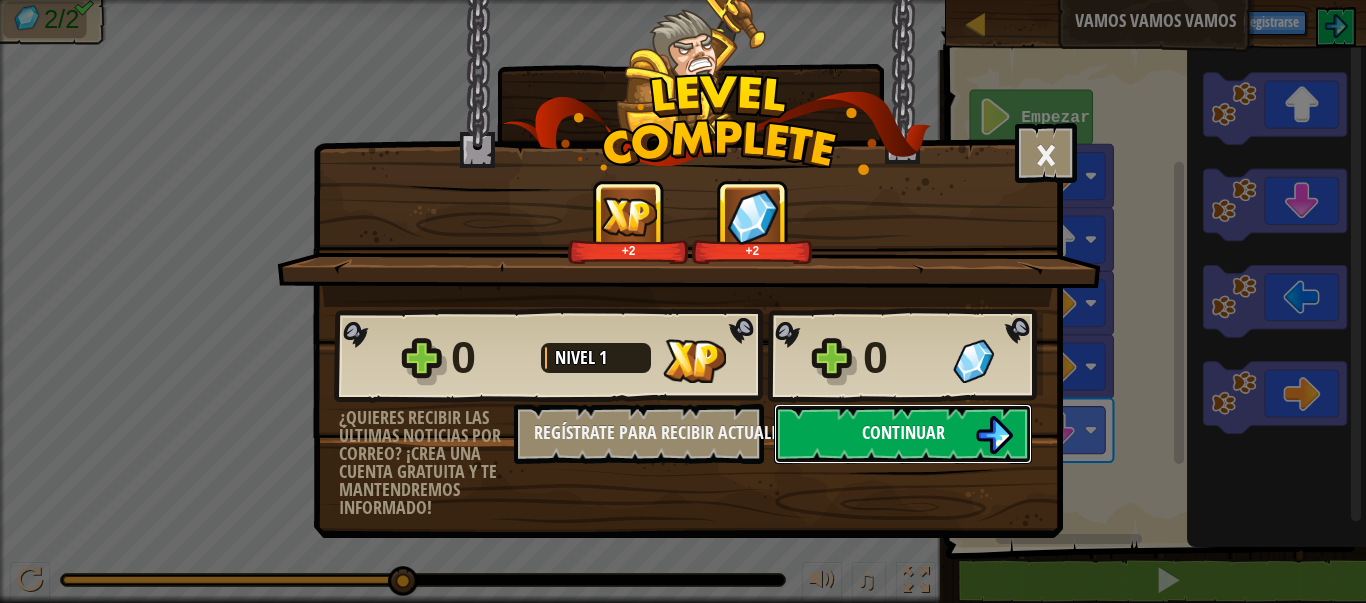 click at bounding box center [994, 435] 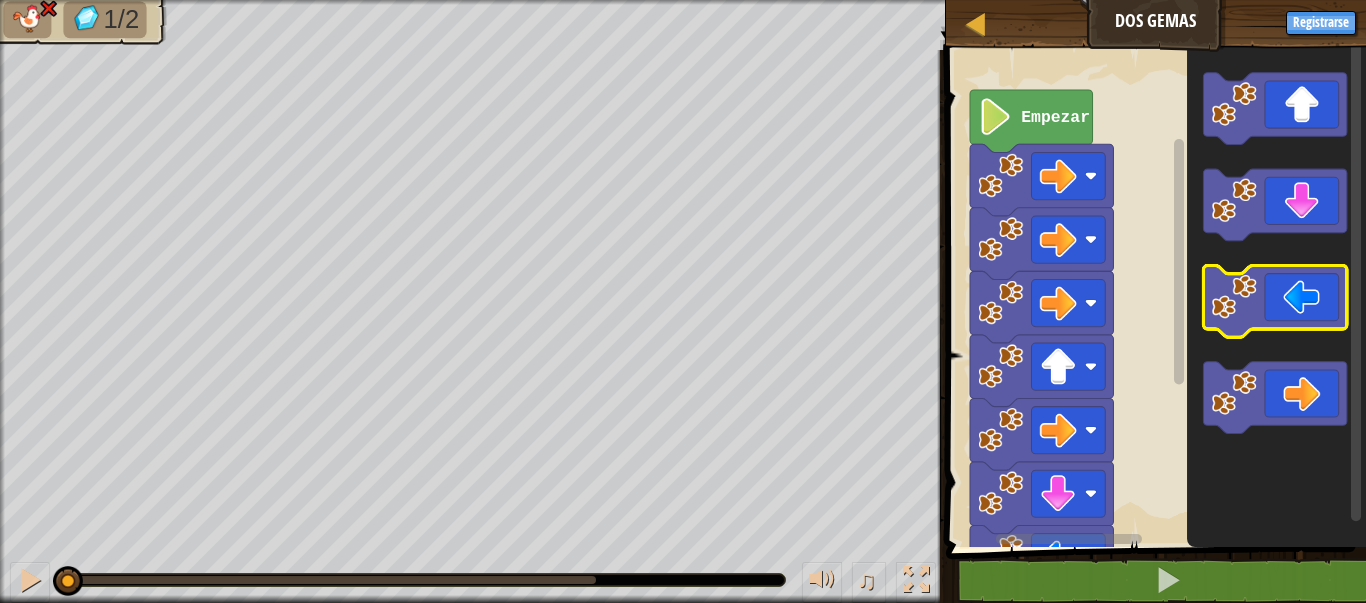 click 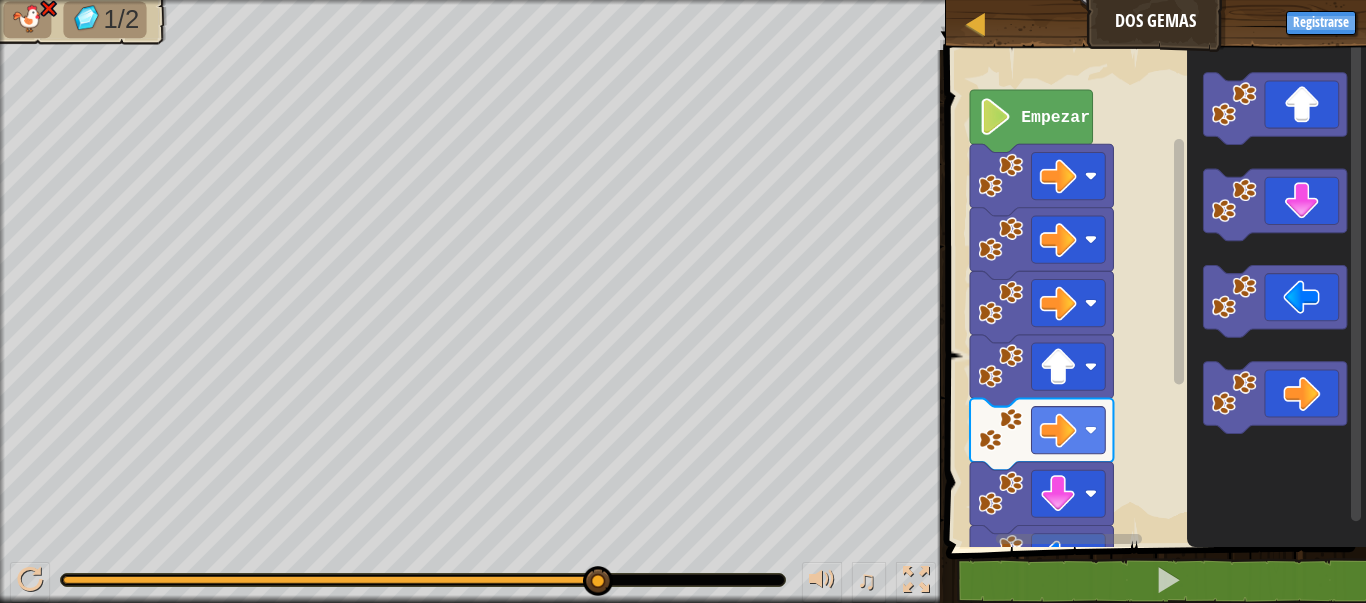 click on "Empezar" at bounding box center (1153, 293) 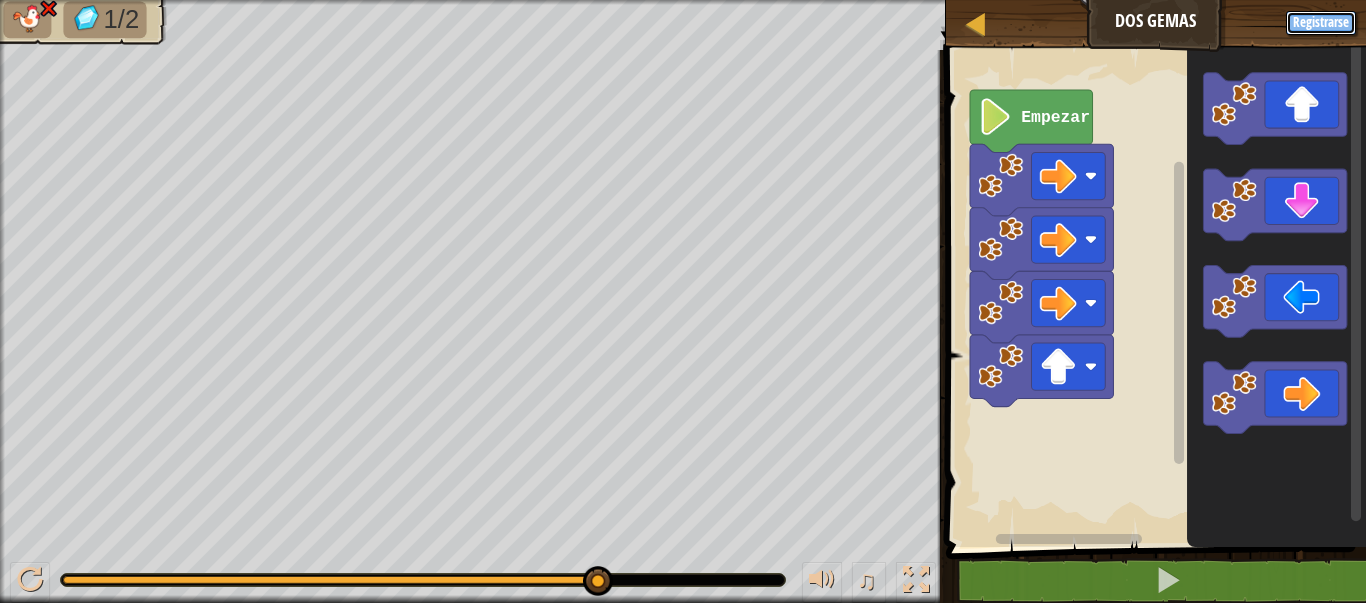 click on "Registrarse" at bounding box center [1321, 23] 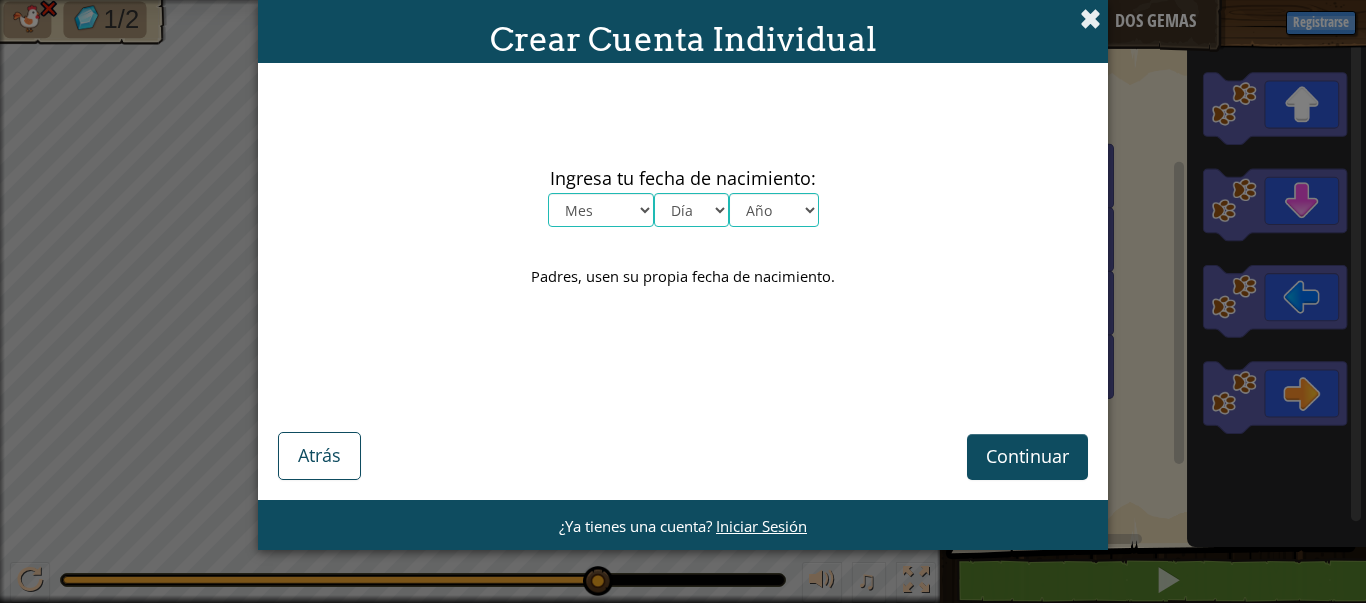click at bounding box center (1090, 18) 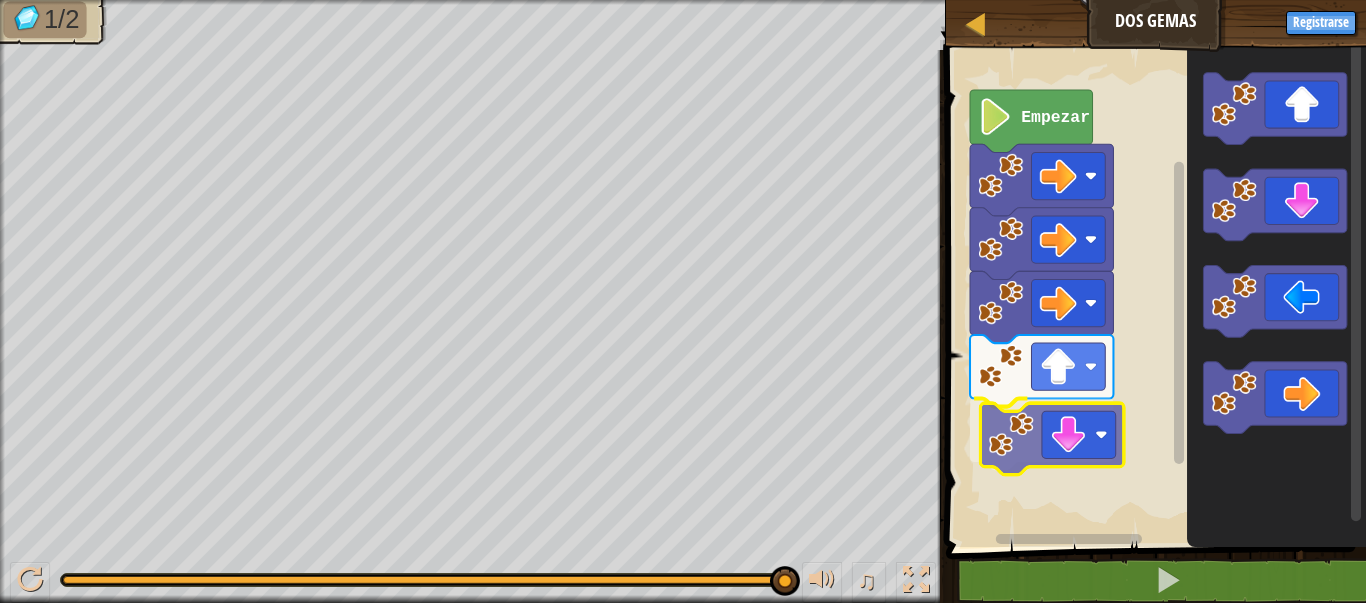 click on "Empezar" at bounding box center (1153, 293) 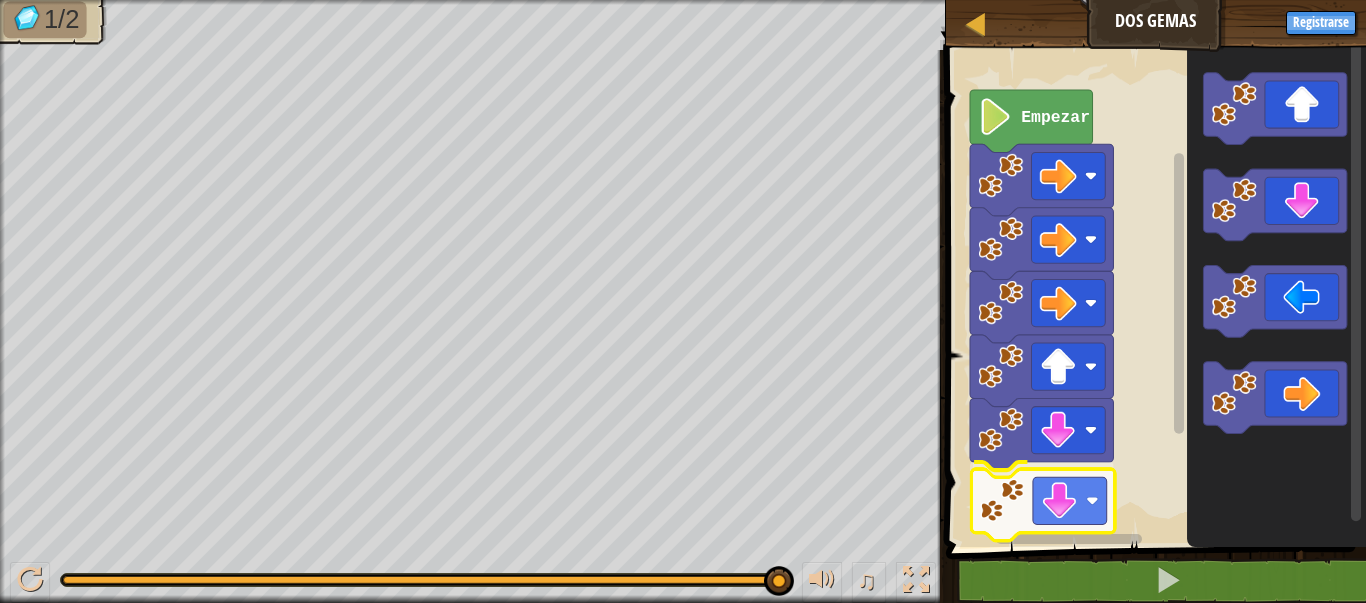 click on "Empezar" at bounding box center (1153, 293) 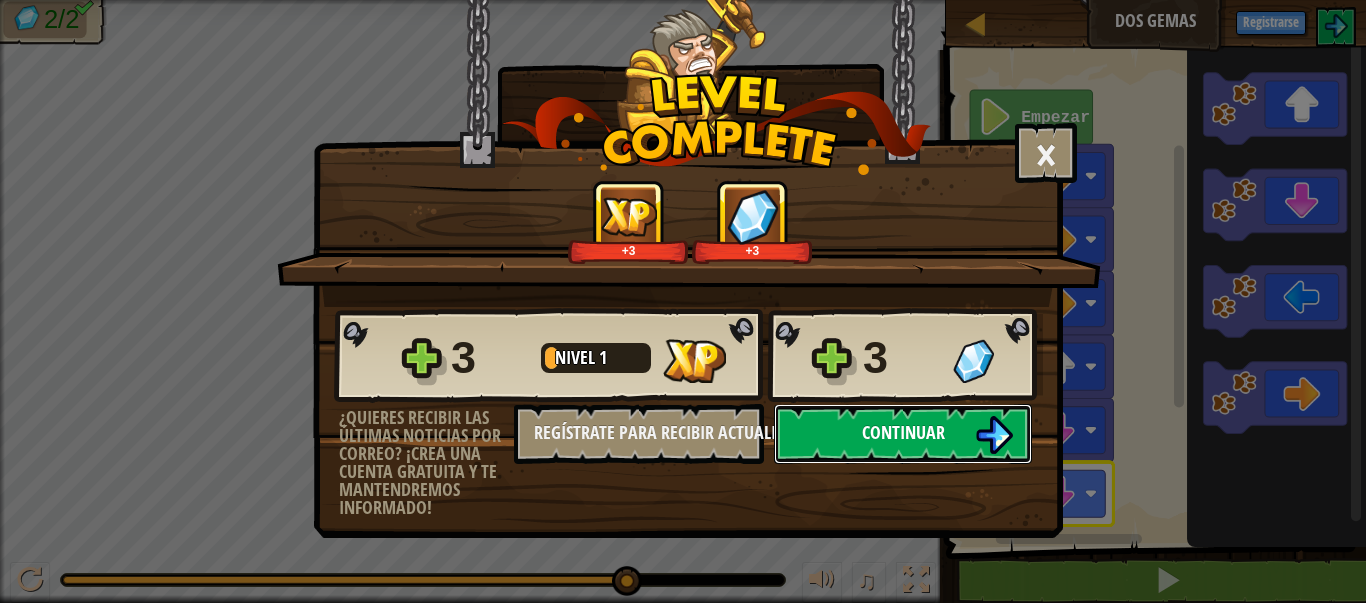 click on "Continuar" at bounding box center [903, 432] 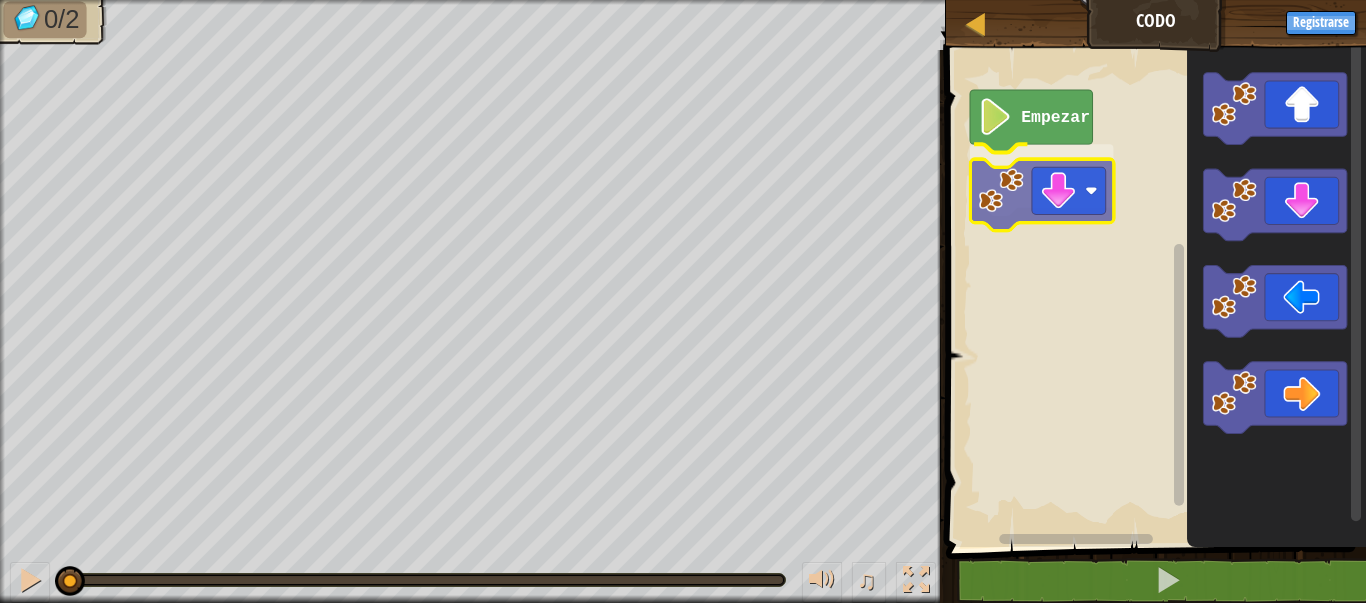 click on "Empezar" at bounding box center (1153, 293) 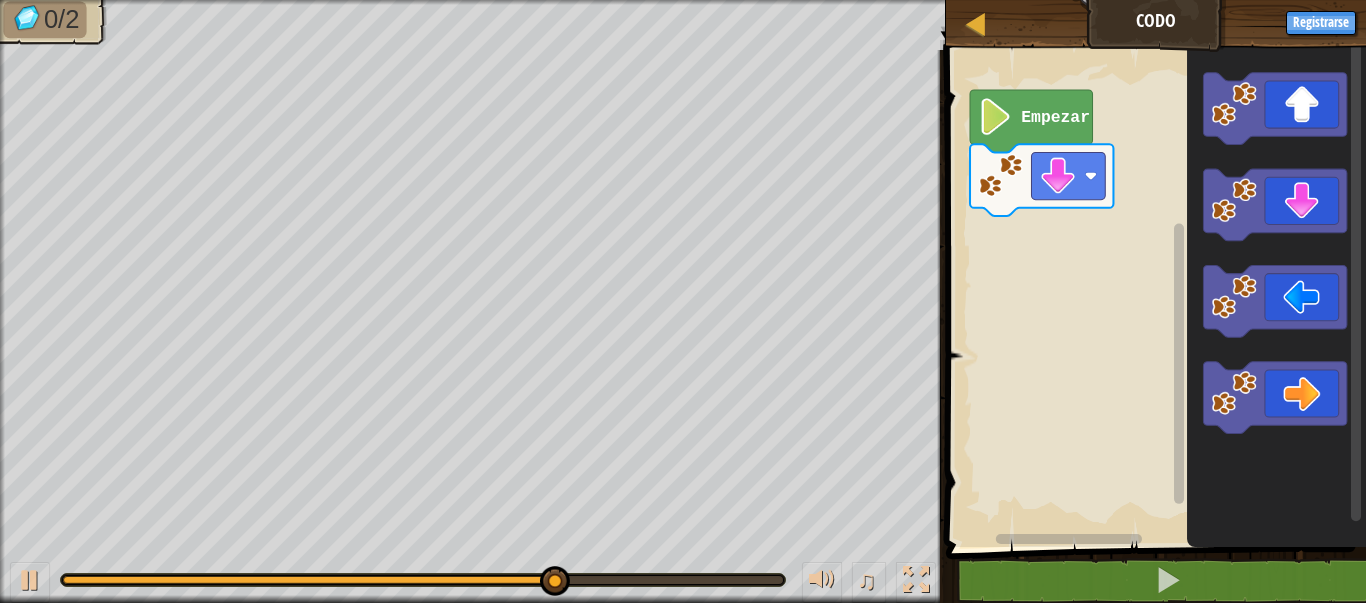 click 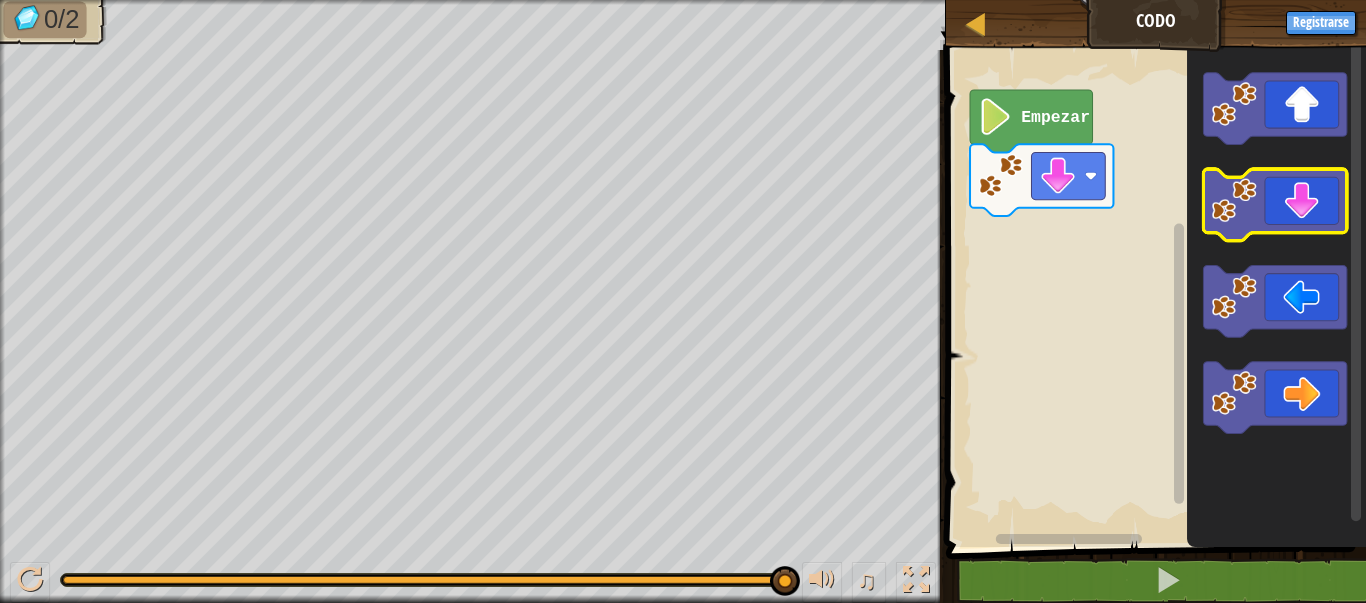 click 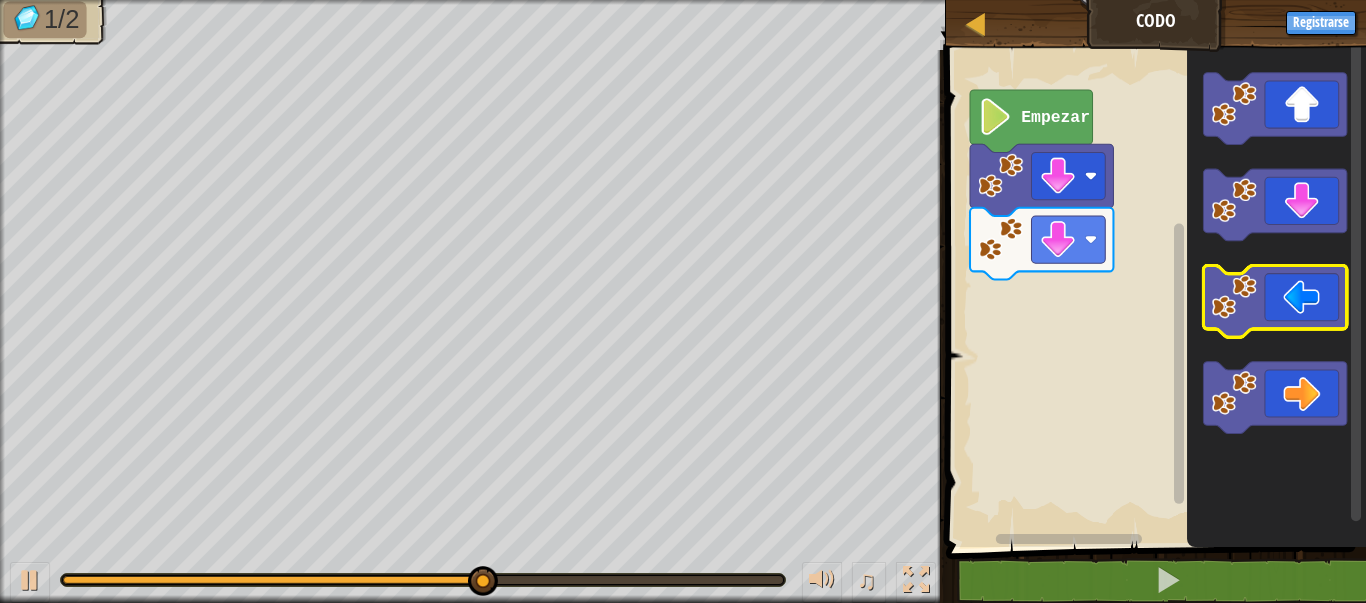click 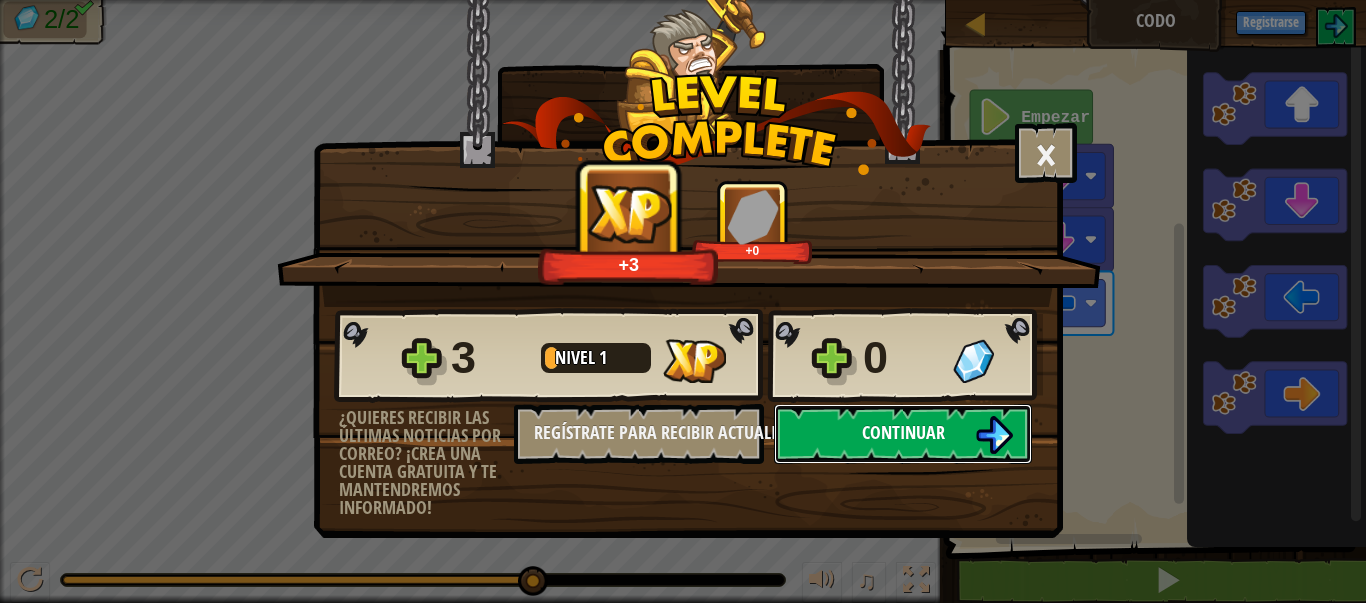 click on "Continuar" at bounding box center (903, 434) 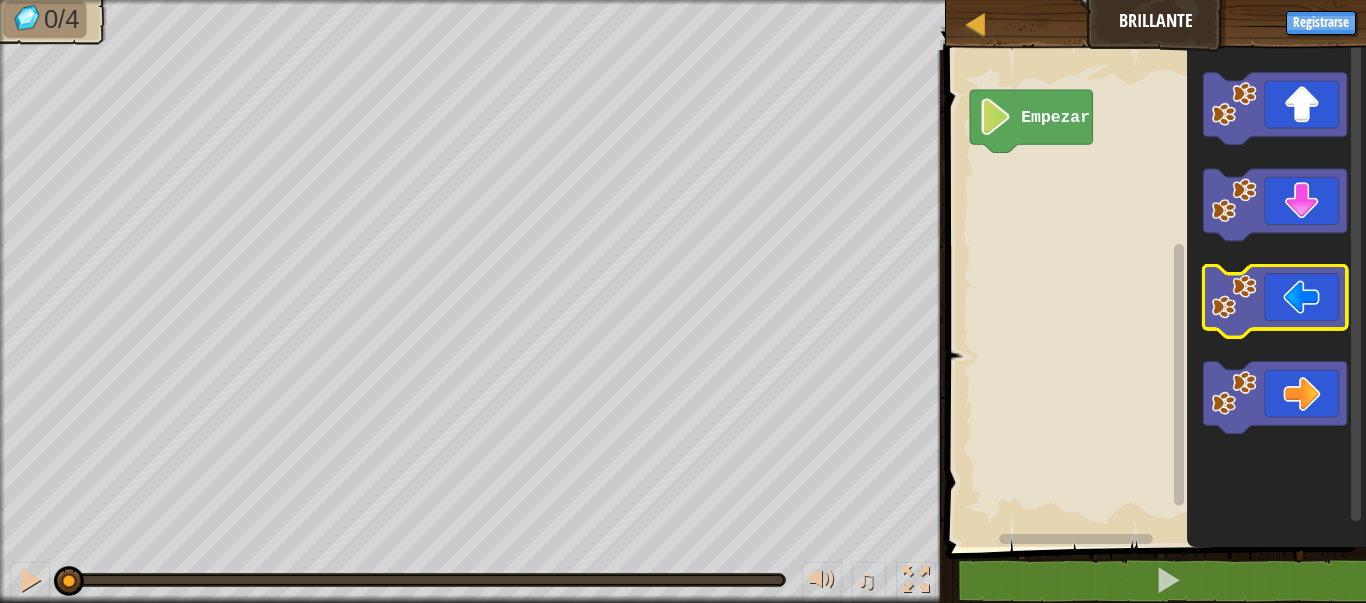 click 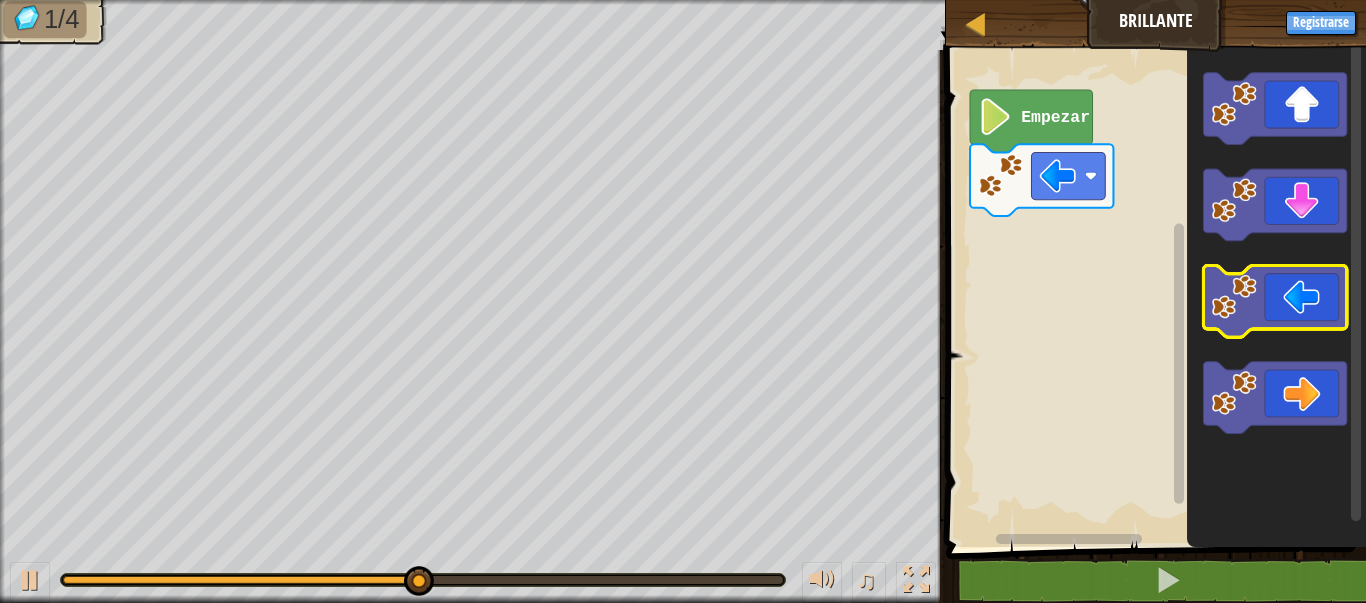 click 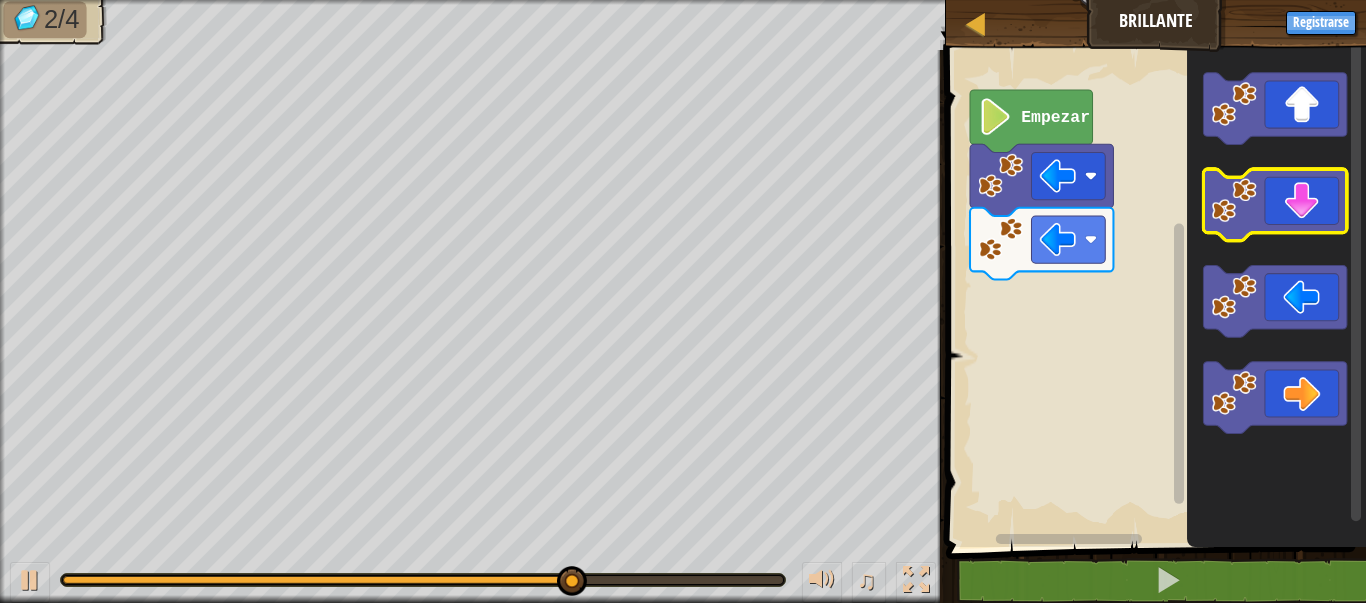click 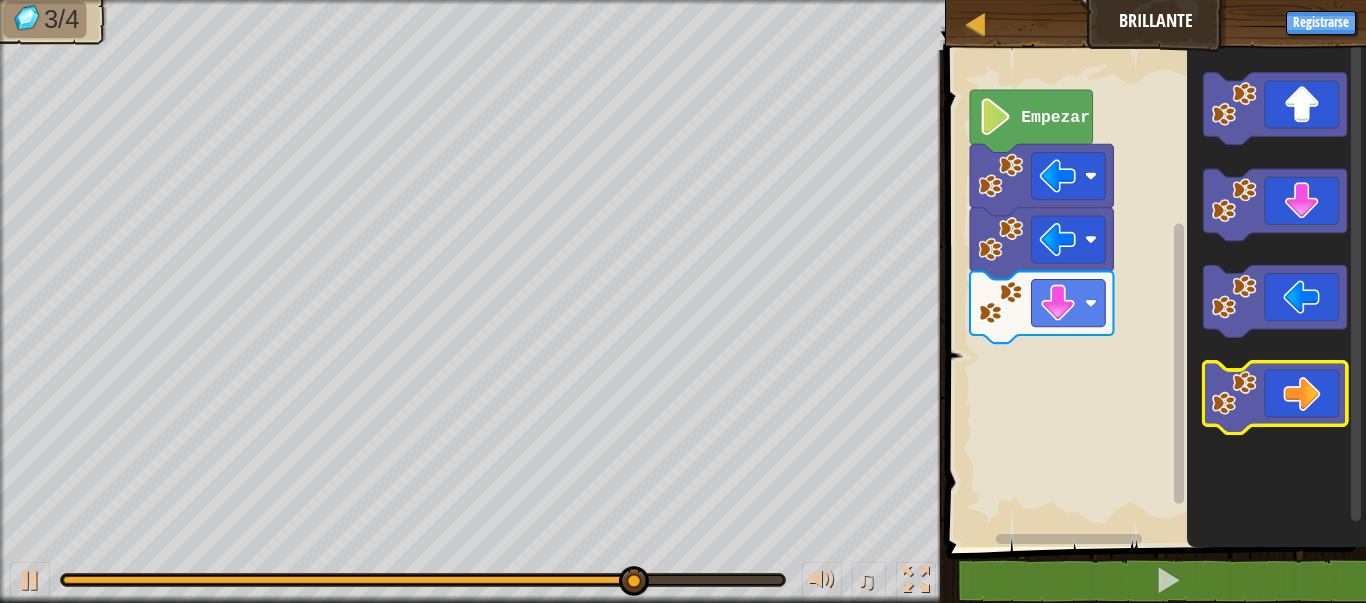 click 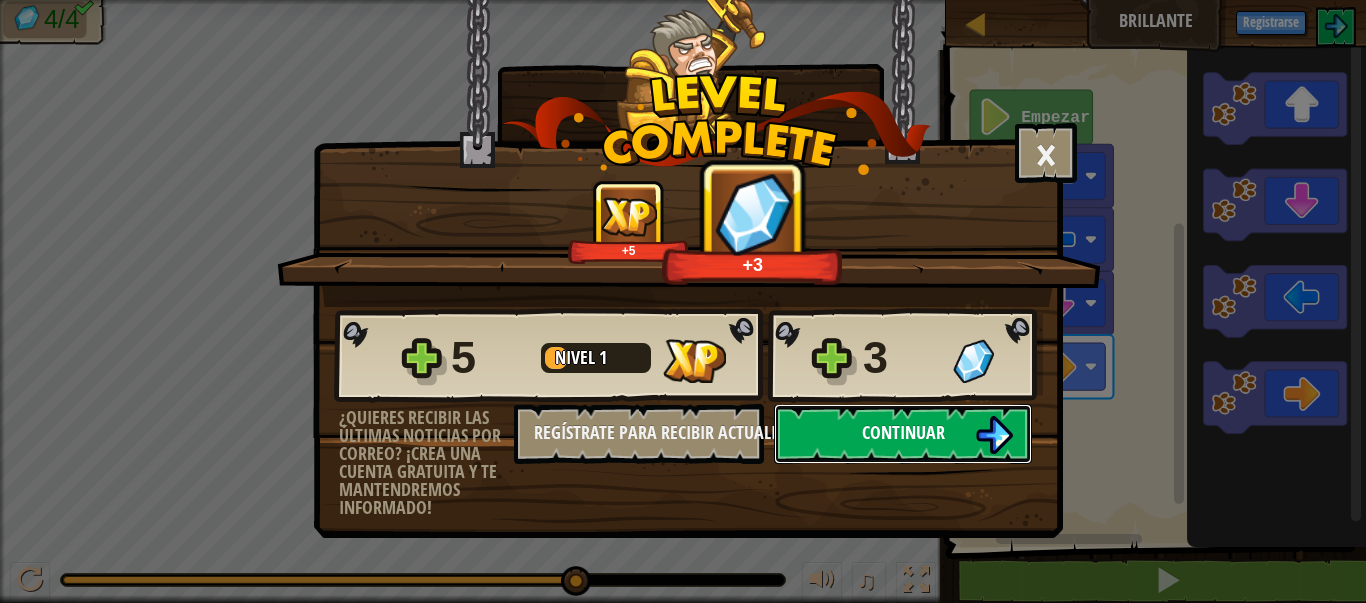 click on "Continuar" at bounding box center [903, 432] 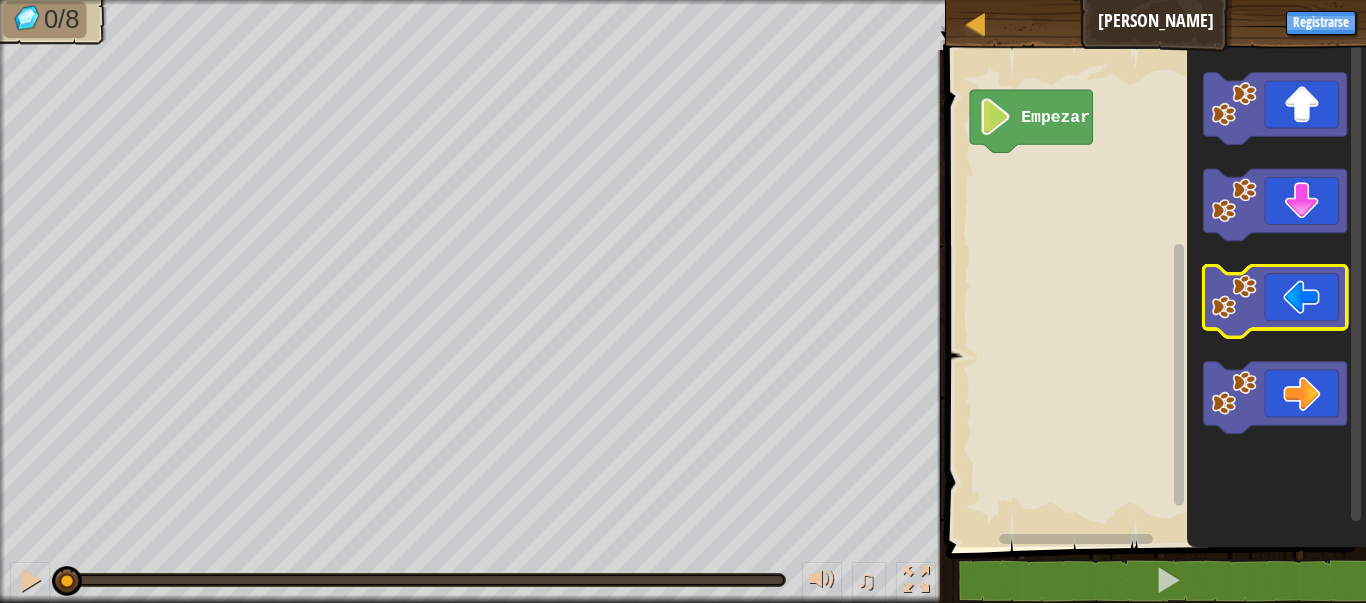 click 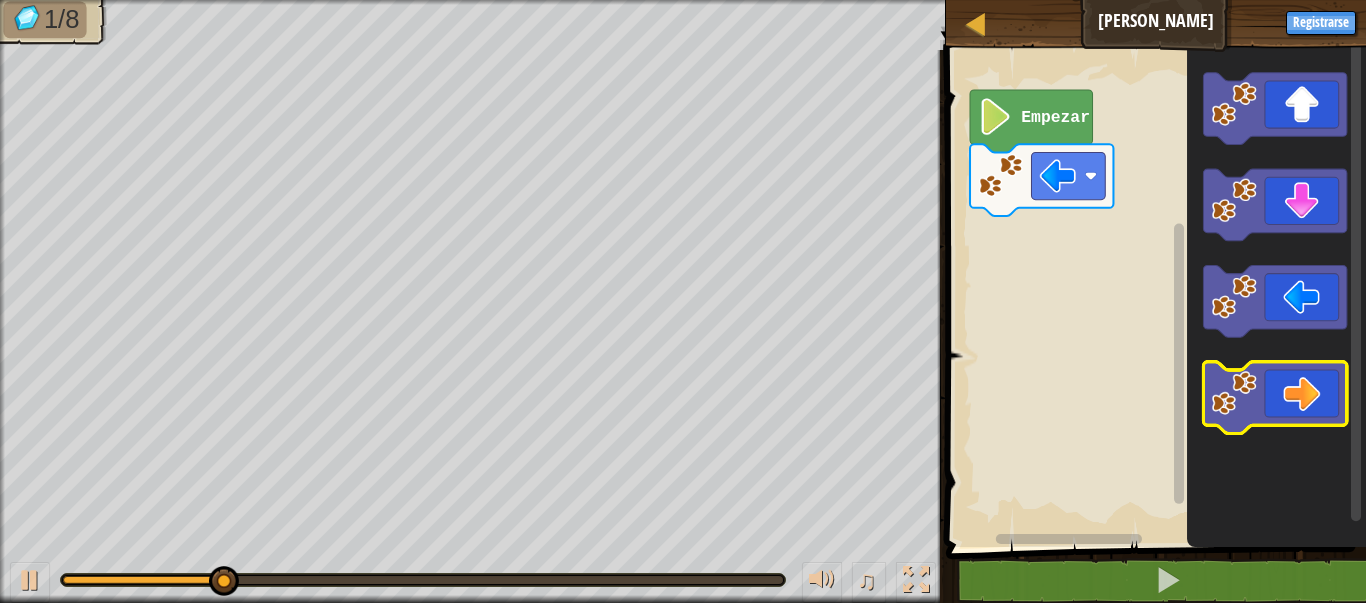 click 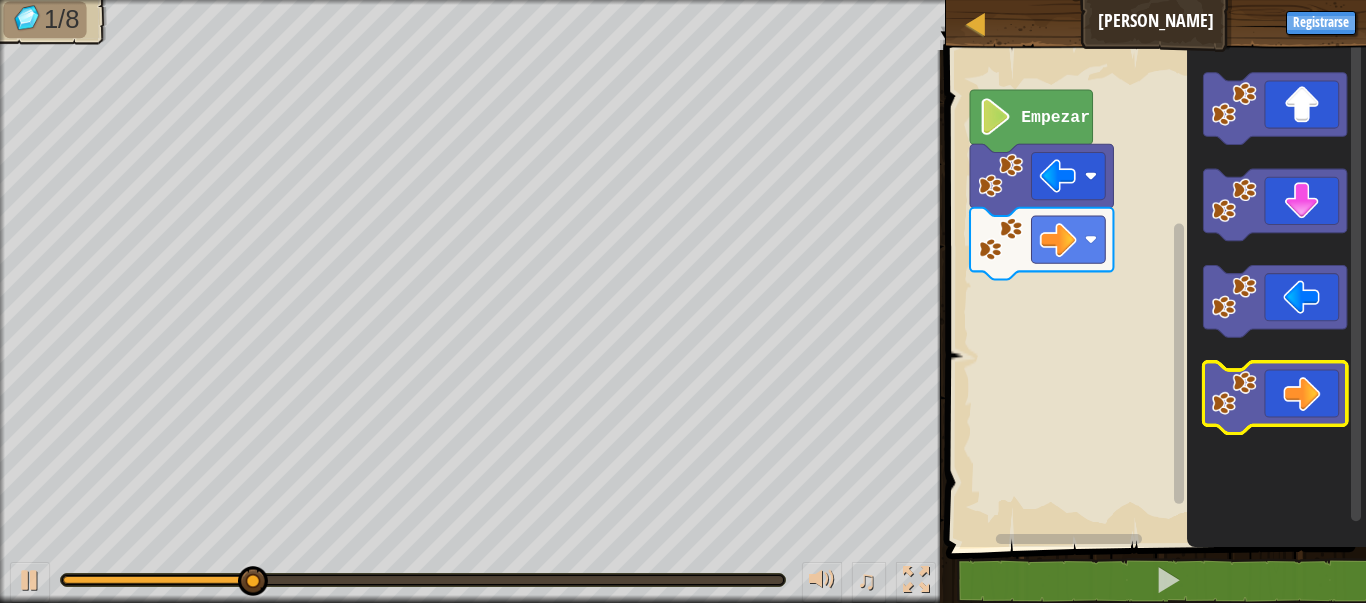 click 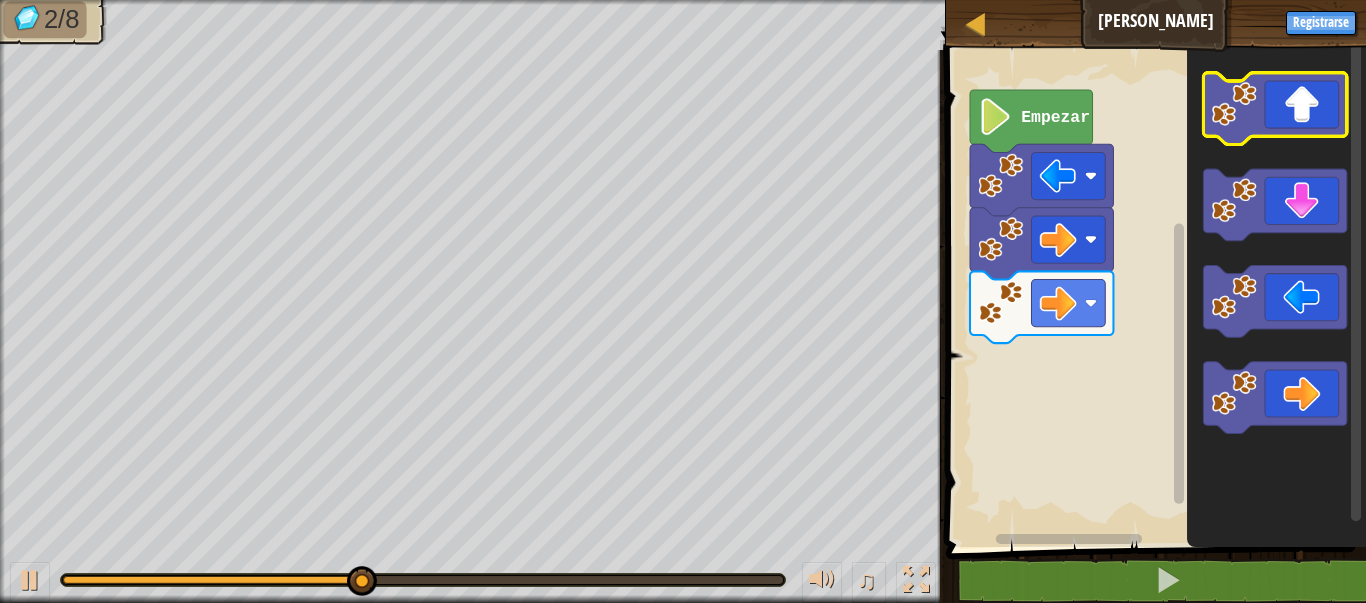 click 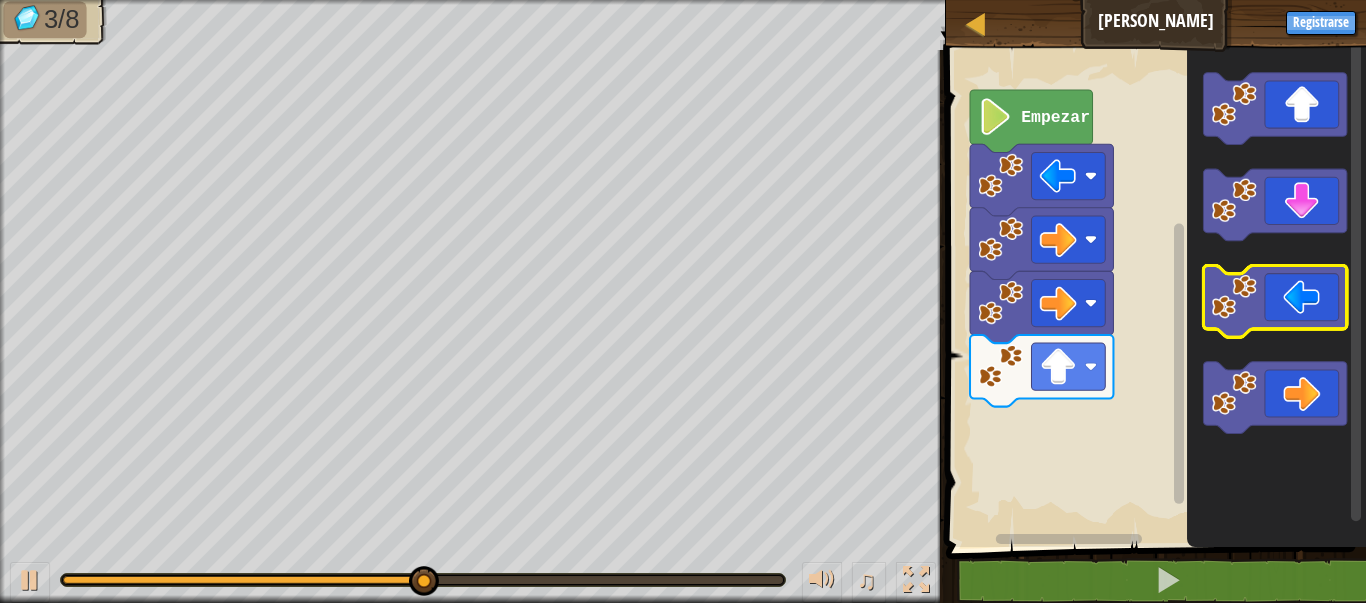 click 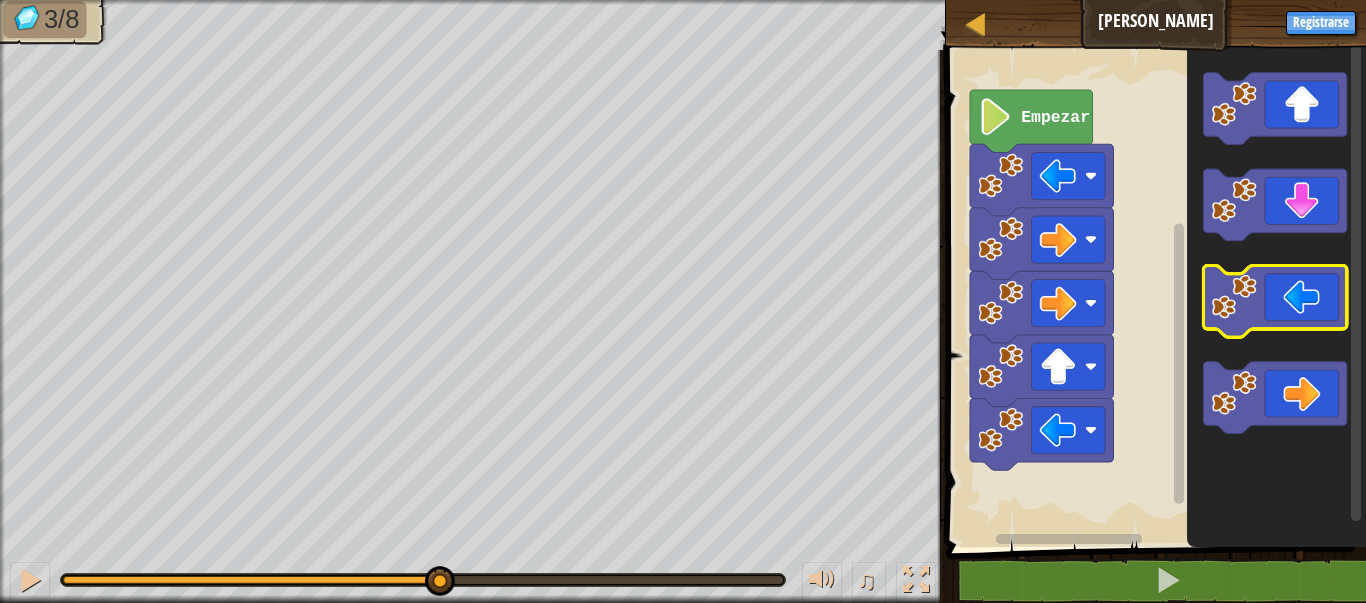 click 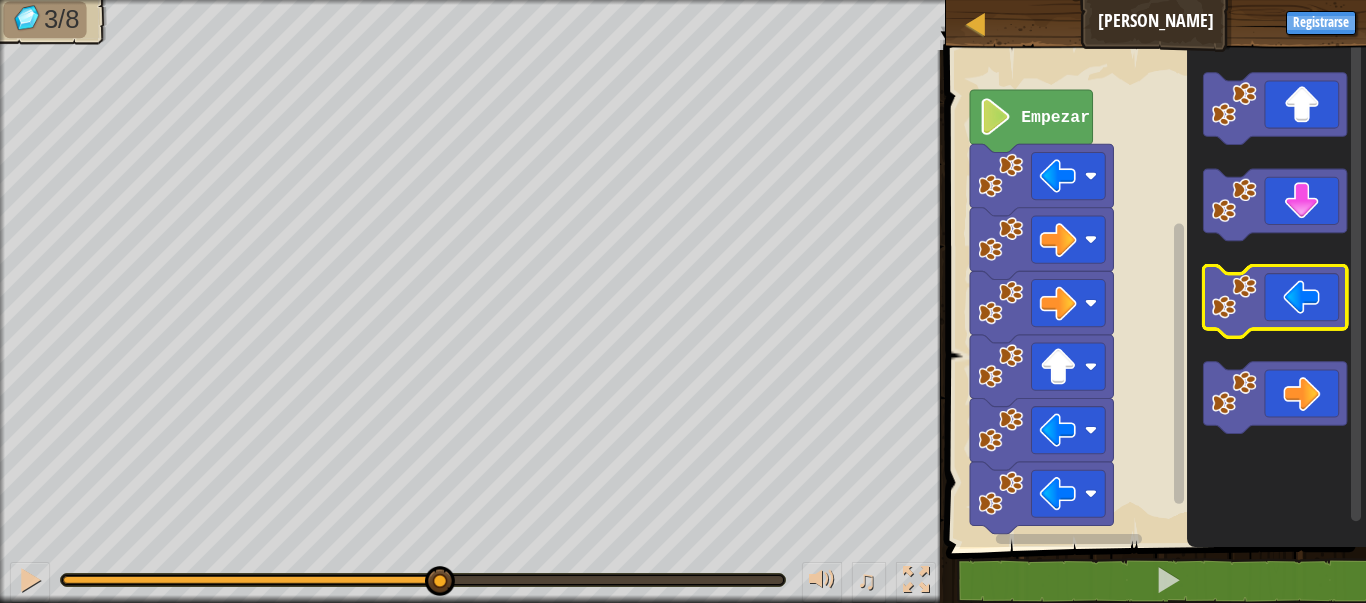 click 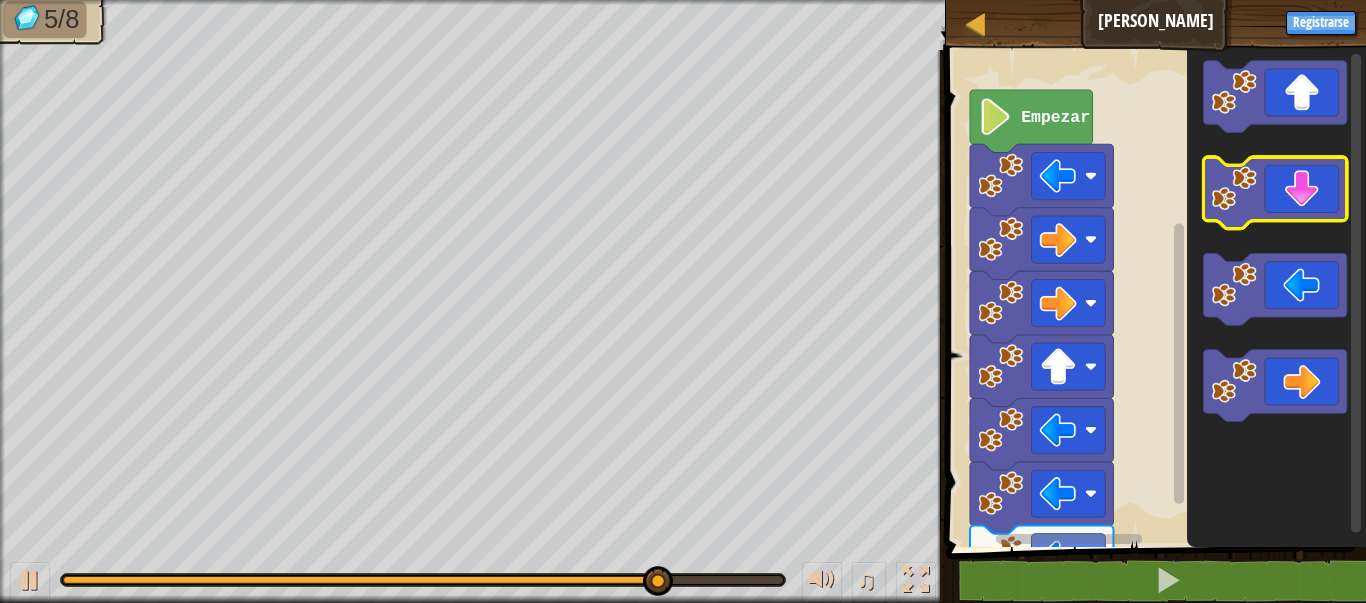 click 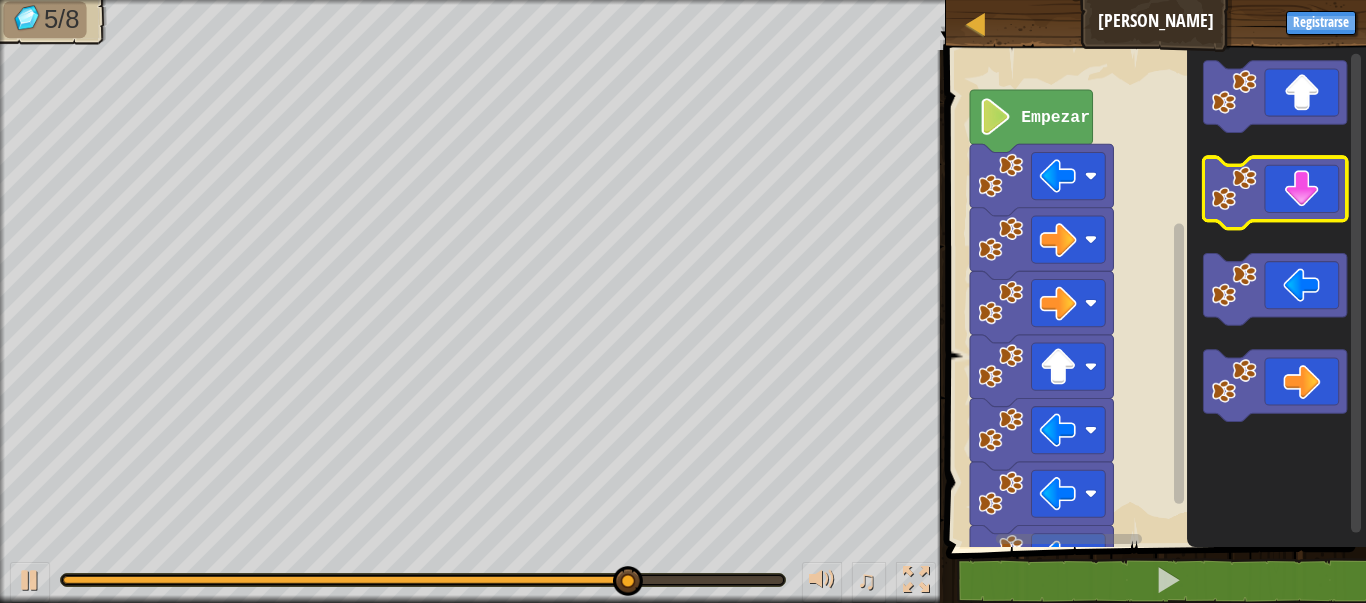 click 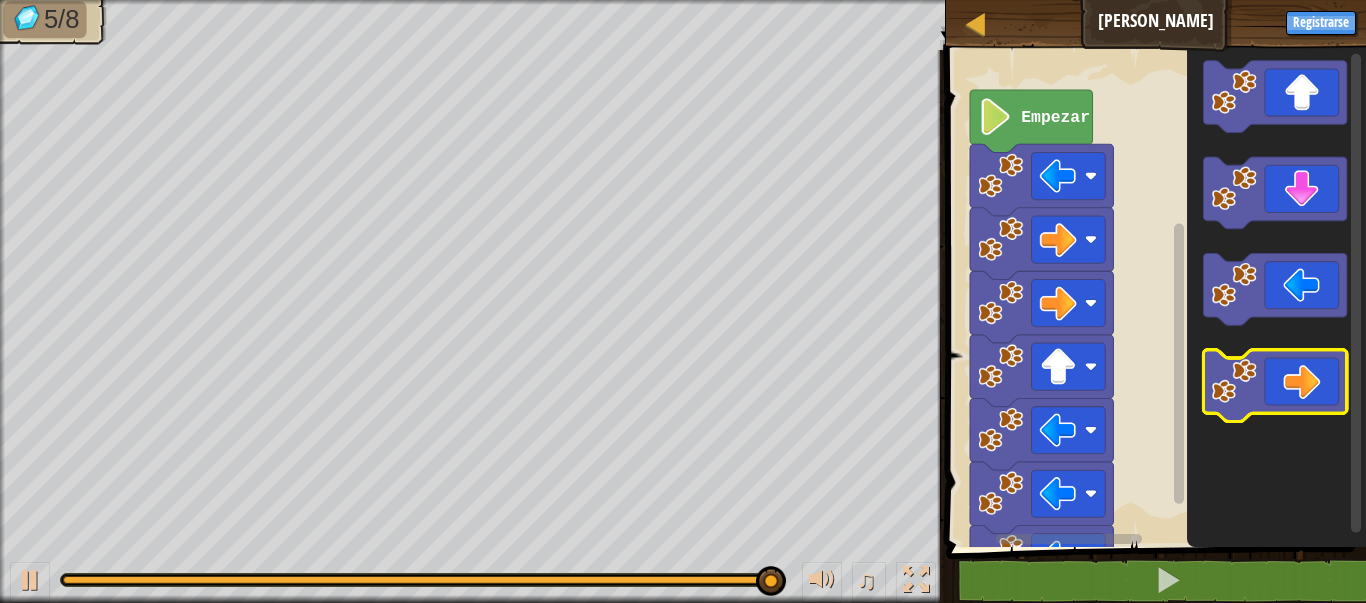 click 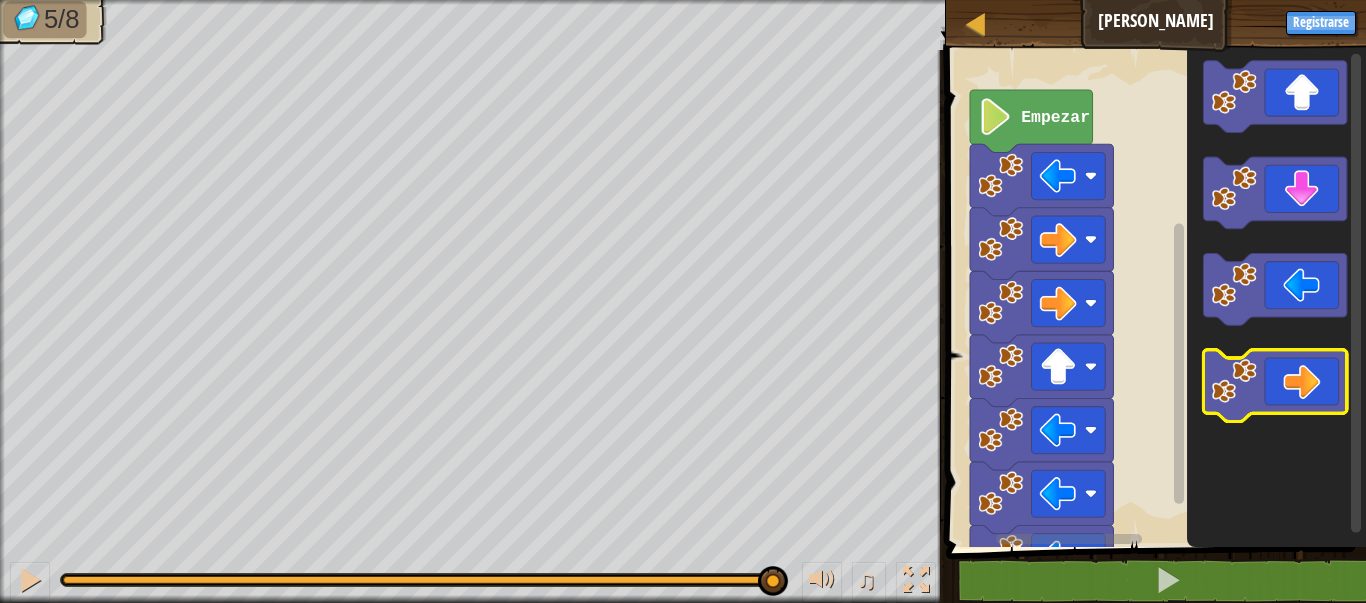 click 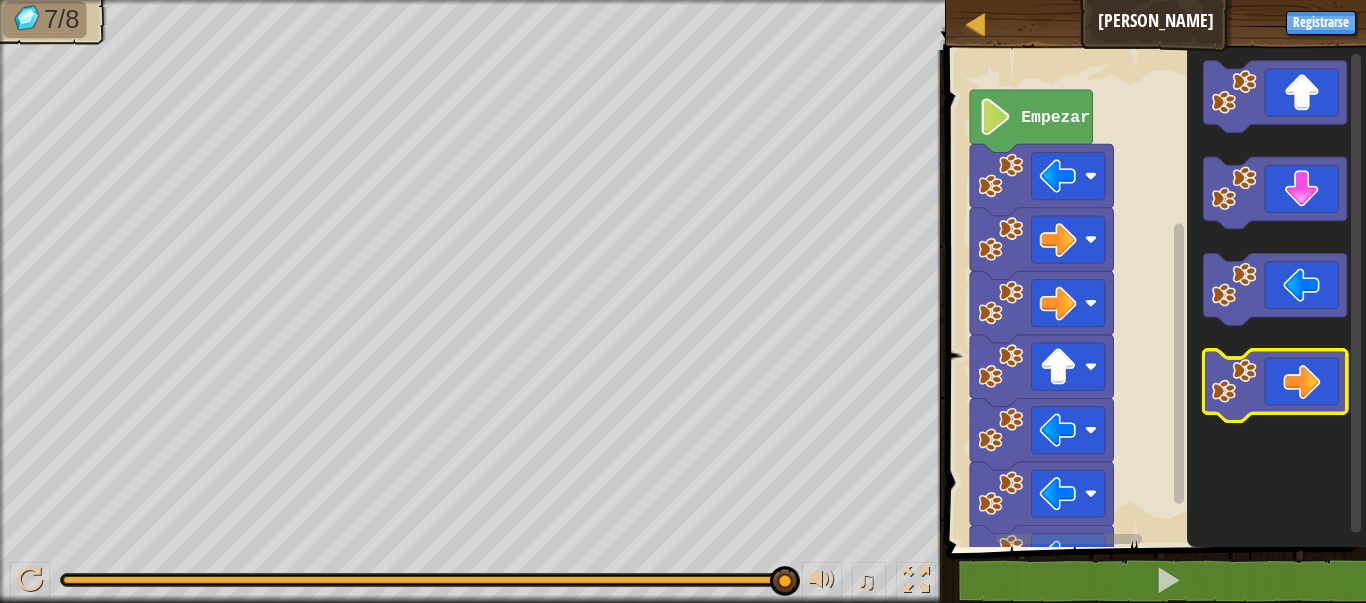 click 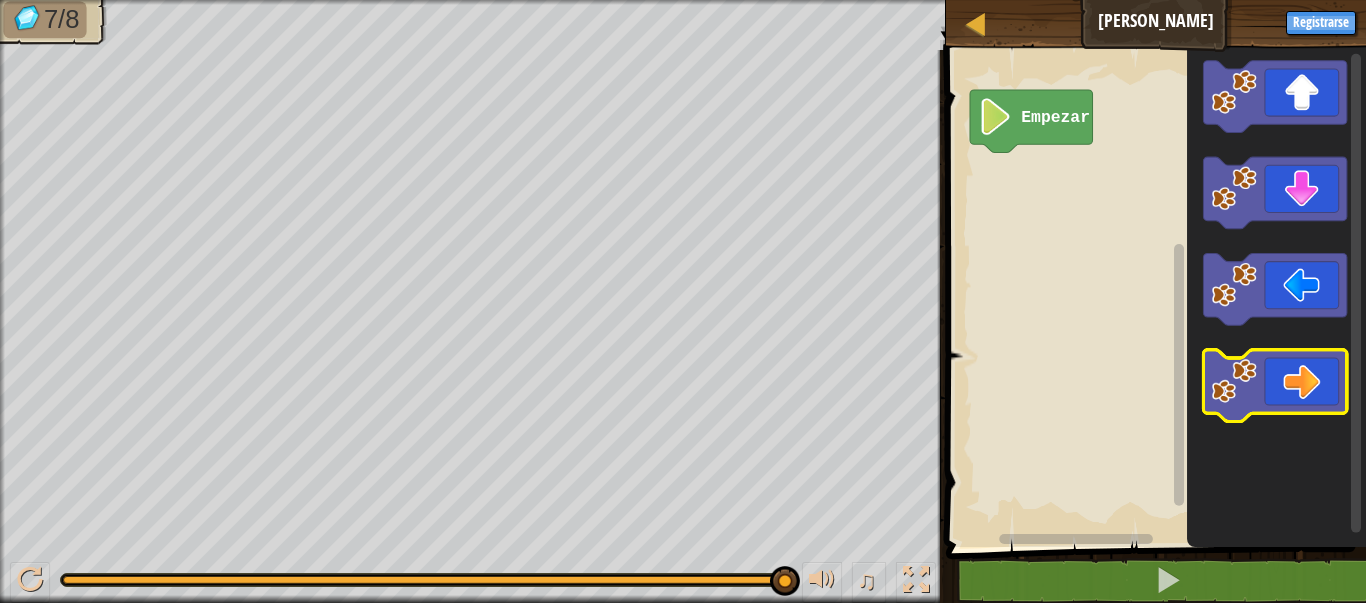 click 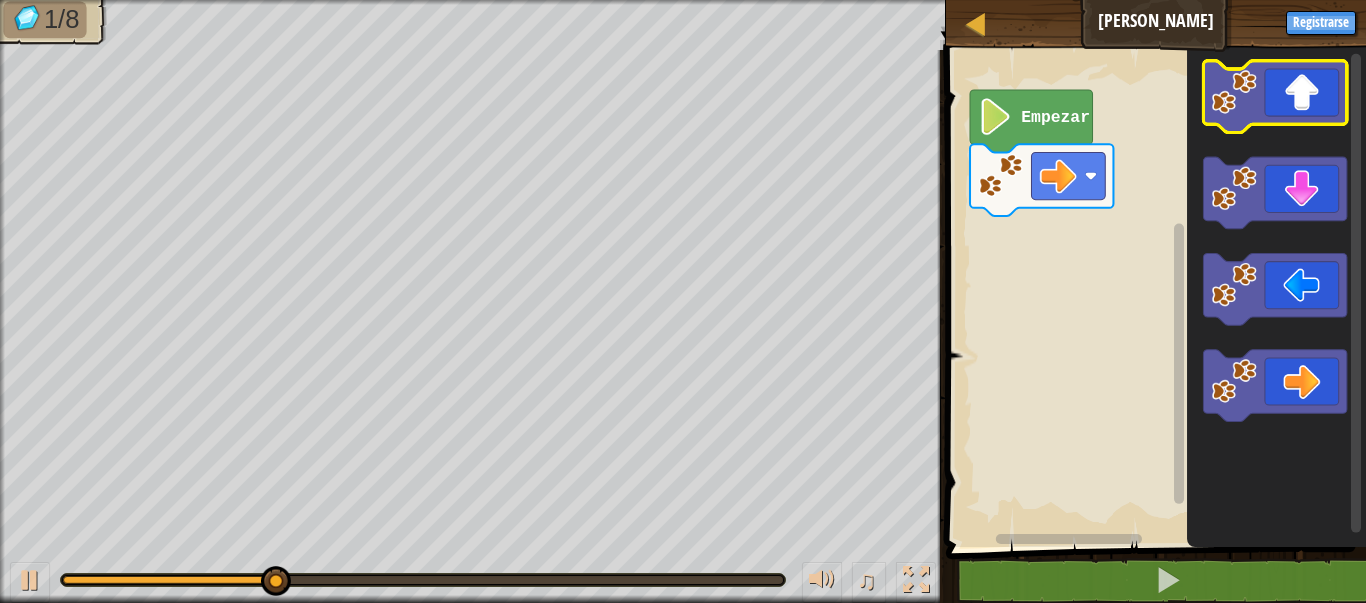 click 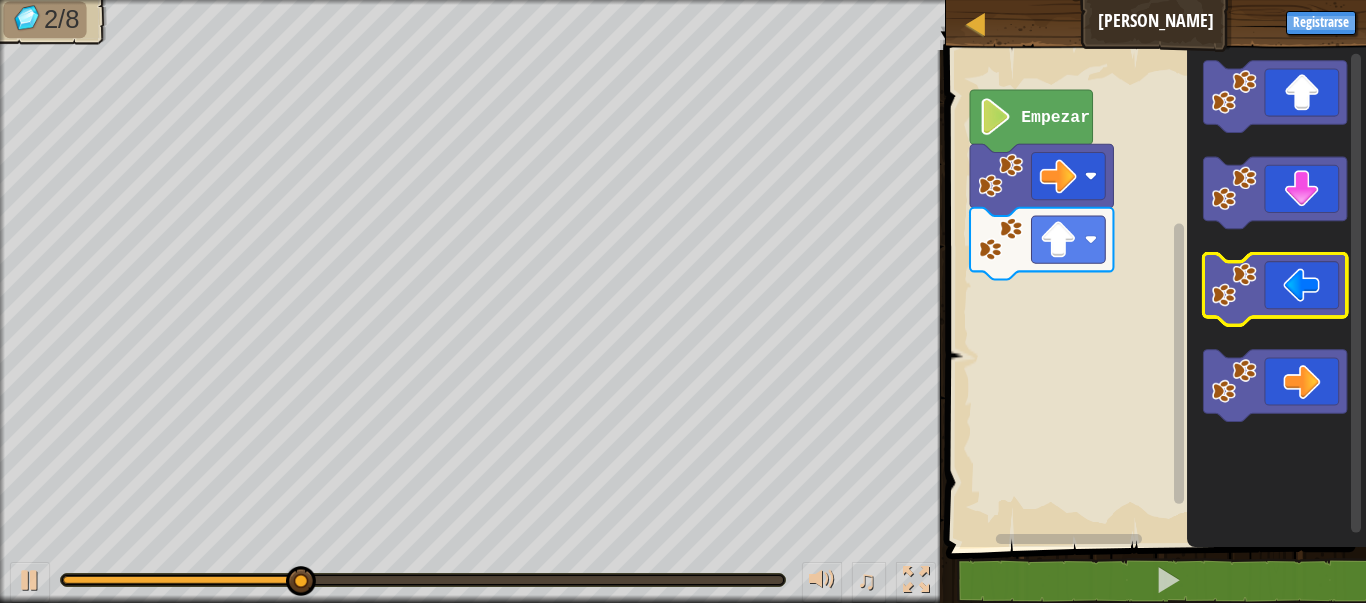 click 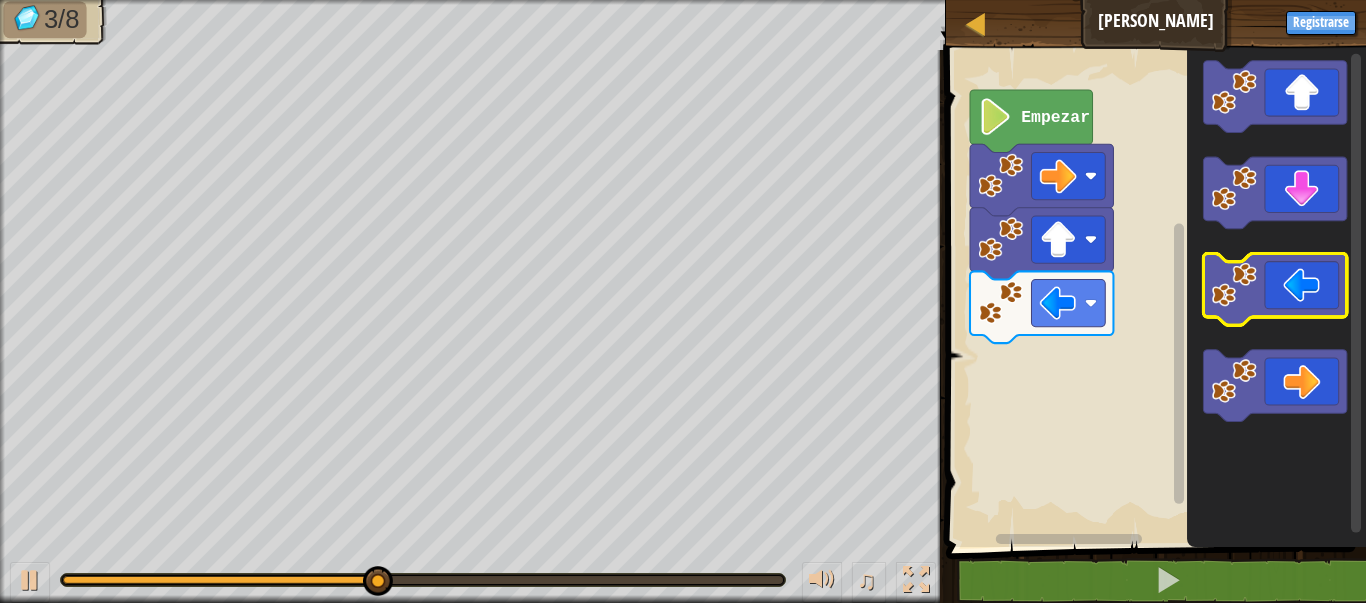 click 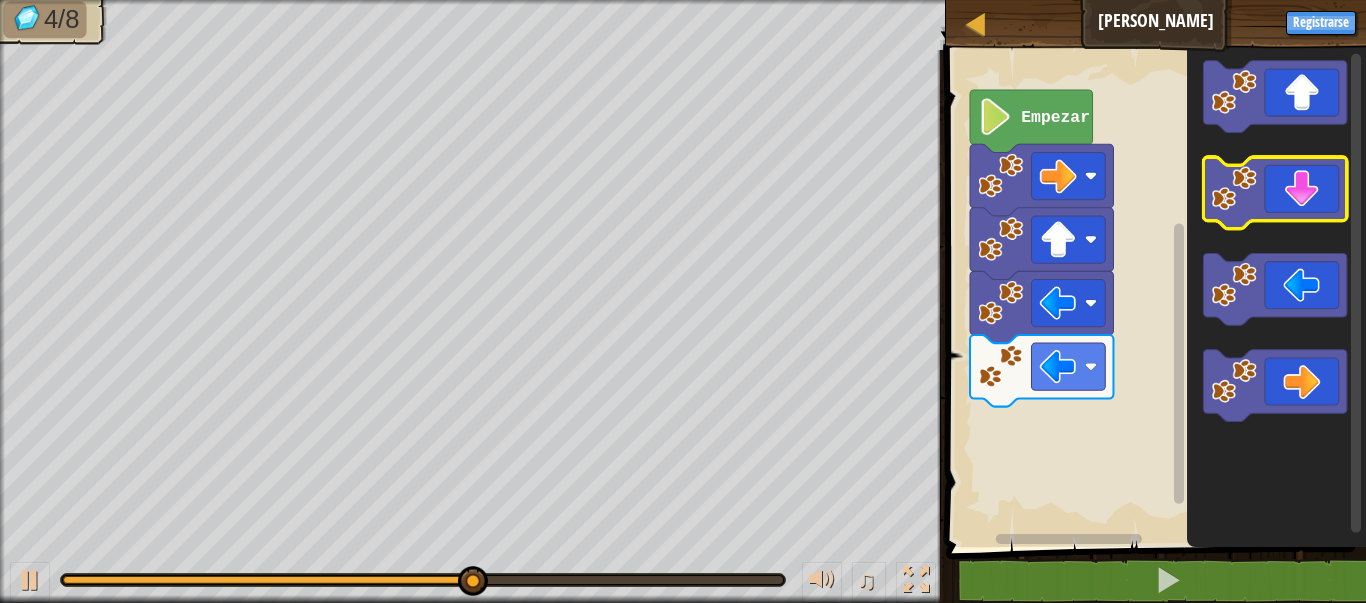 click 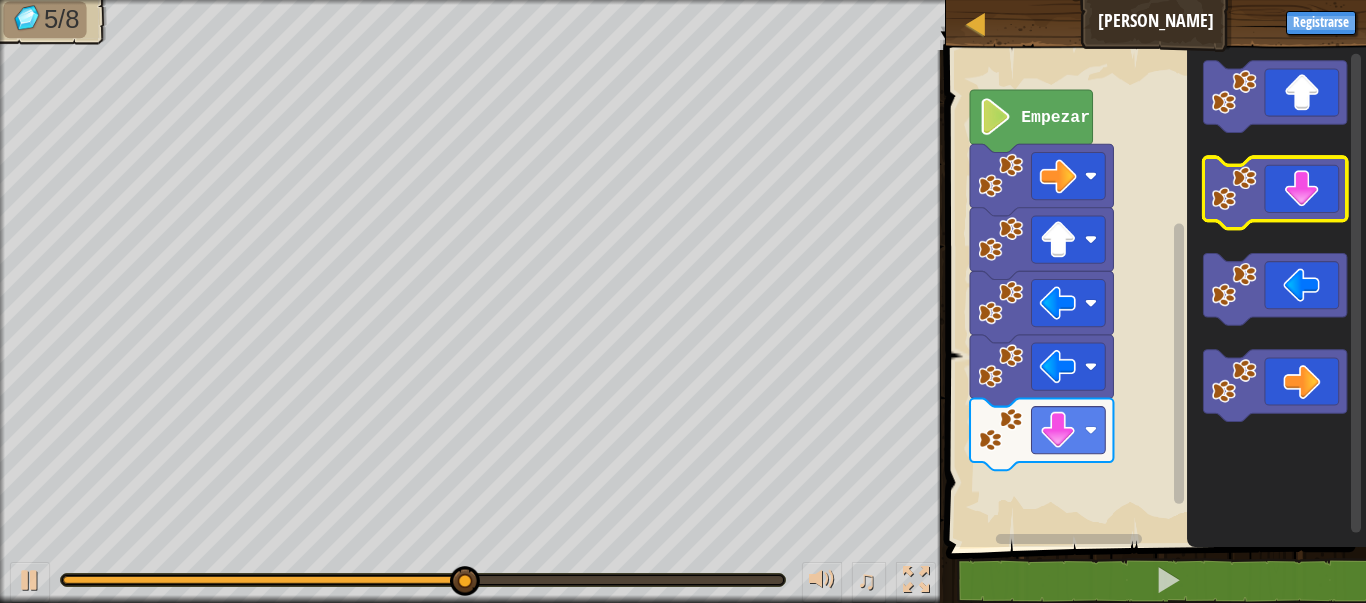 click 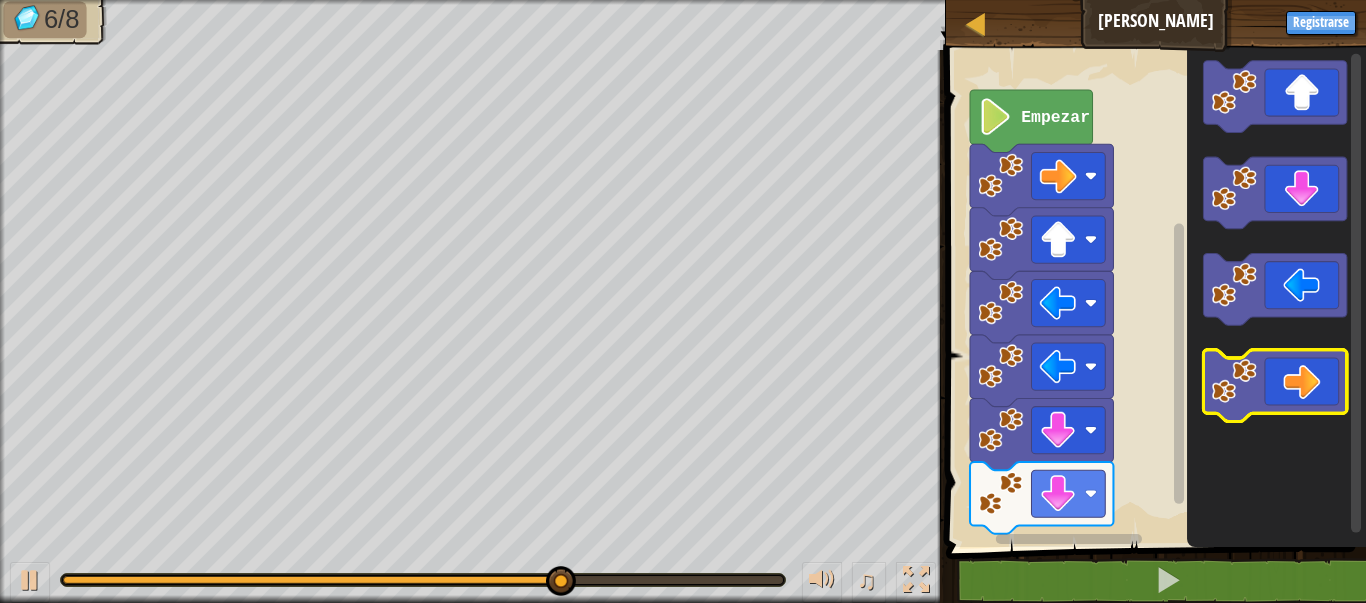 click 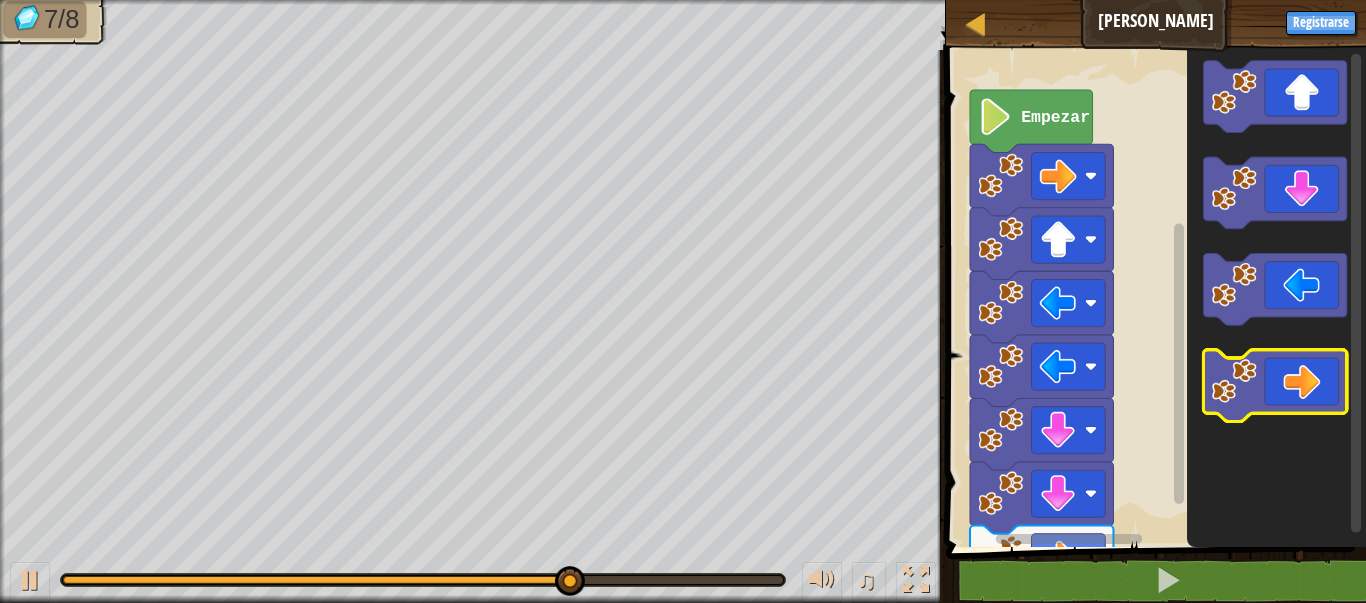 click 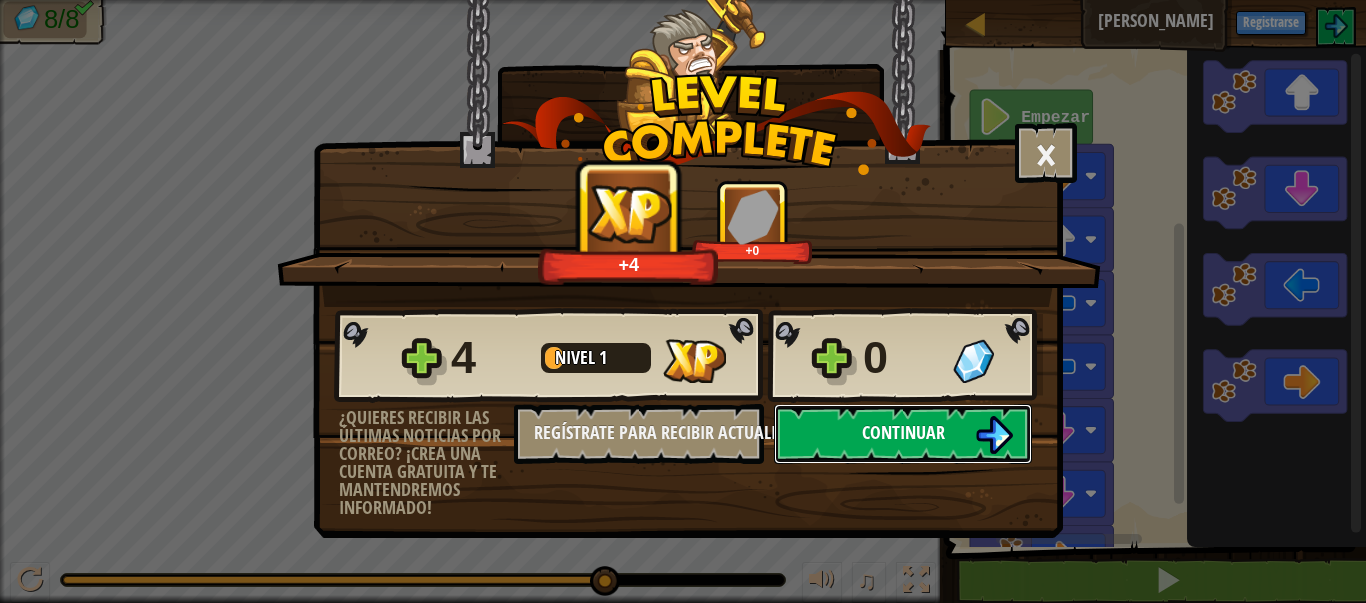 click on "Continuar" at bounding box center (903, 434) 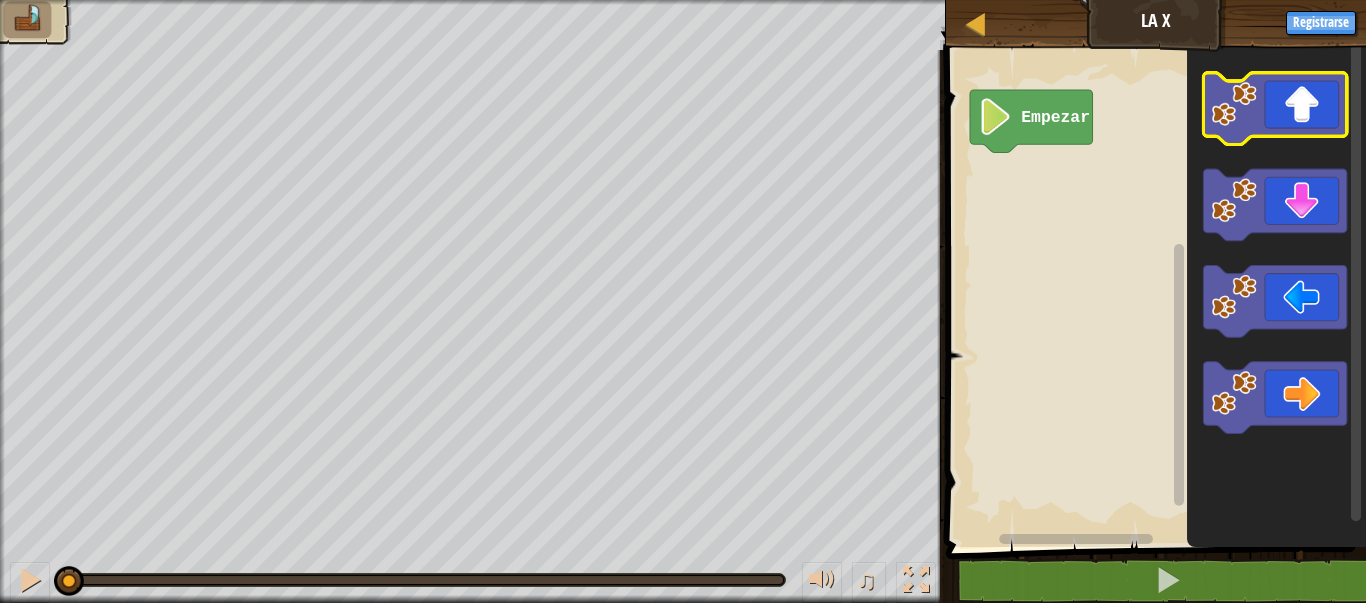 click 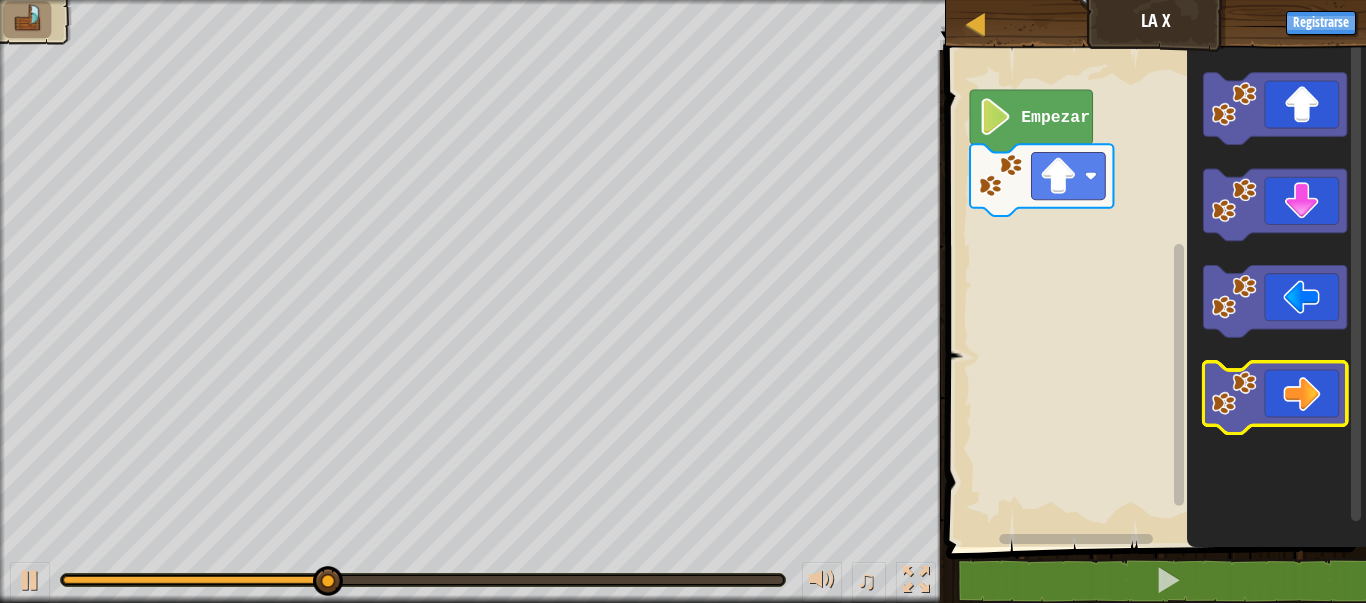 click 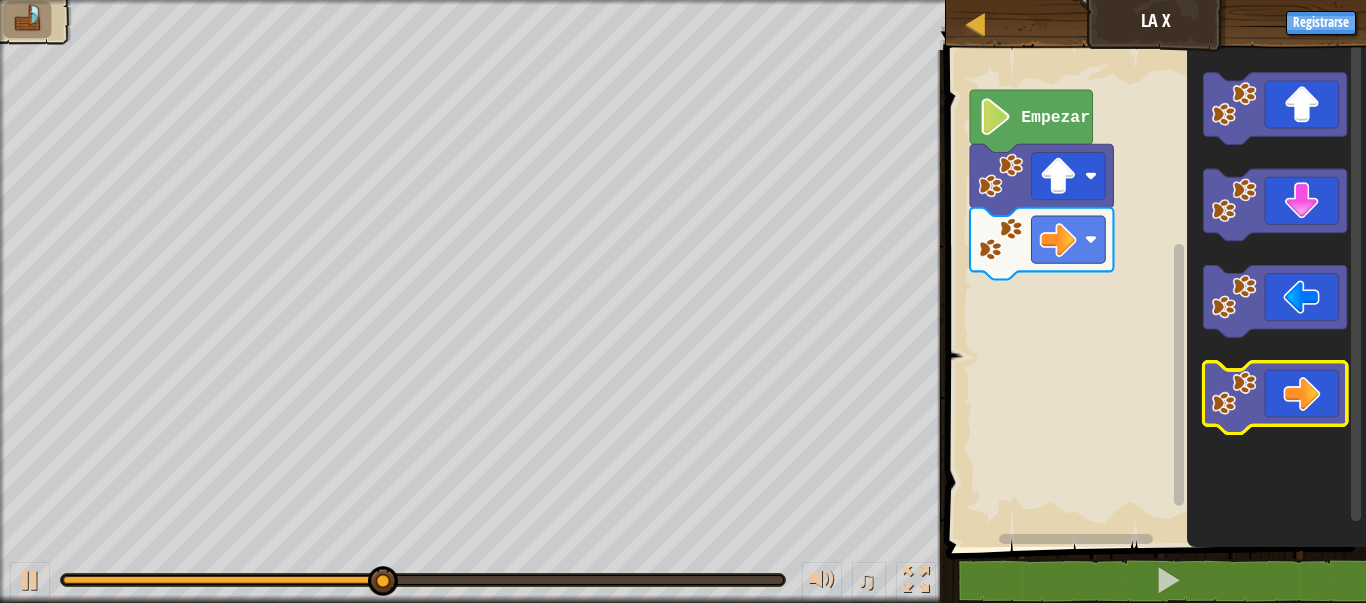 click 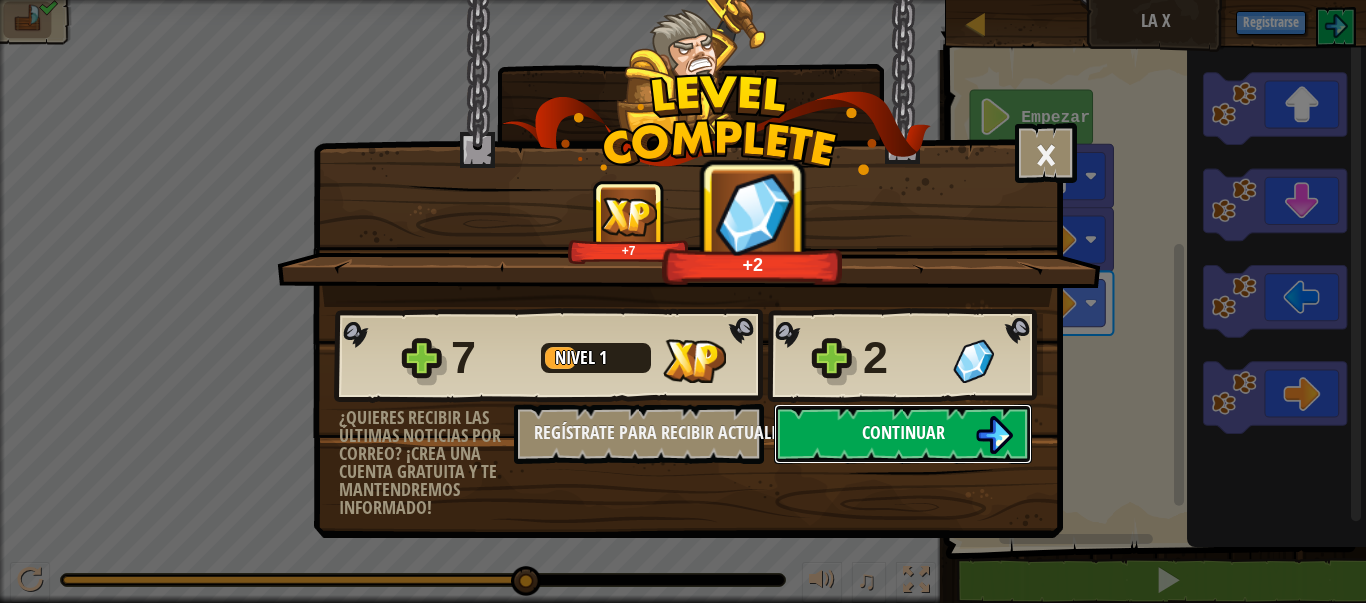 click on "Continuar" at bounding box center [903, 432] 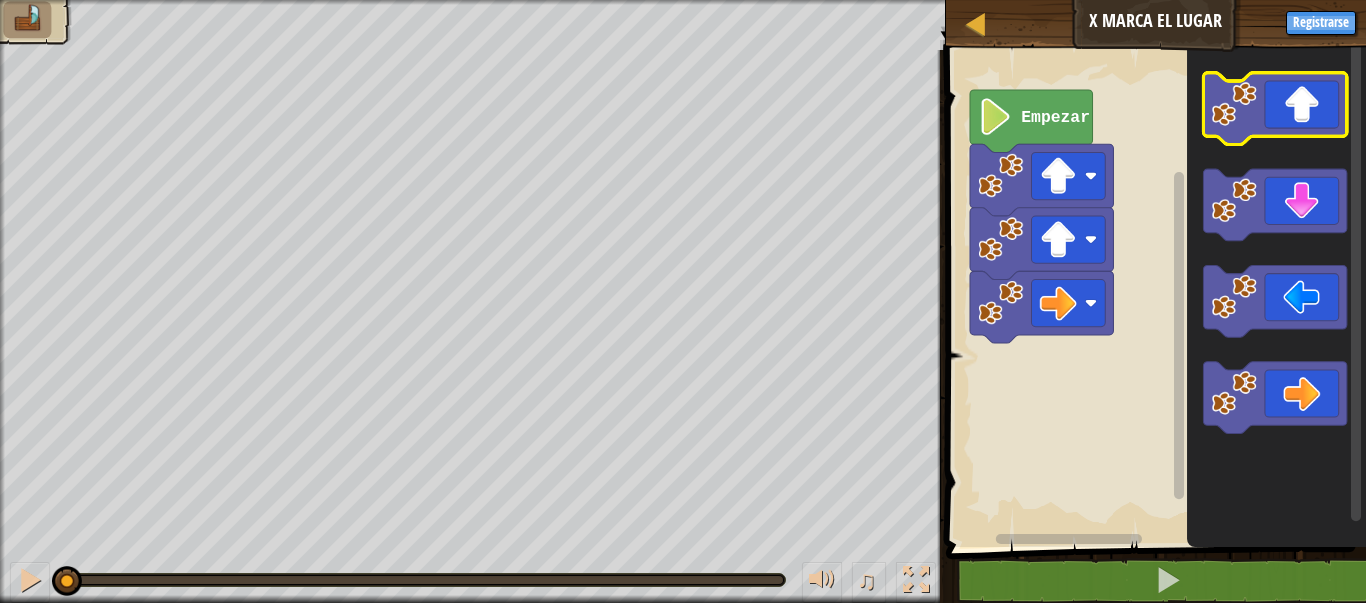 click 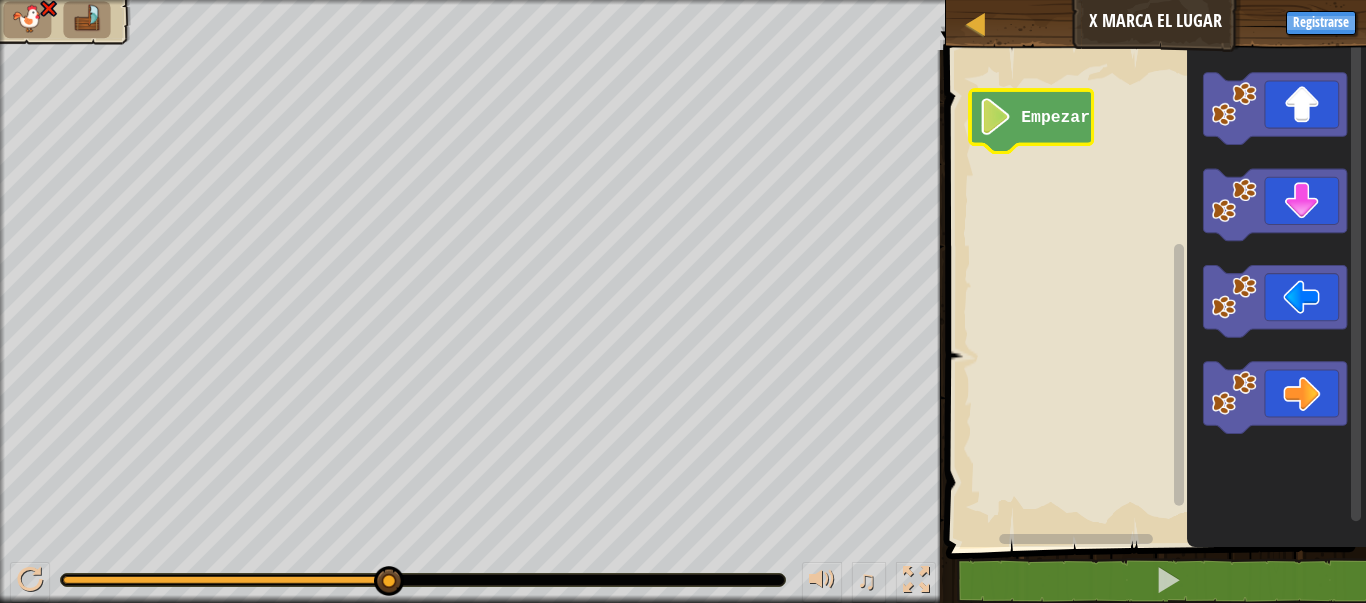 click 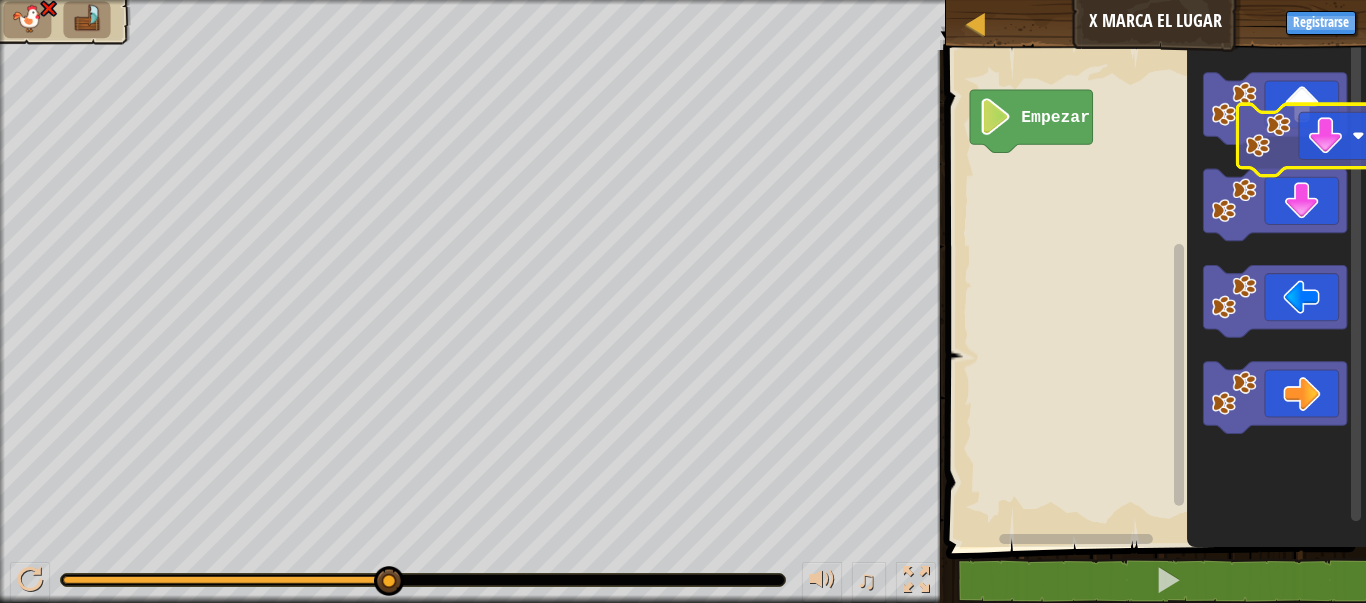 click on "Empezar" at bounding box center (1153, 293) 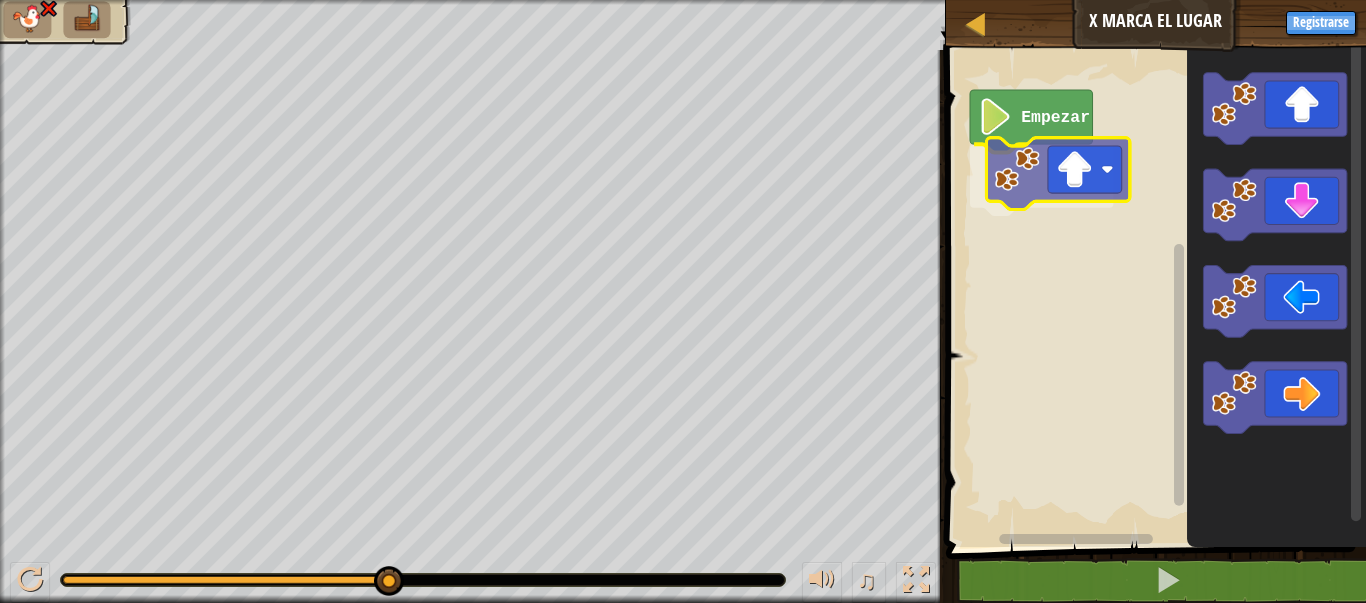 click on "Empezar" at bounding box center (1153, 293) 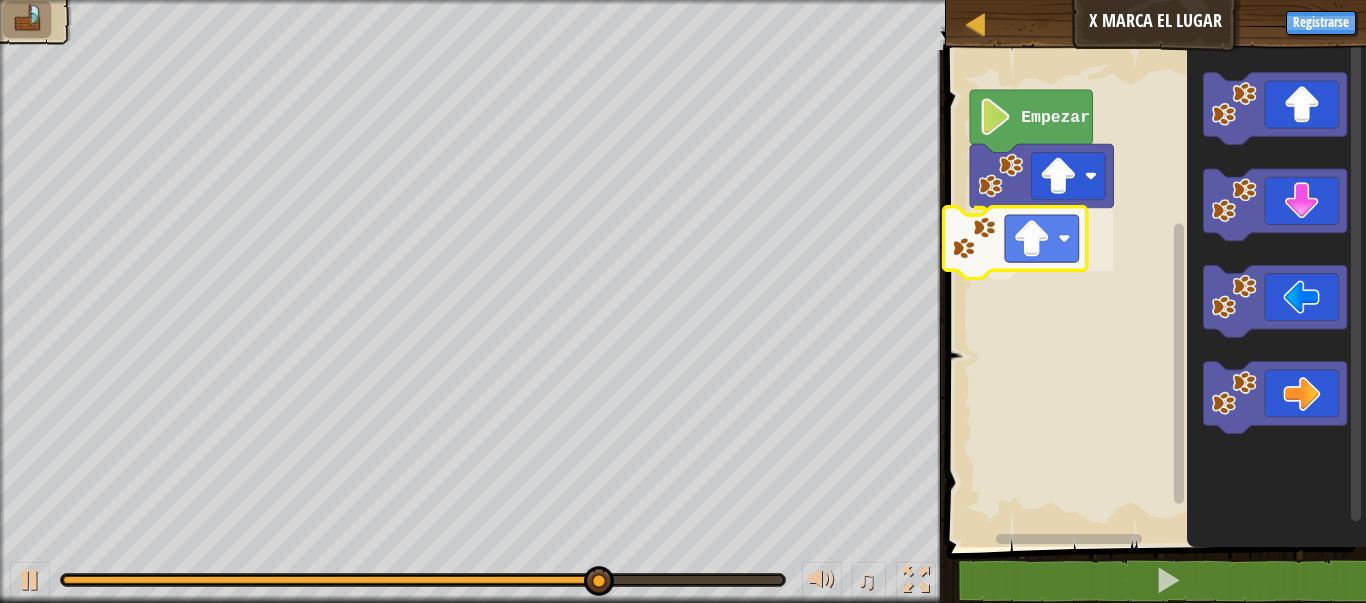 click on "Empezar" at bounding box center (1153, 293) 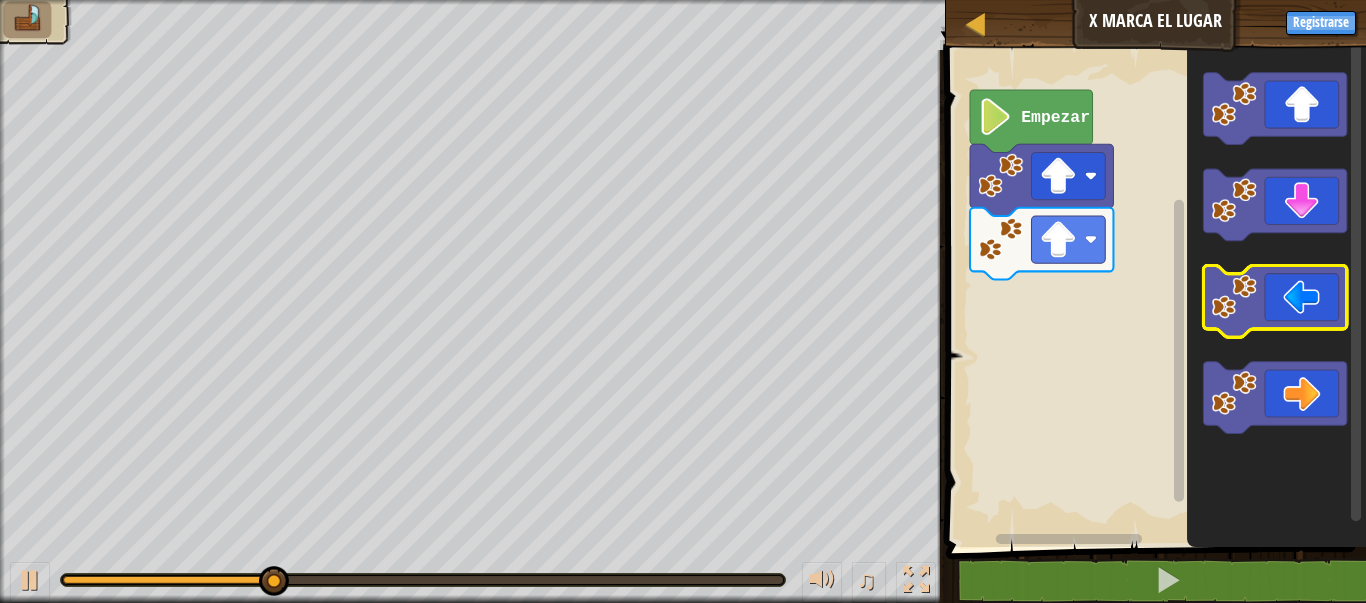 click 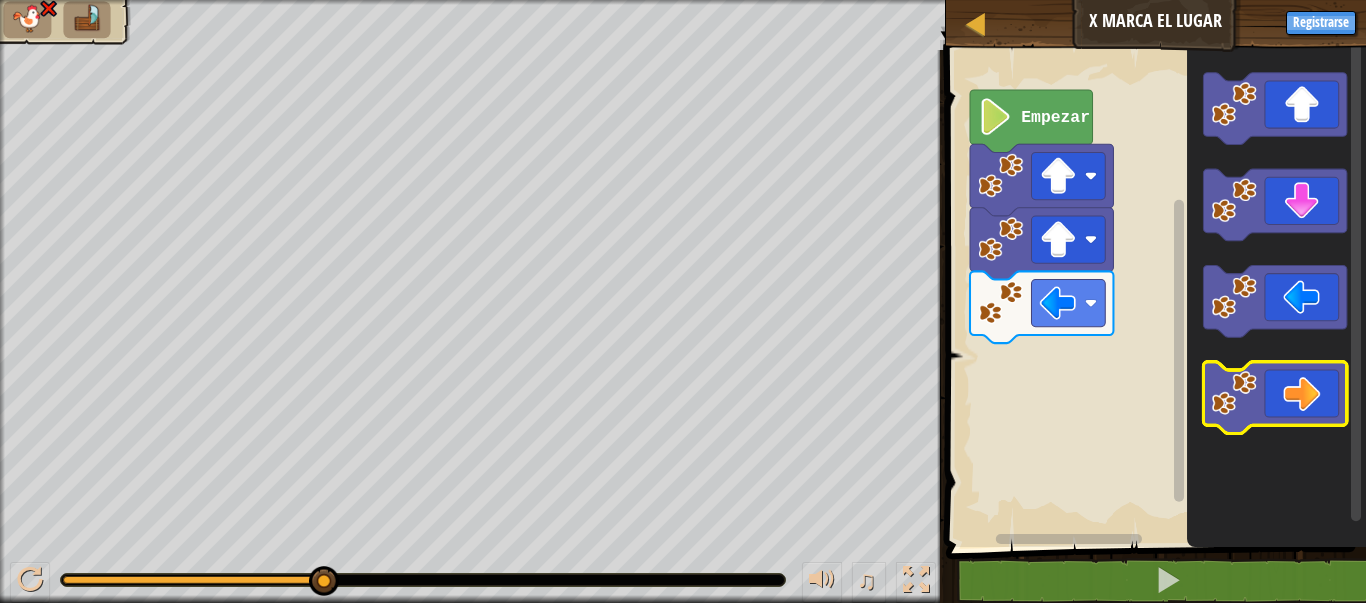 click 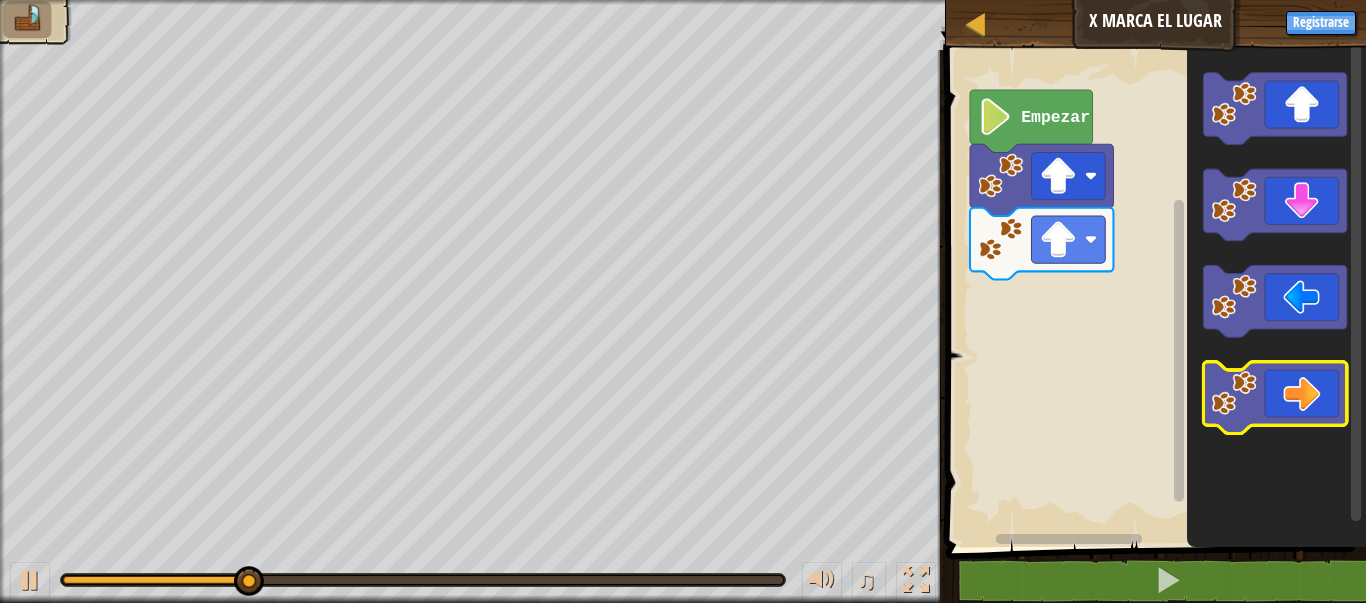 click 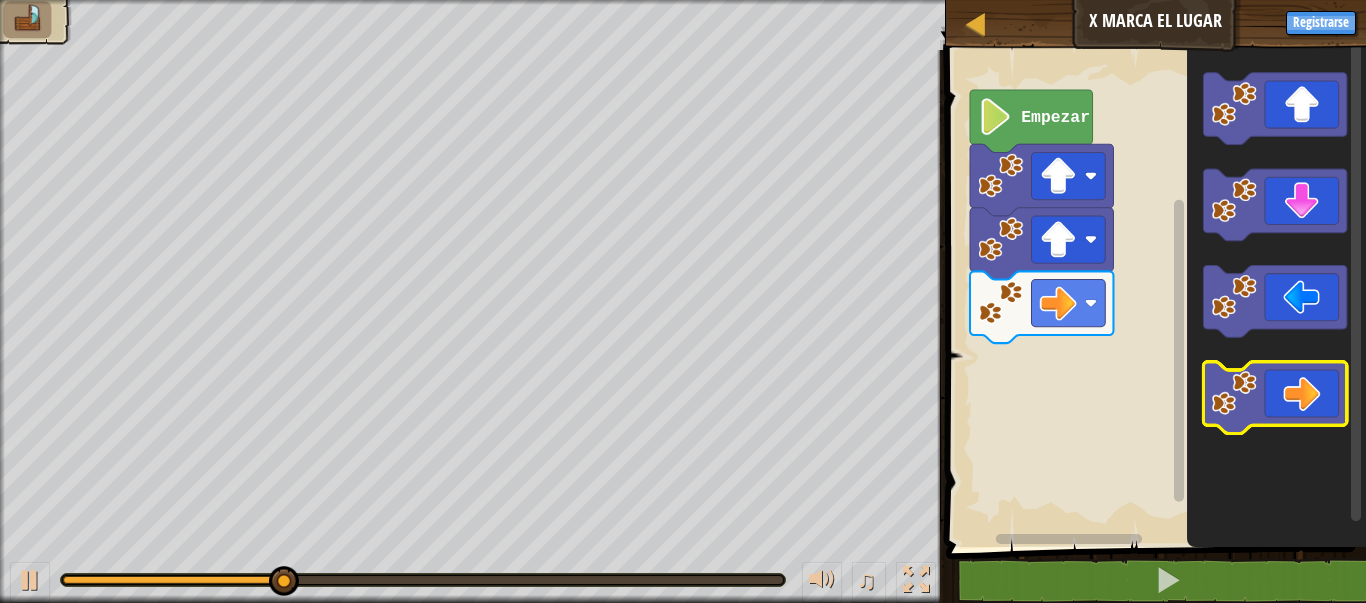 click 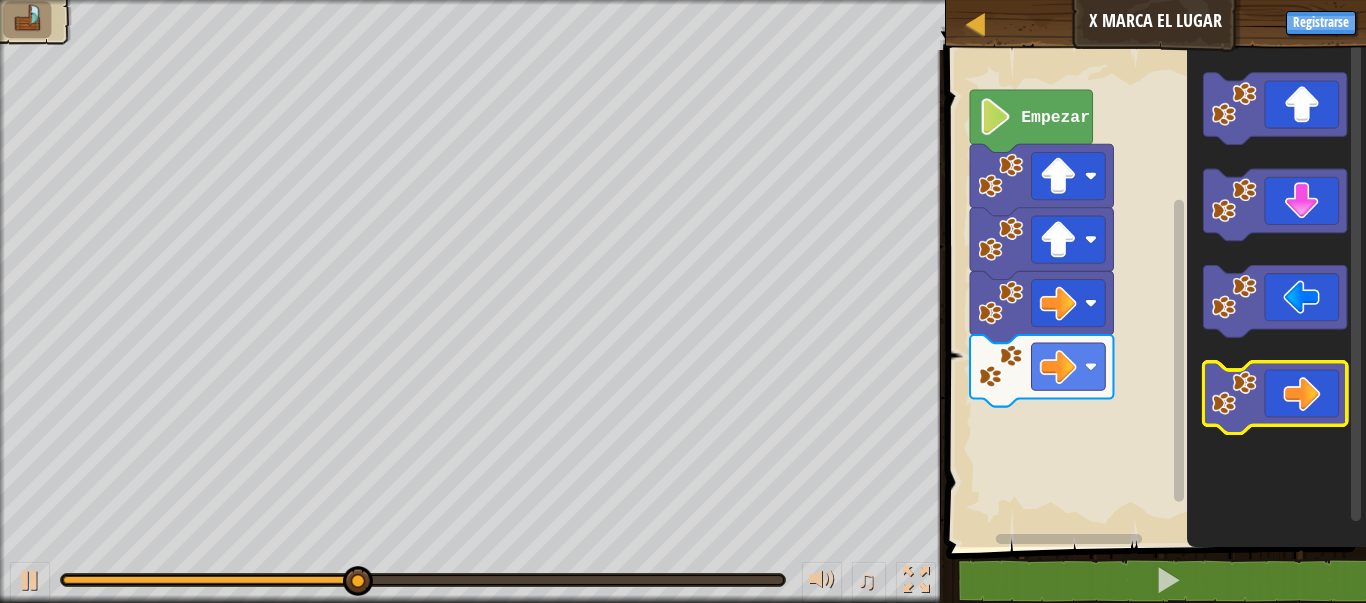 click 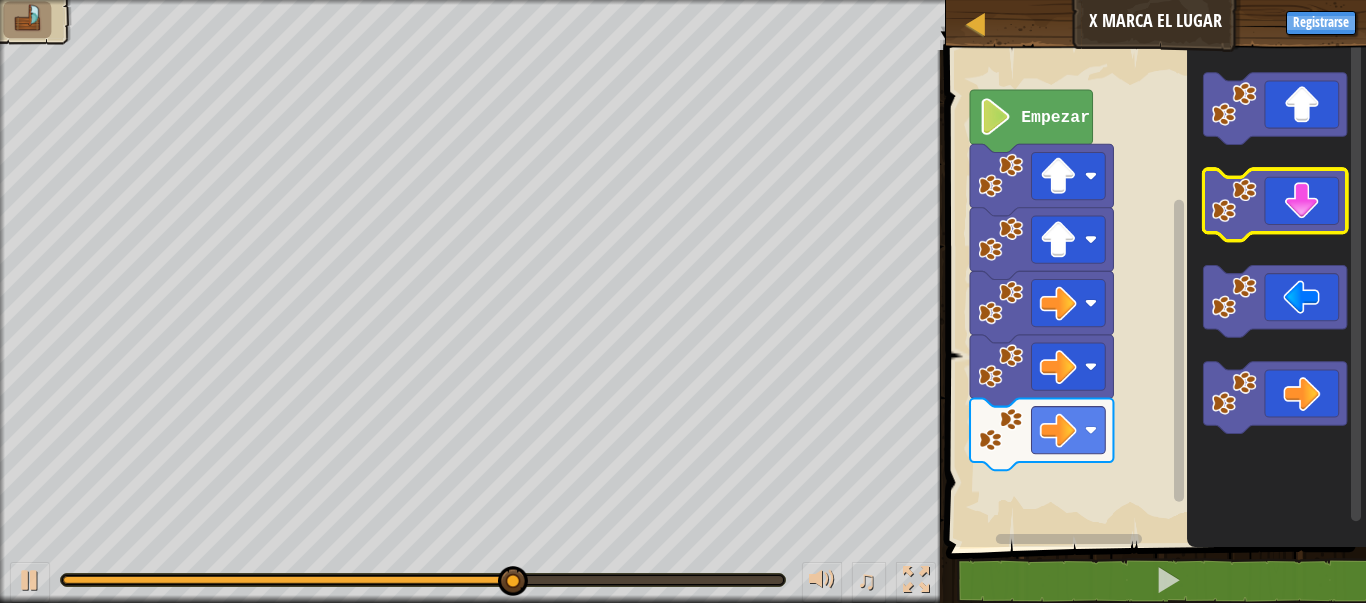 click 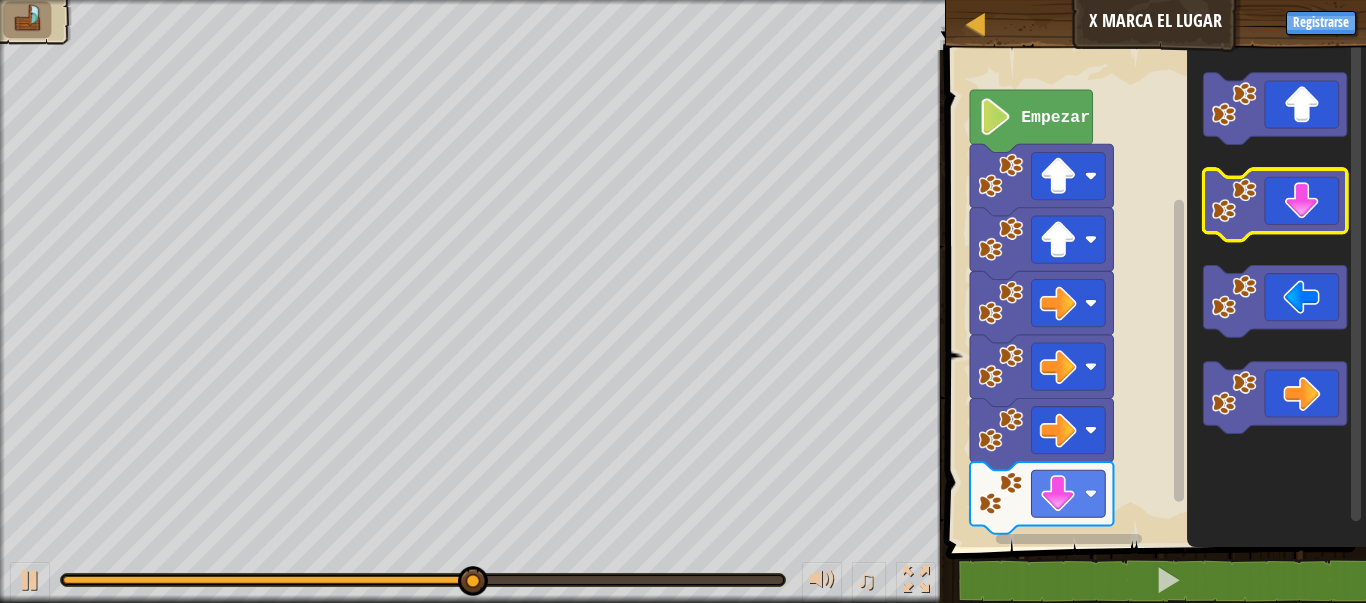click 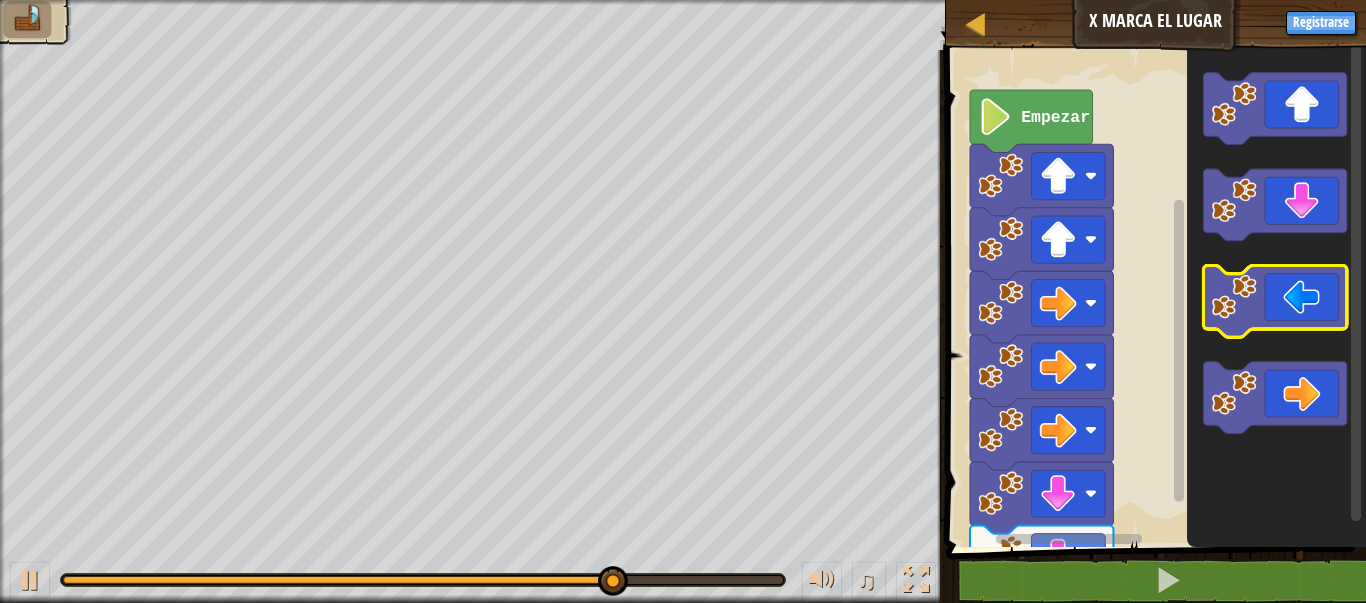 click 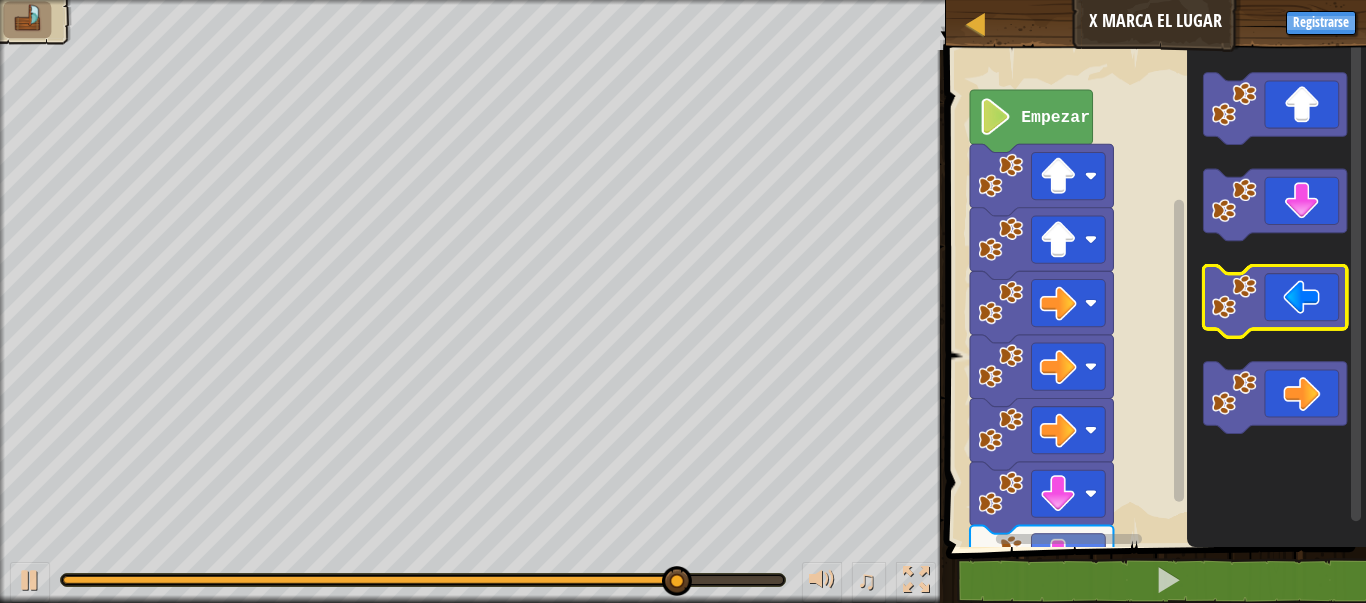 click 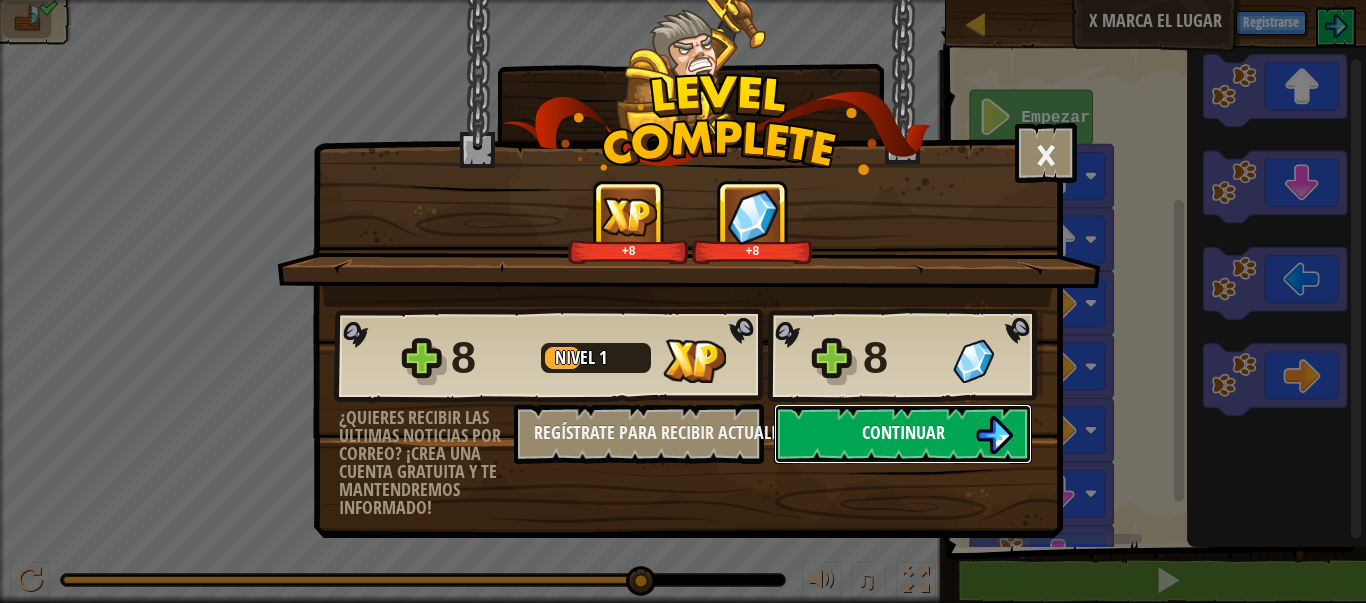 click on "Continuar" at bounding box center (903, 432) 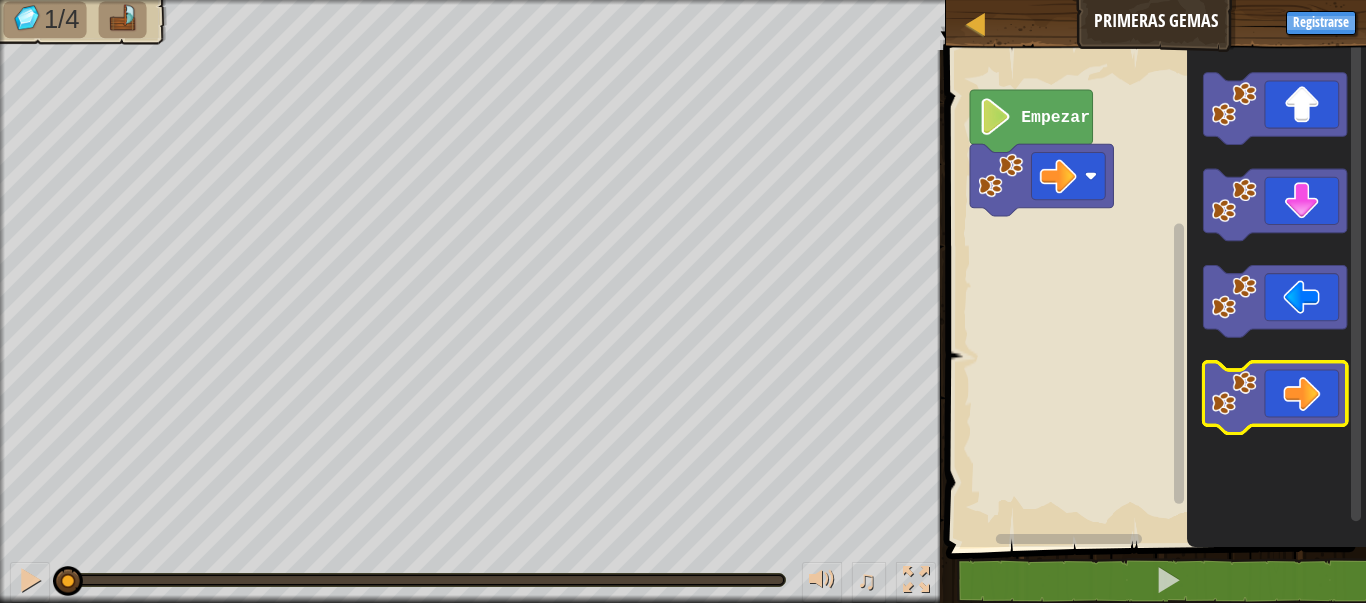 click 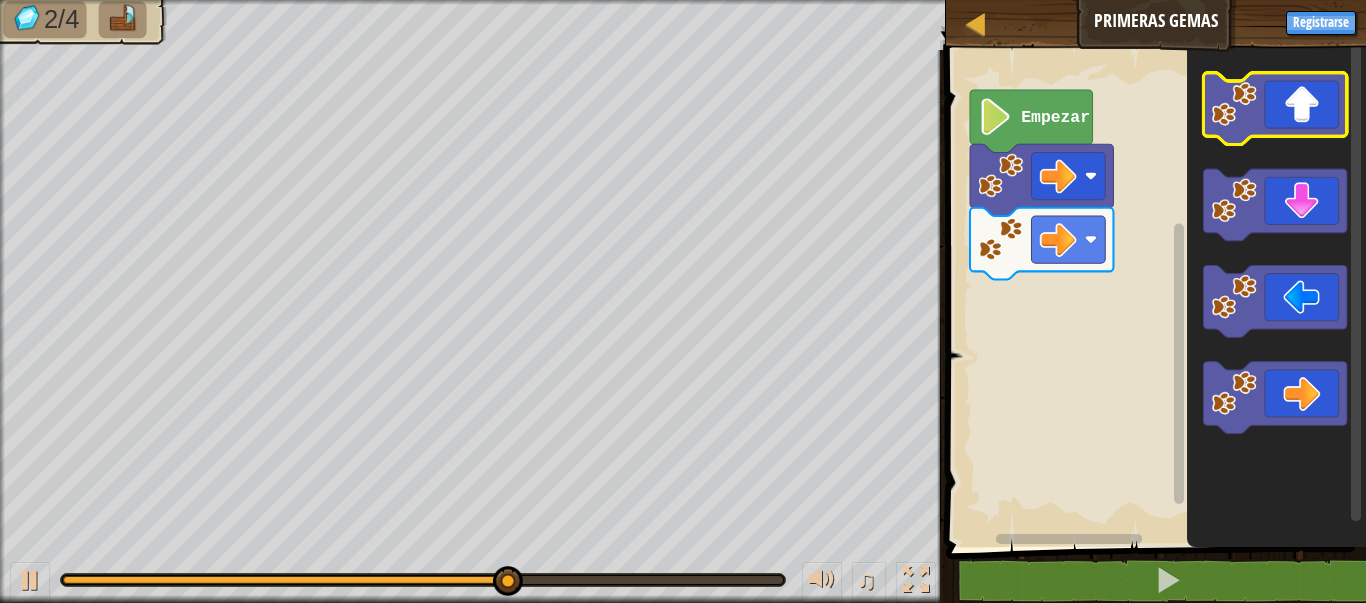 click 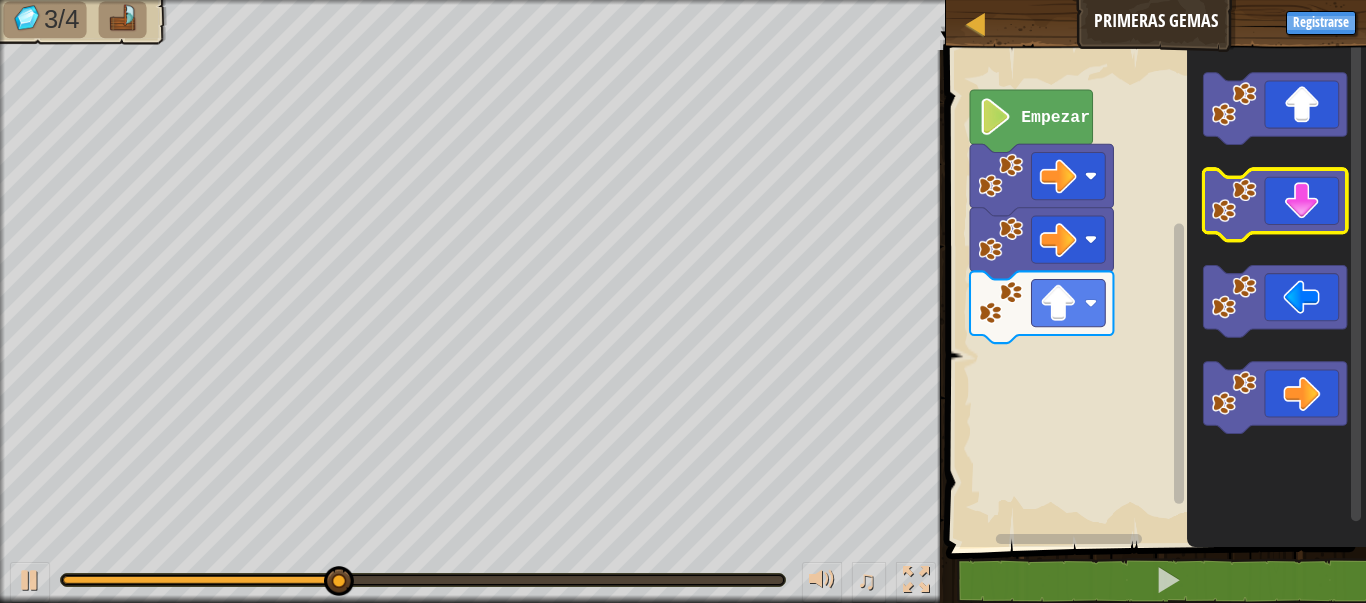 click 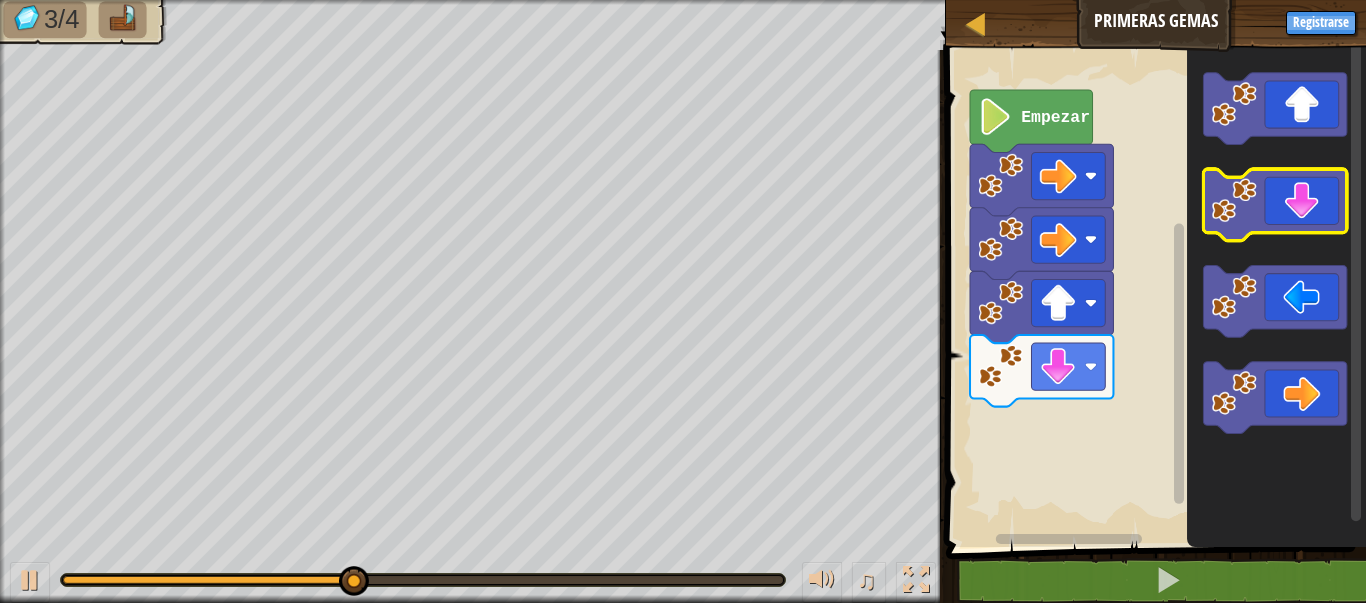 click 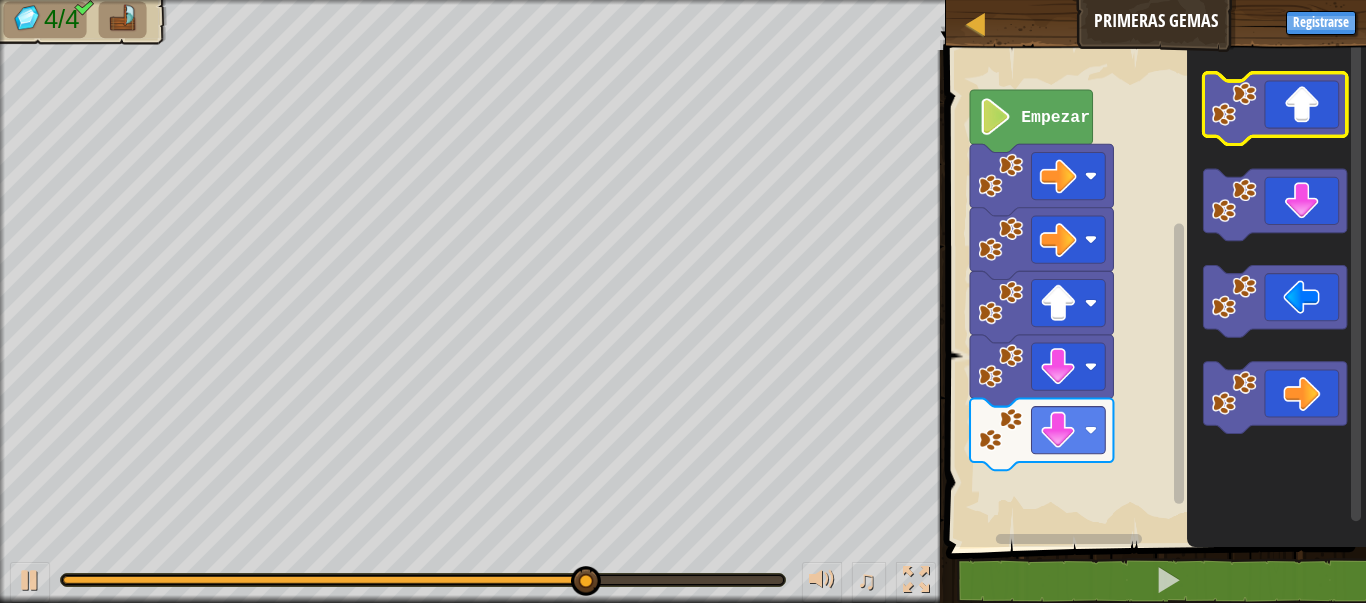 click 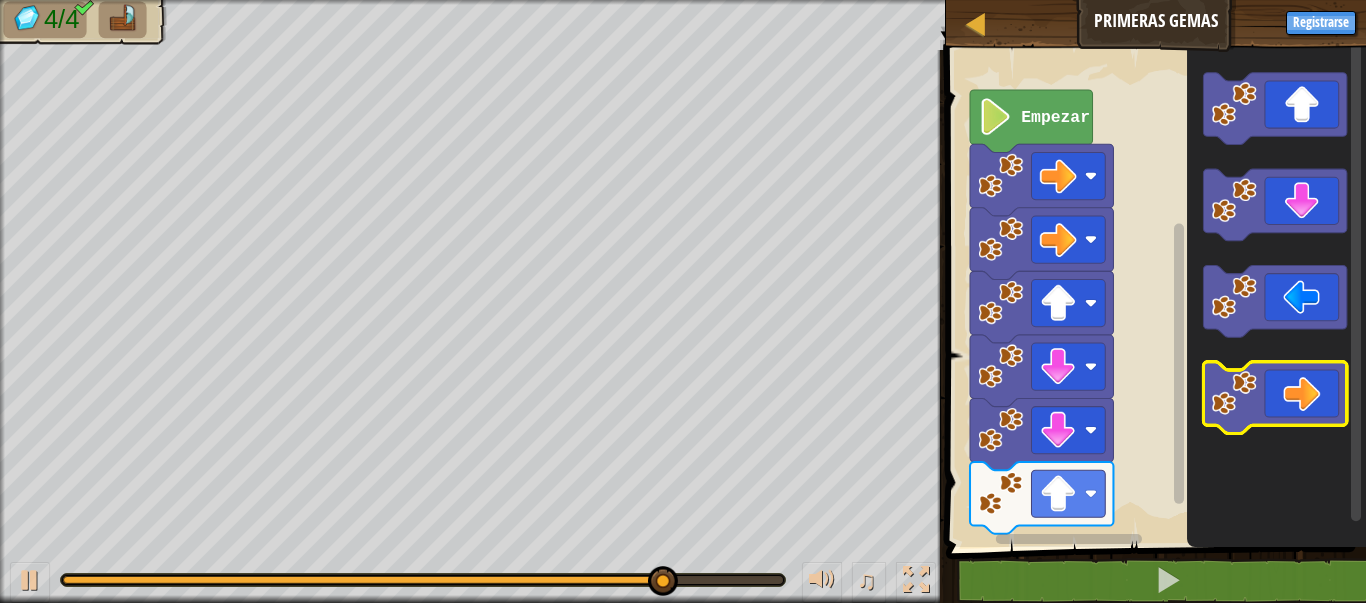 click 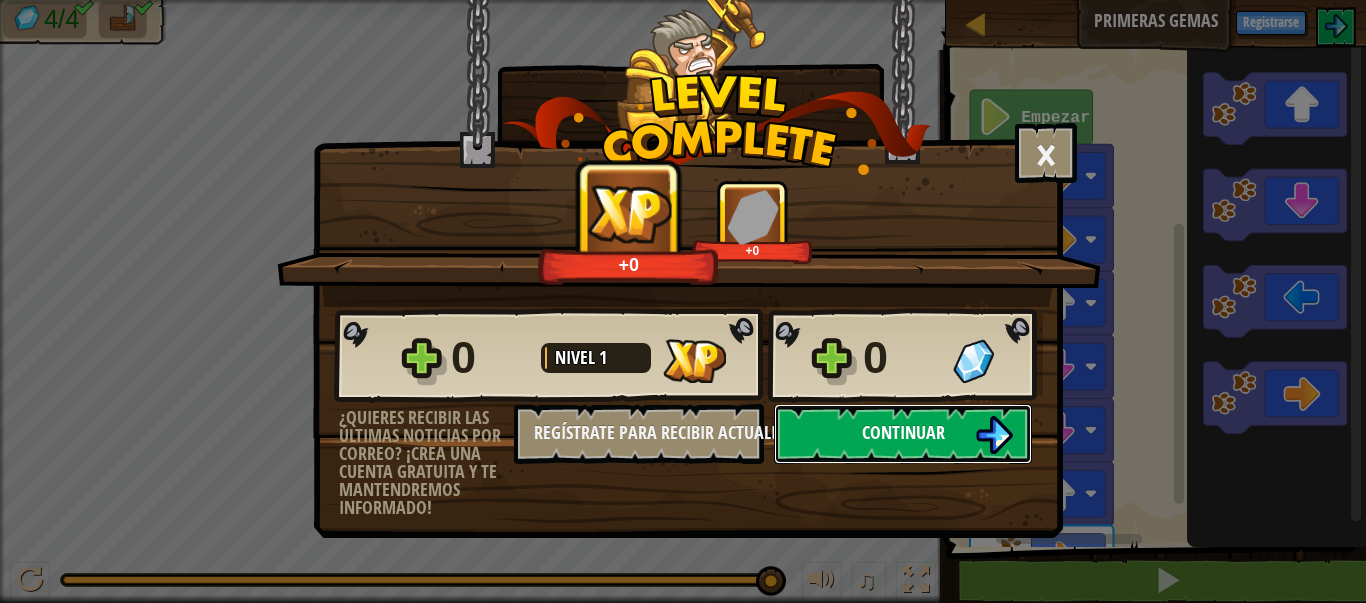 drag, startPoint x: 910, startPoint y: 446, endPoint x: 910, endPoint y: 411, distance: 35 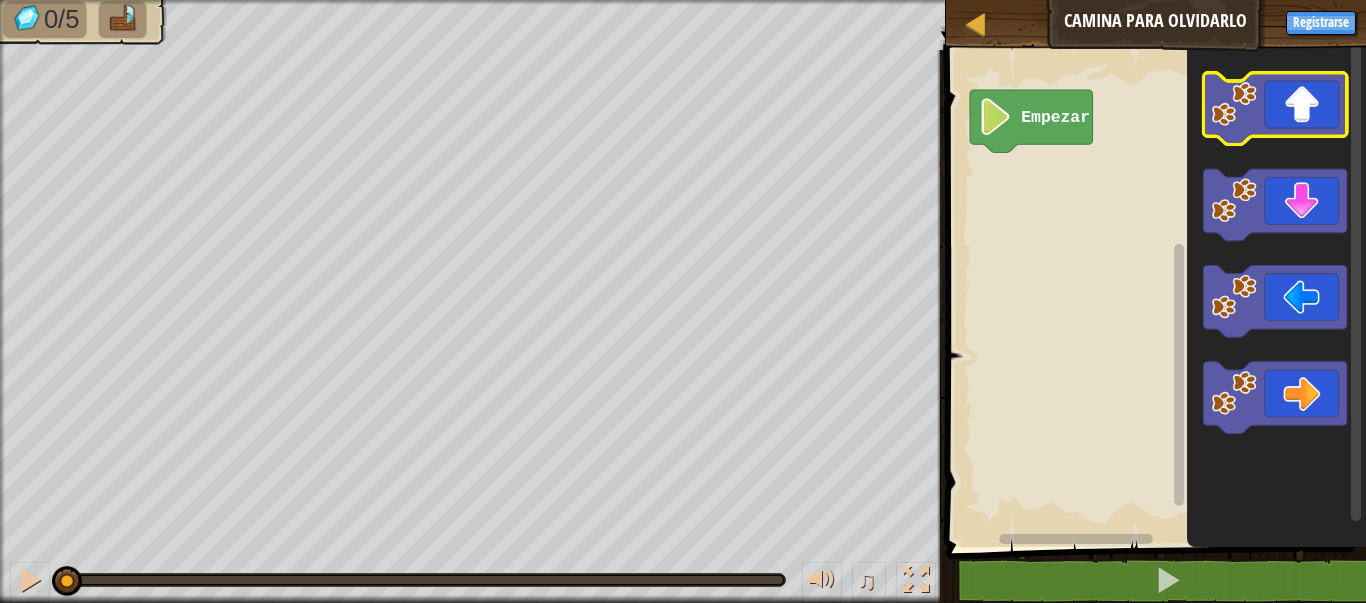 click 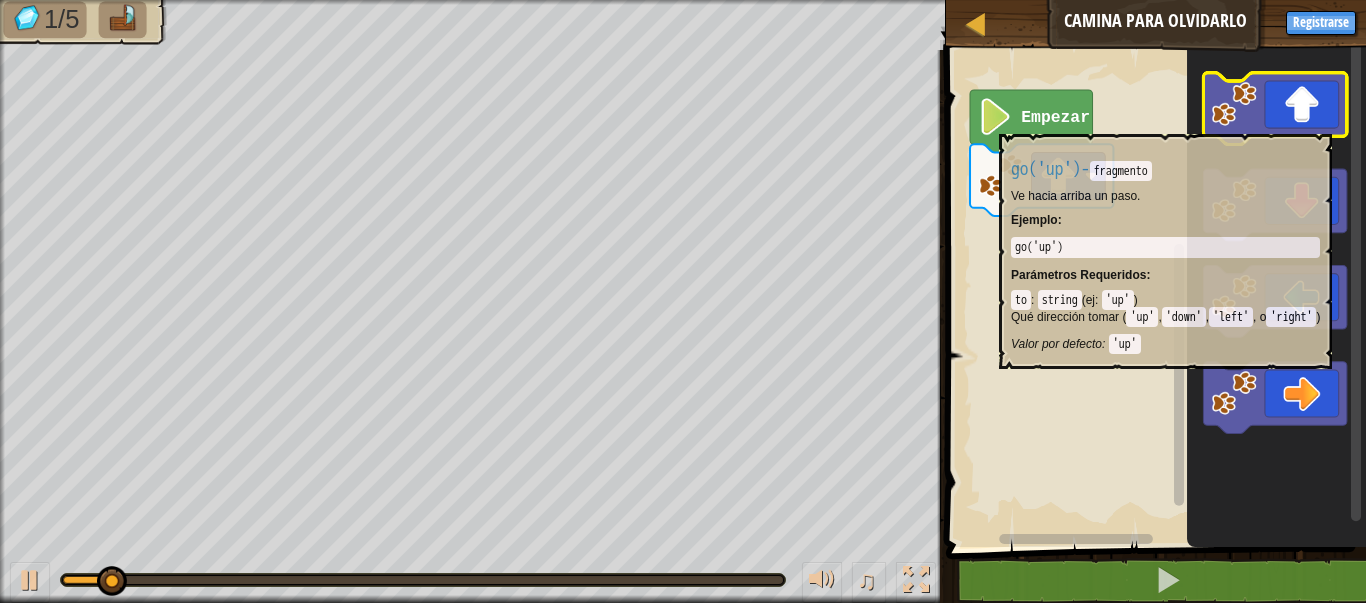 click 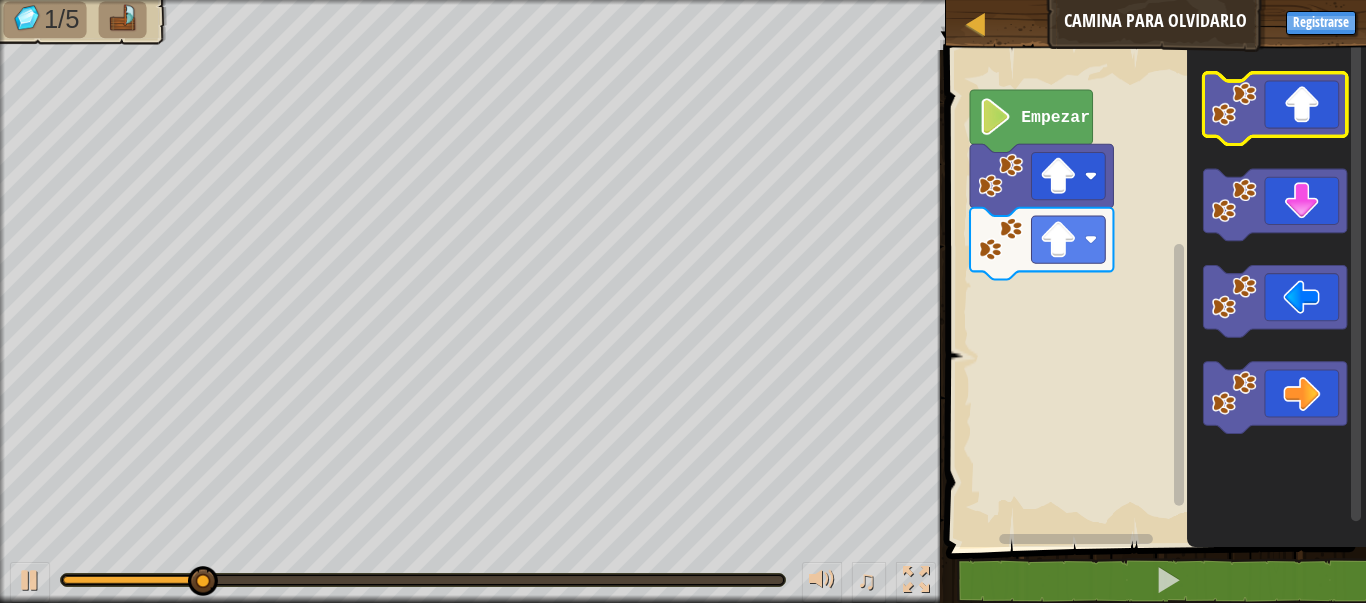 click 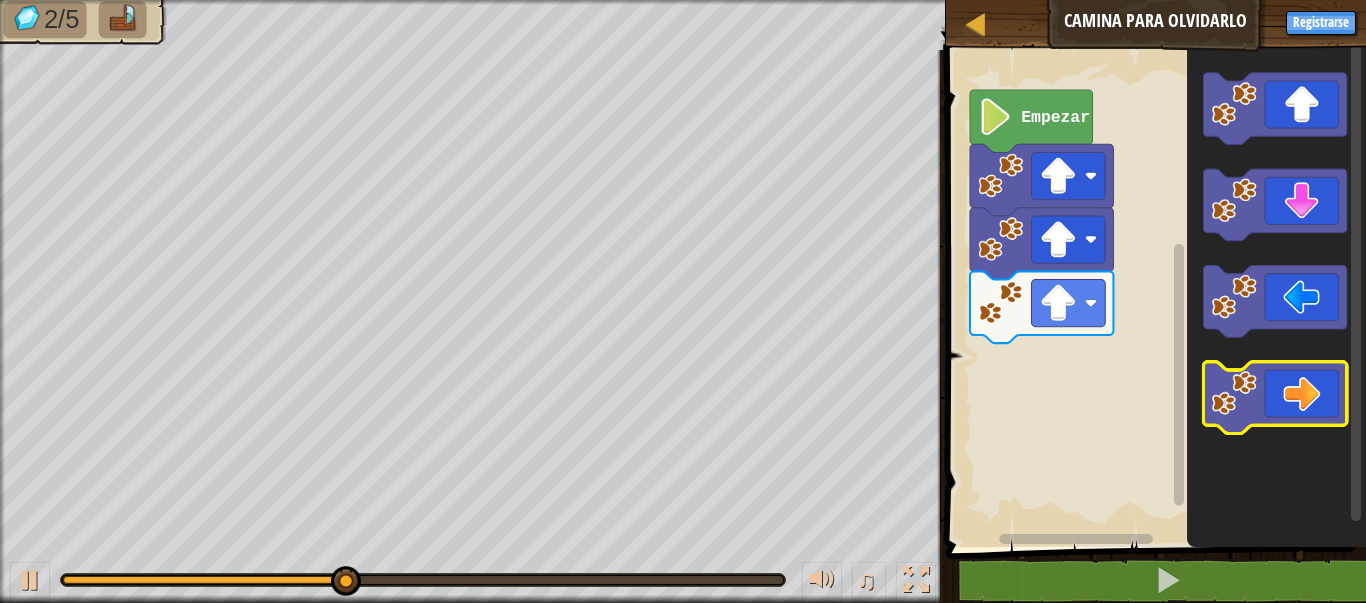 click 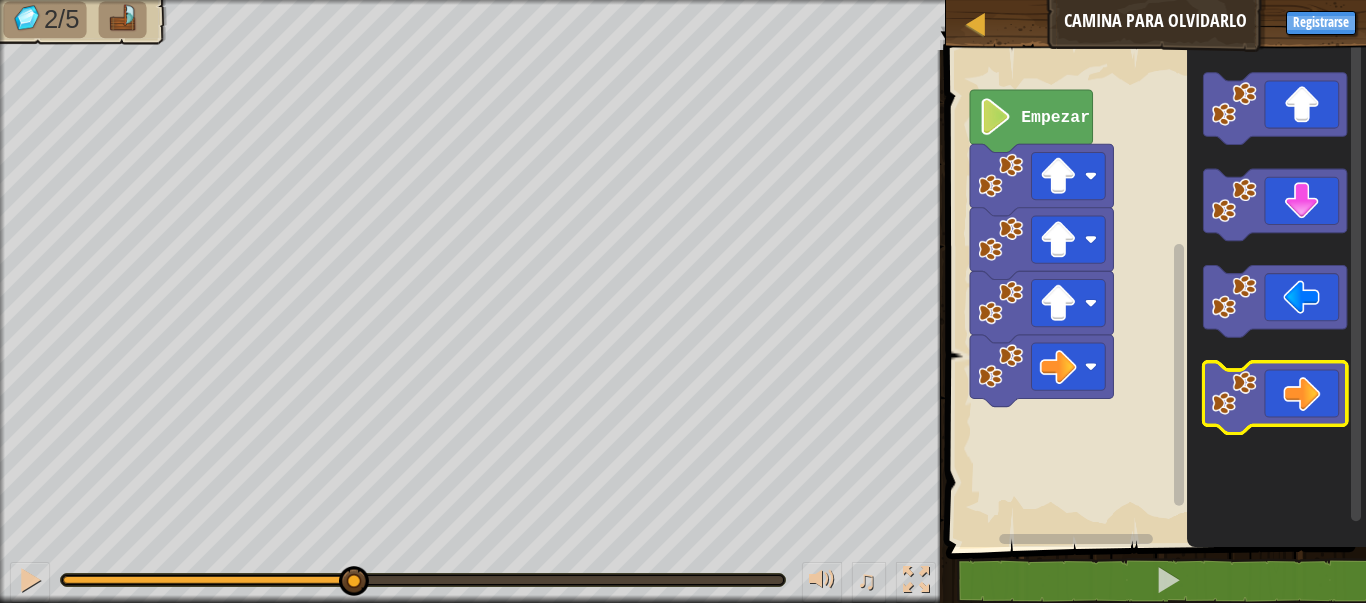 click 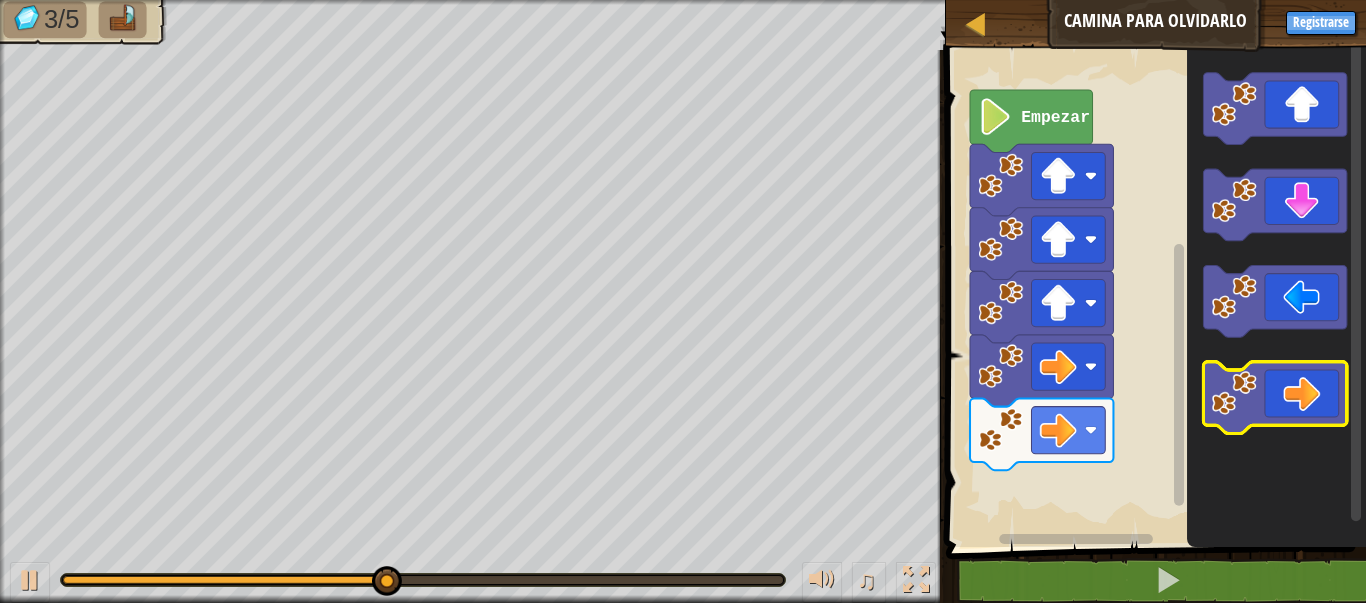 click 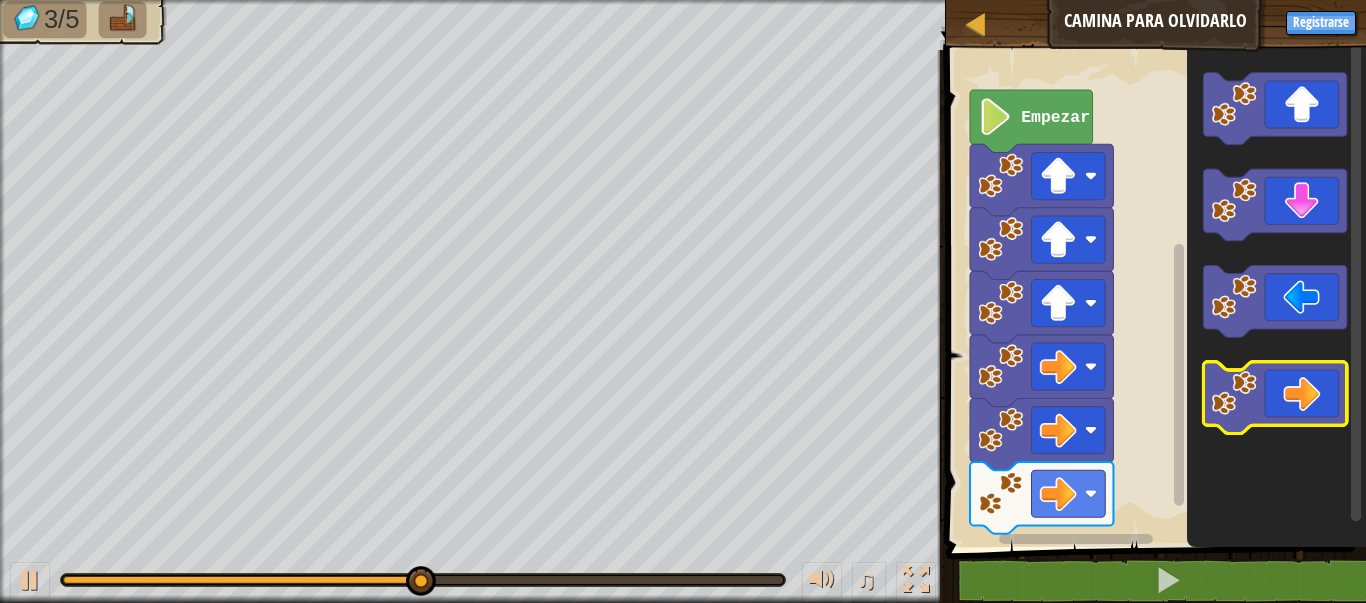 click 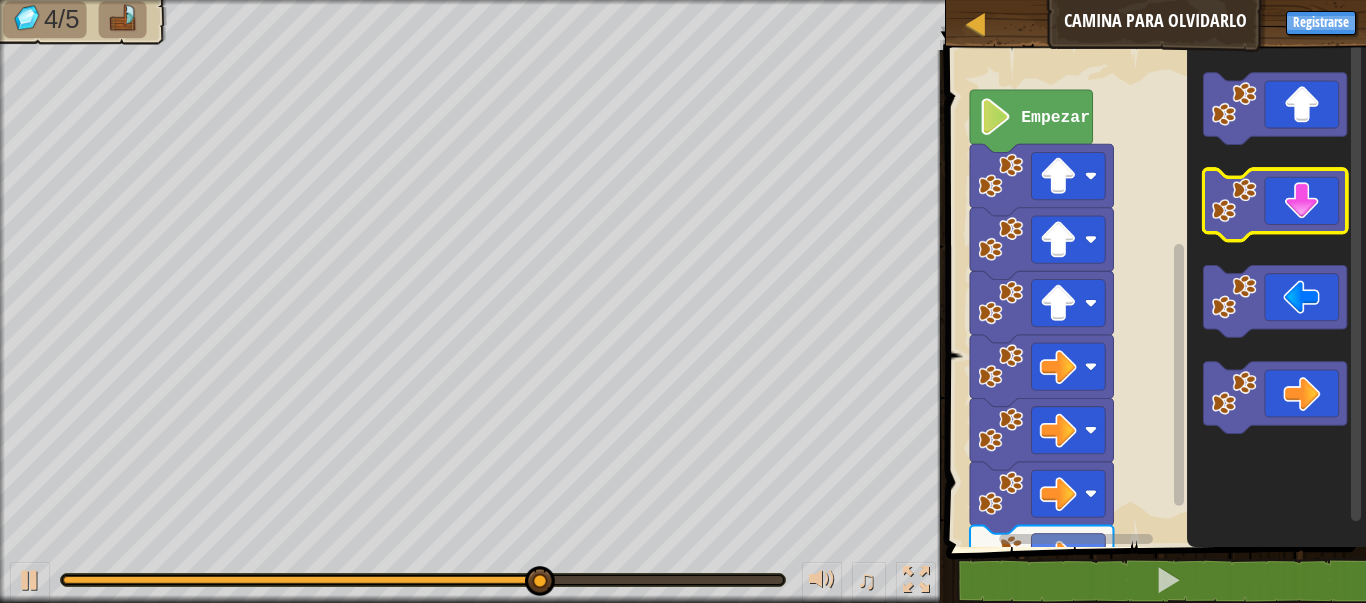 click 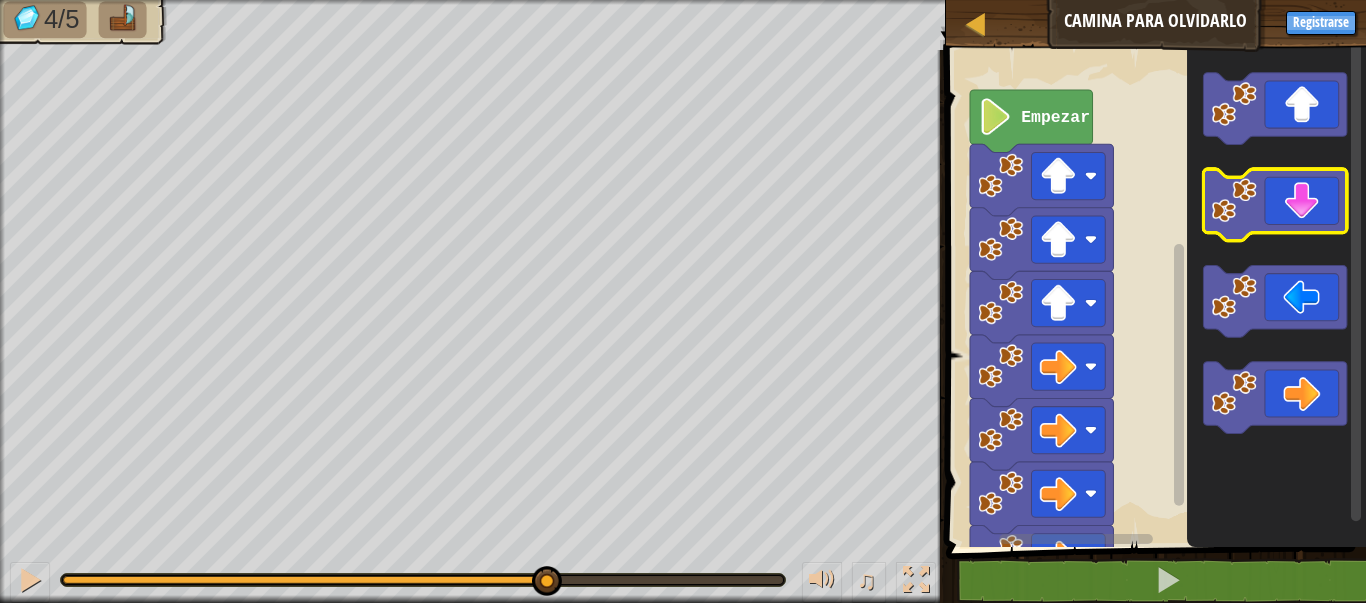 click 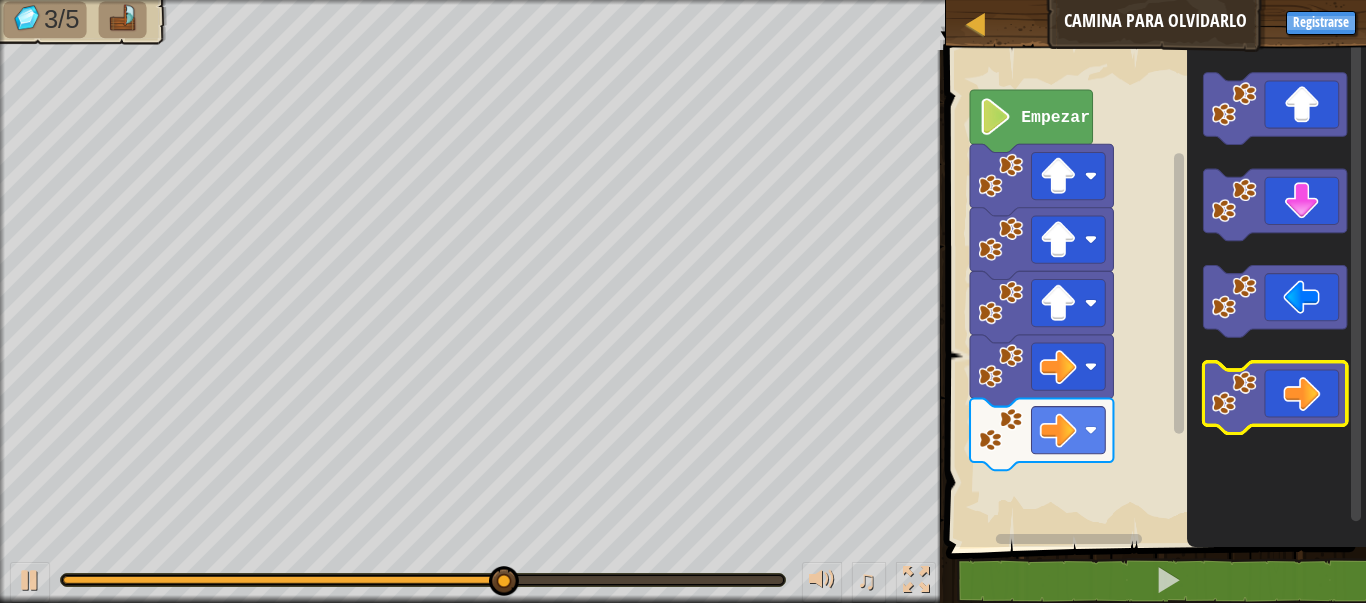 click 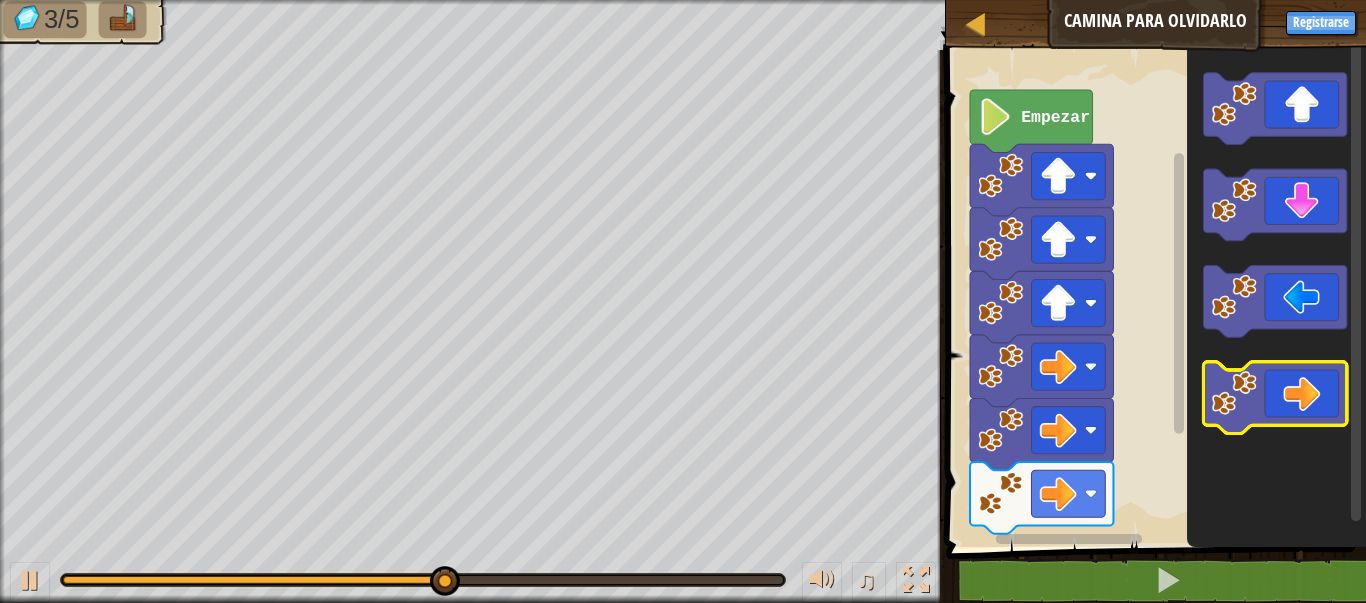 click 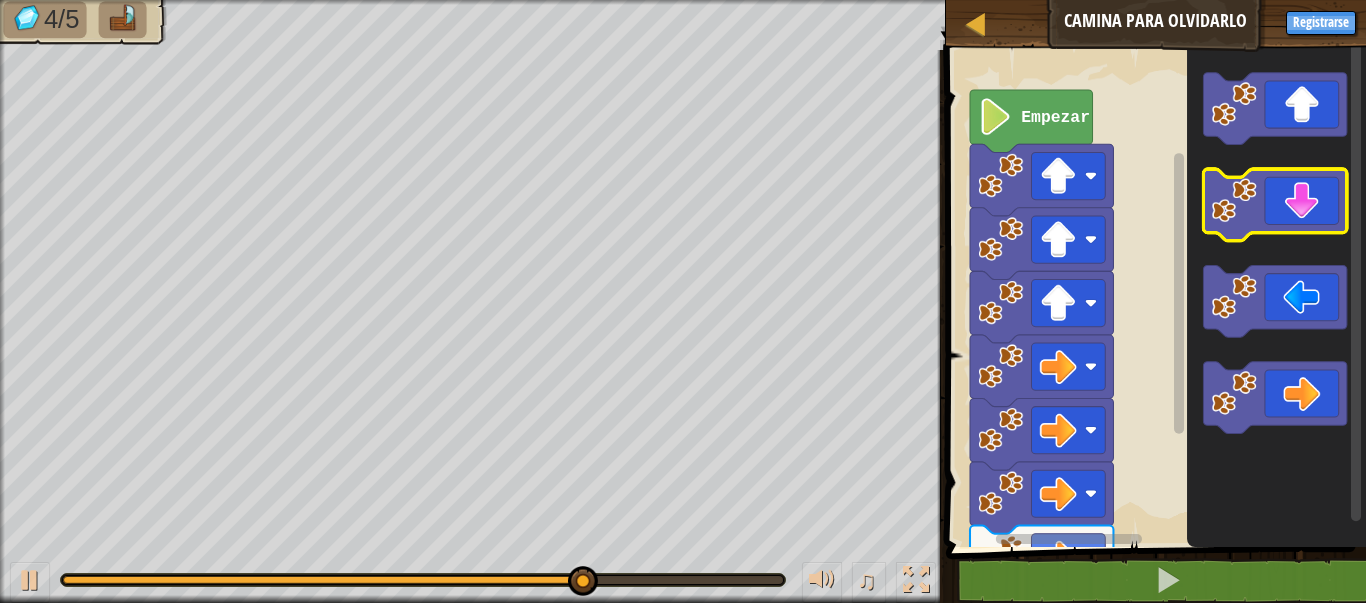 click 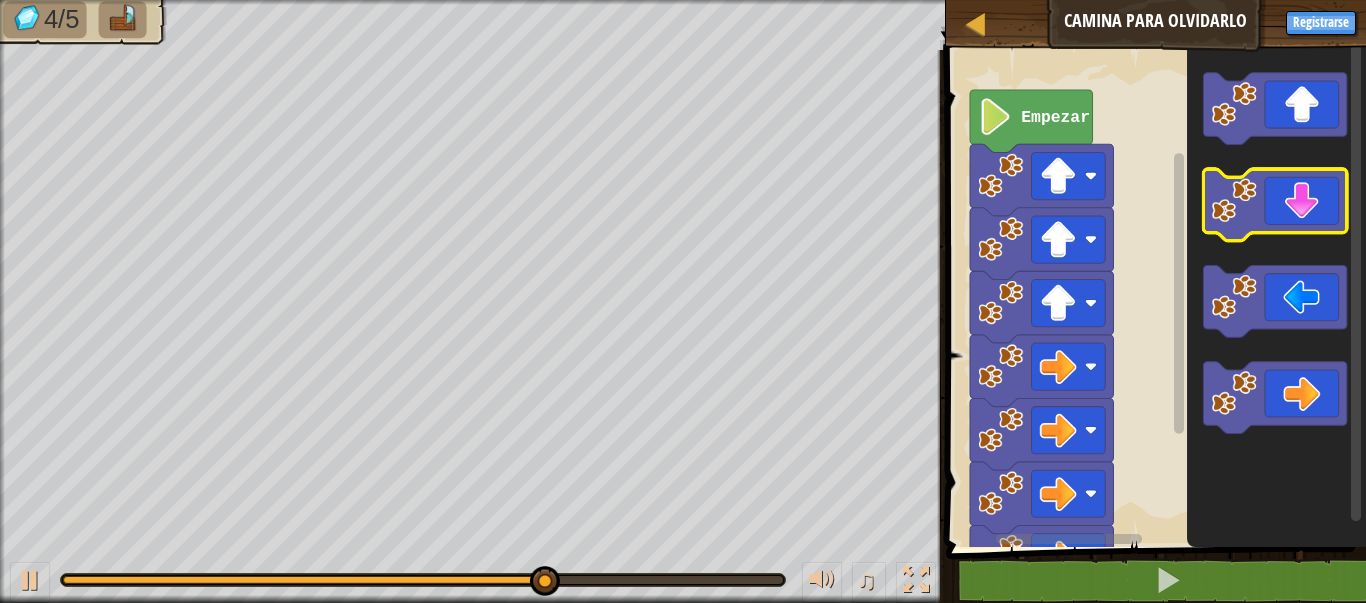 click 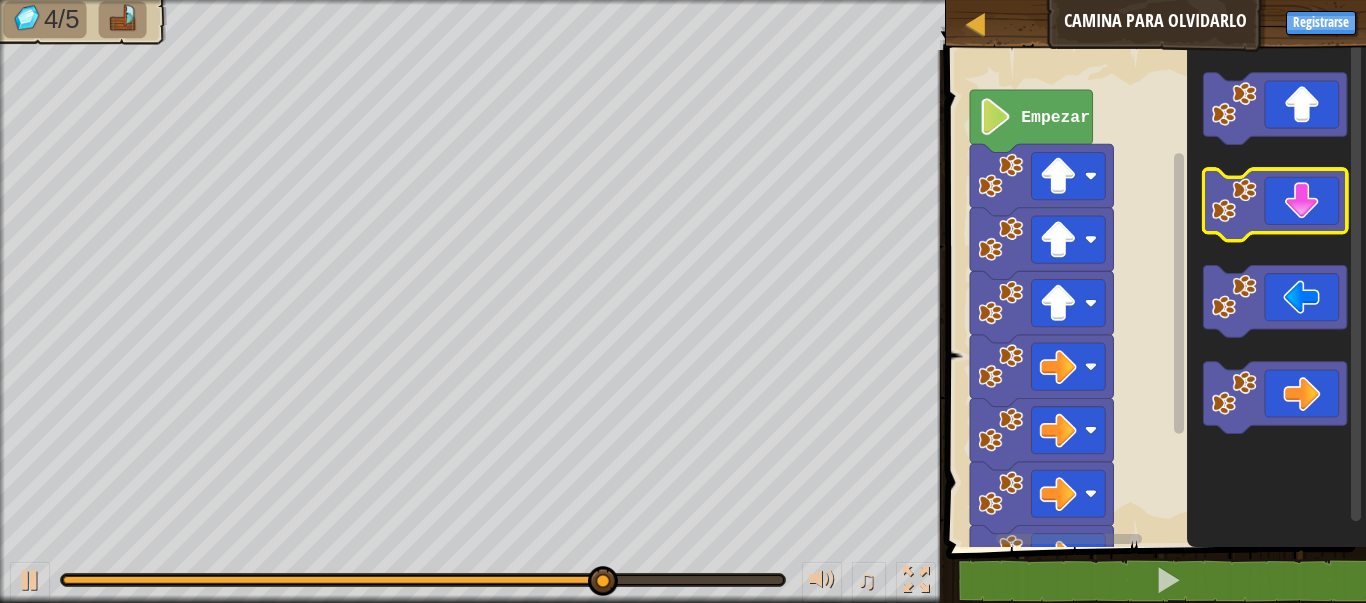 click 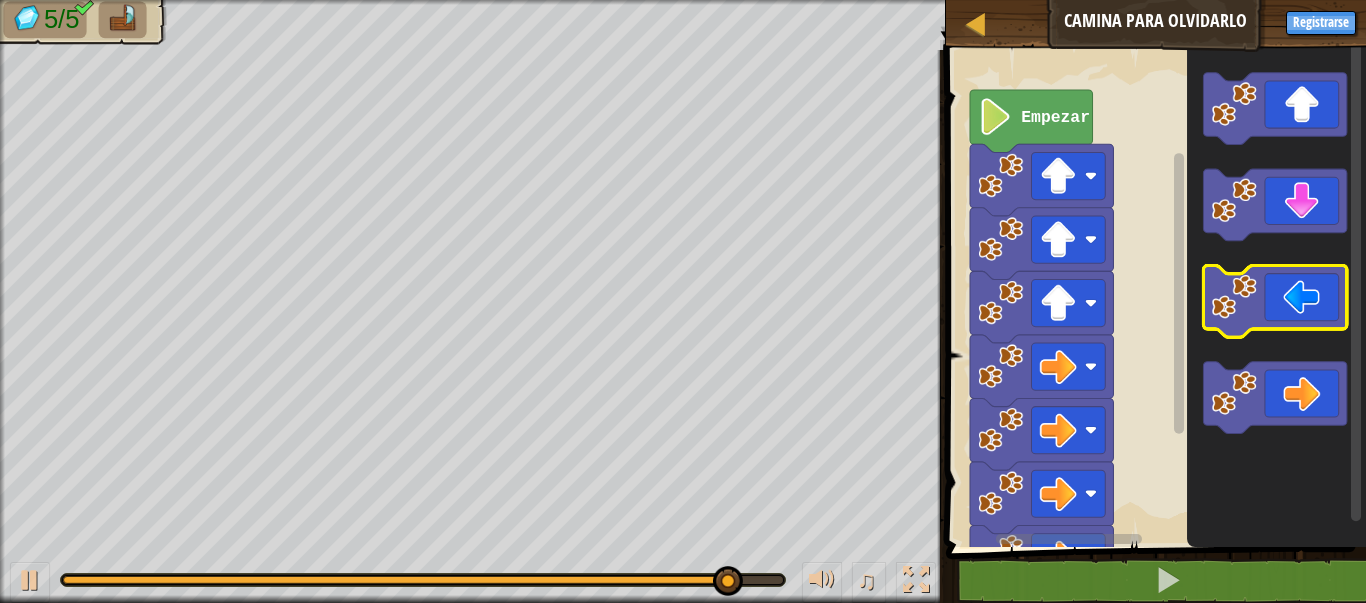 click 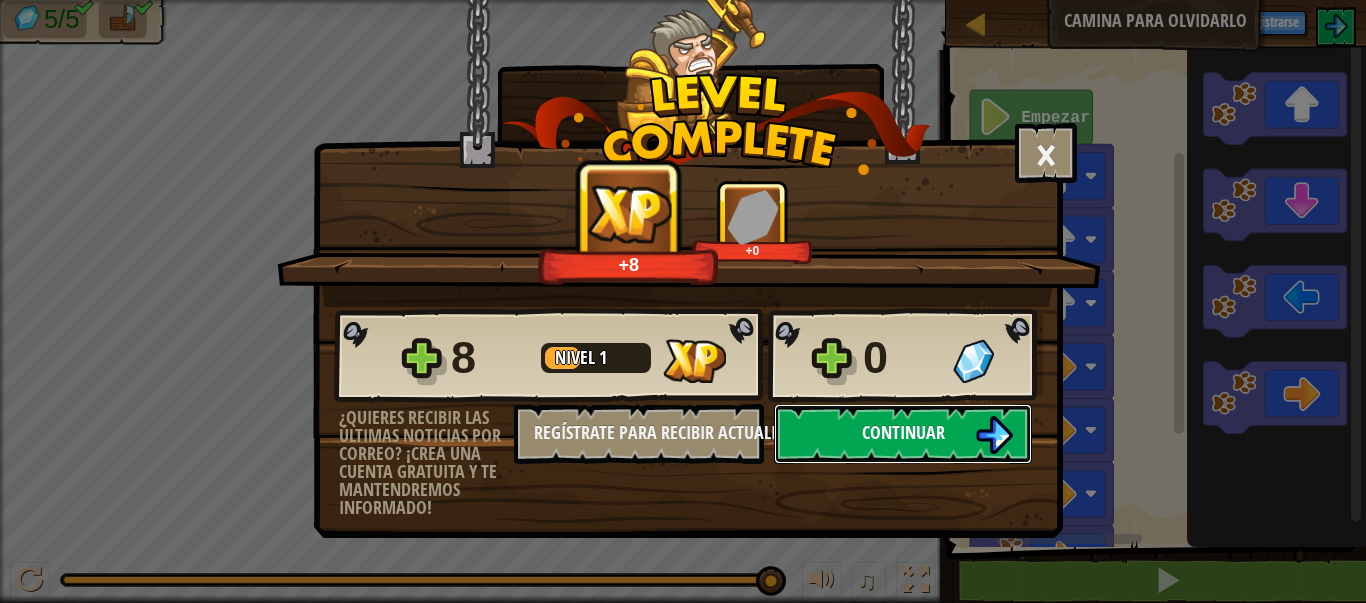 click on "Continuar" at bounding box center (903, 432) 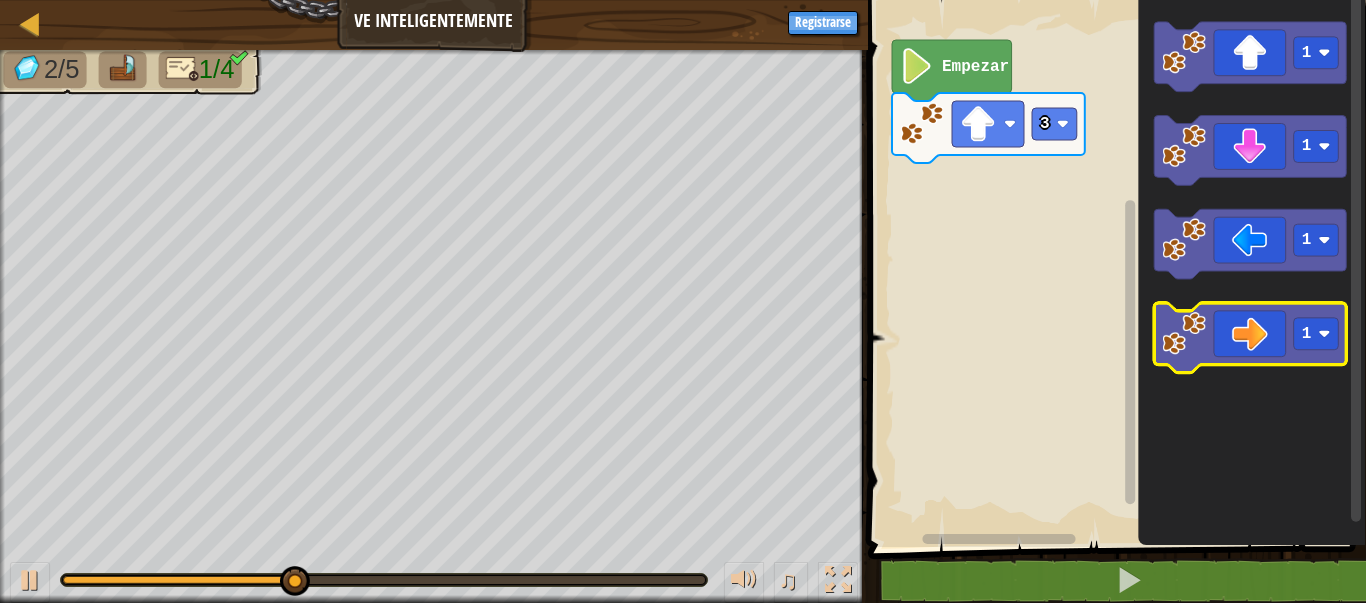 click 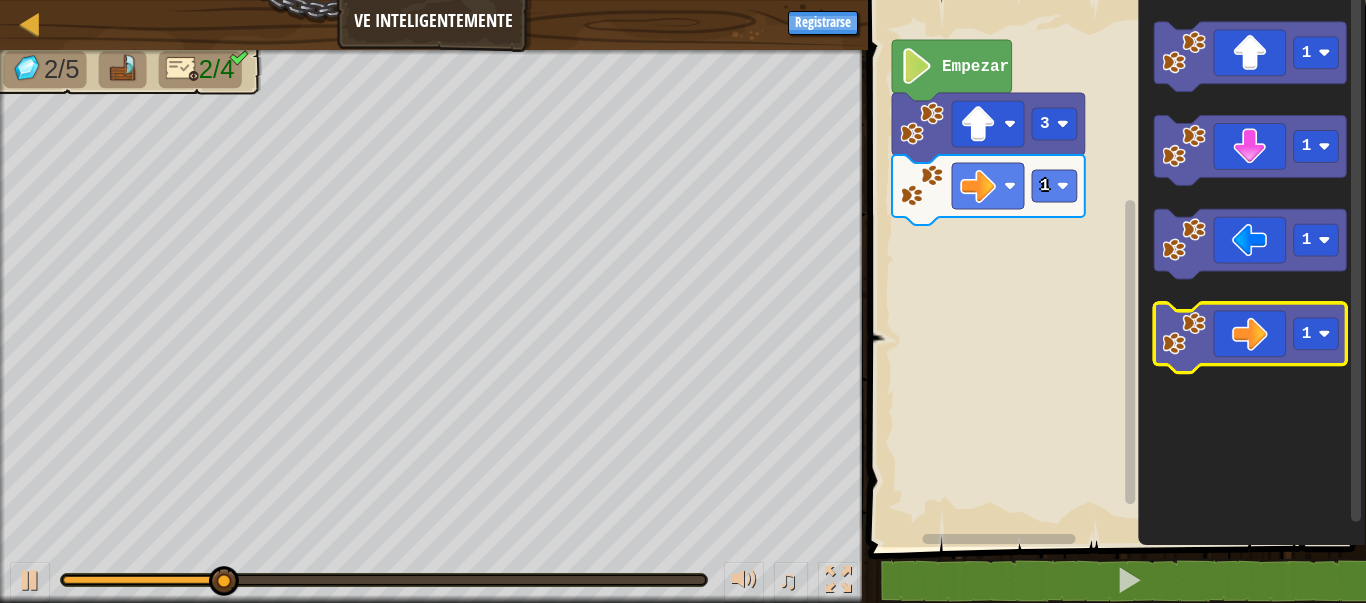 click 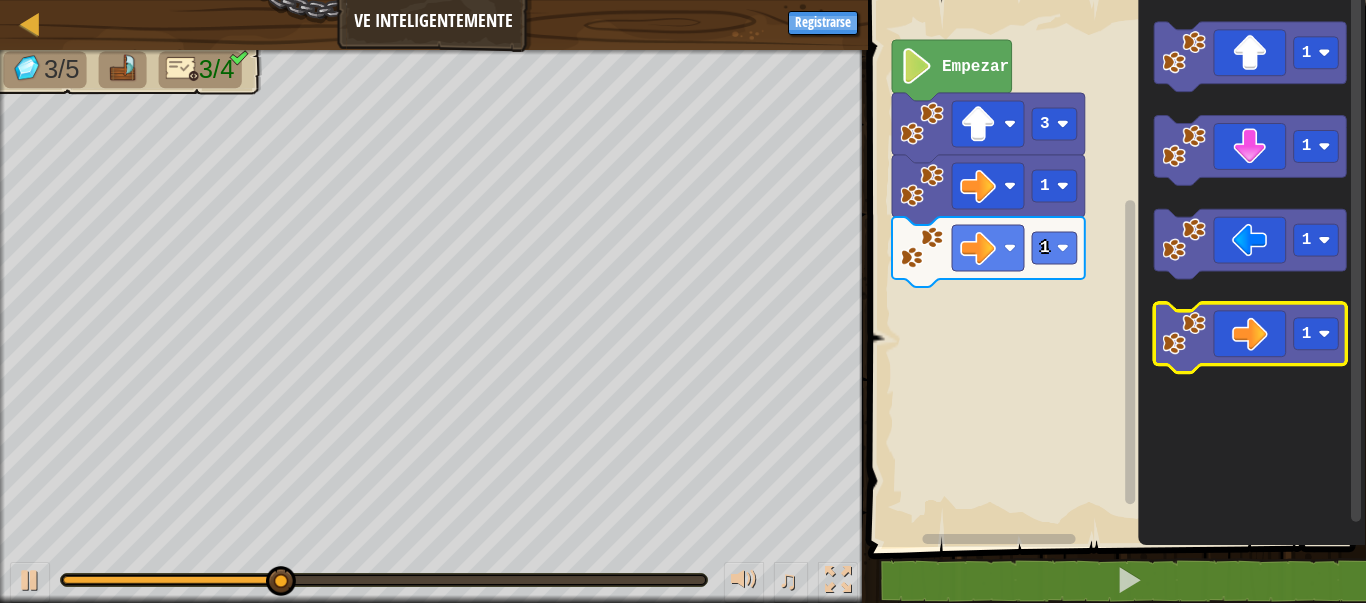click 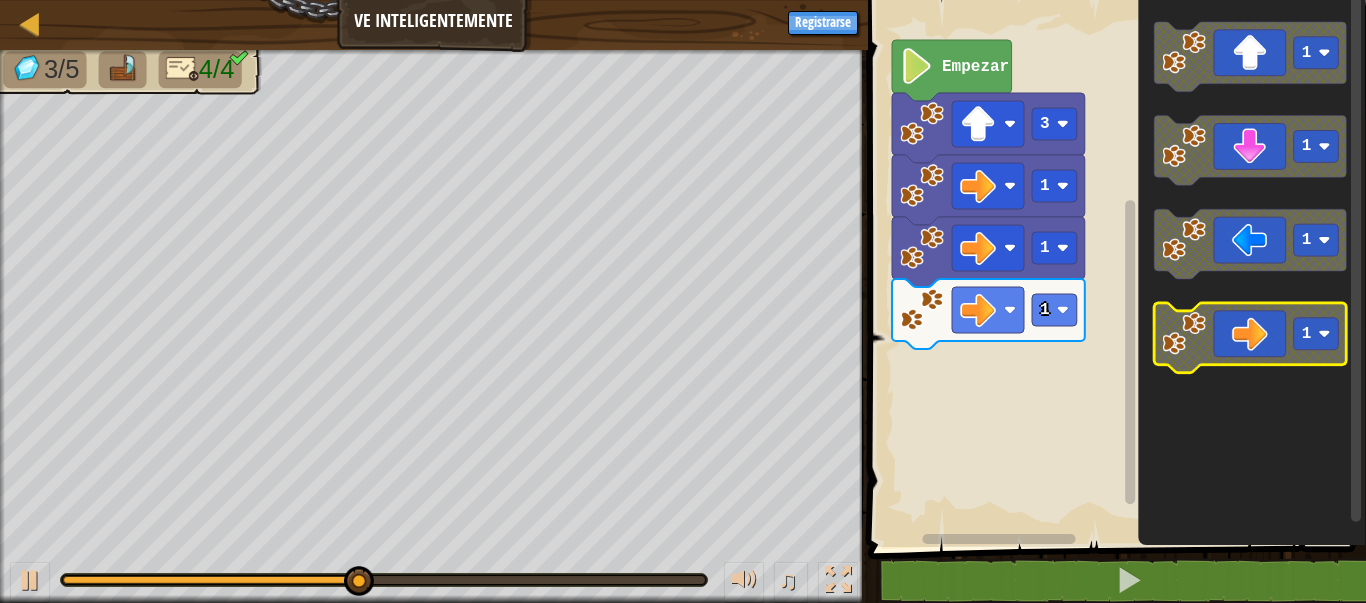 click 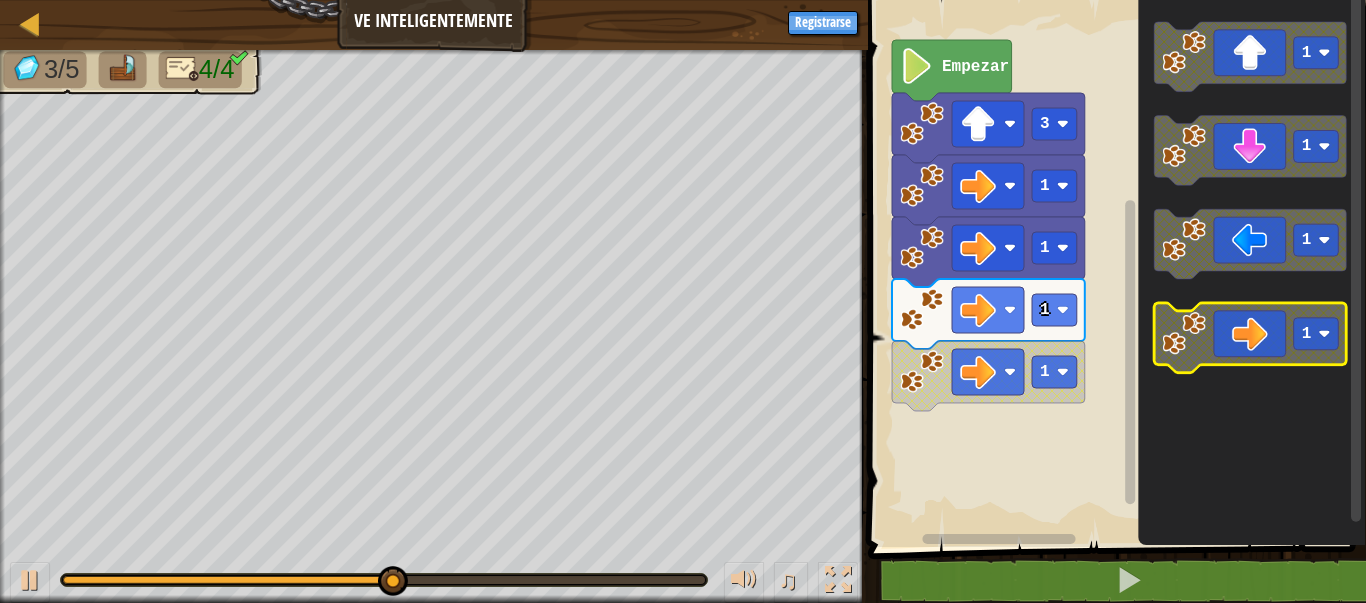 click 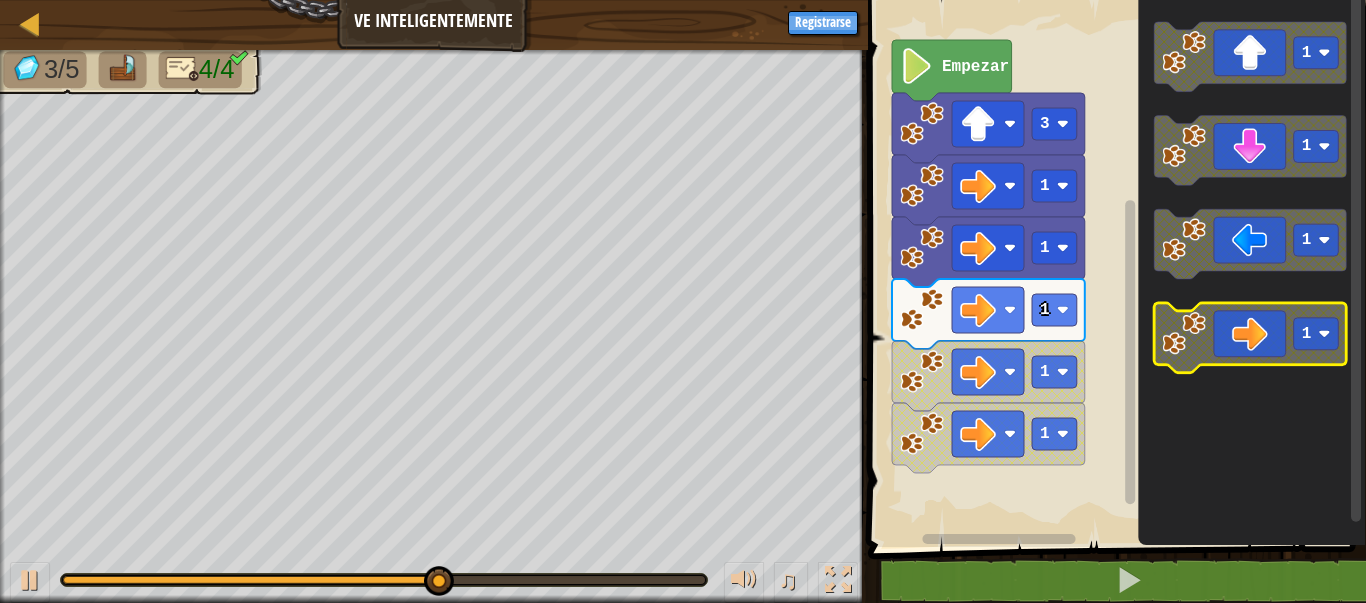 click 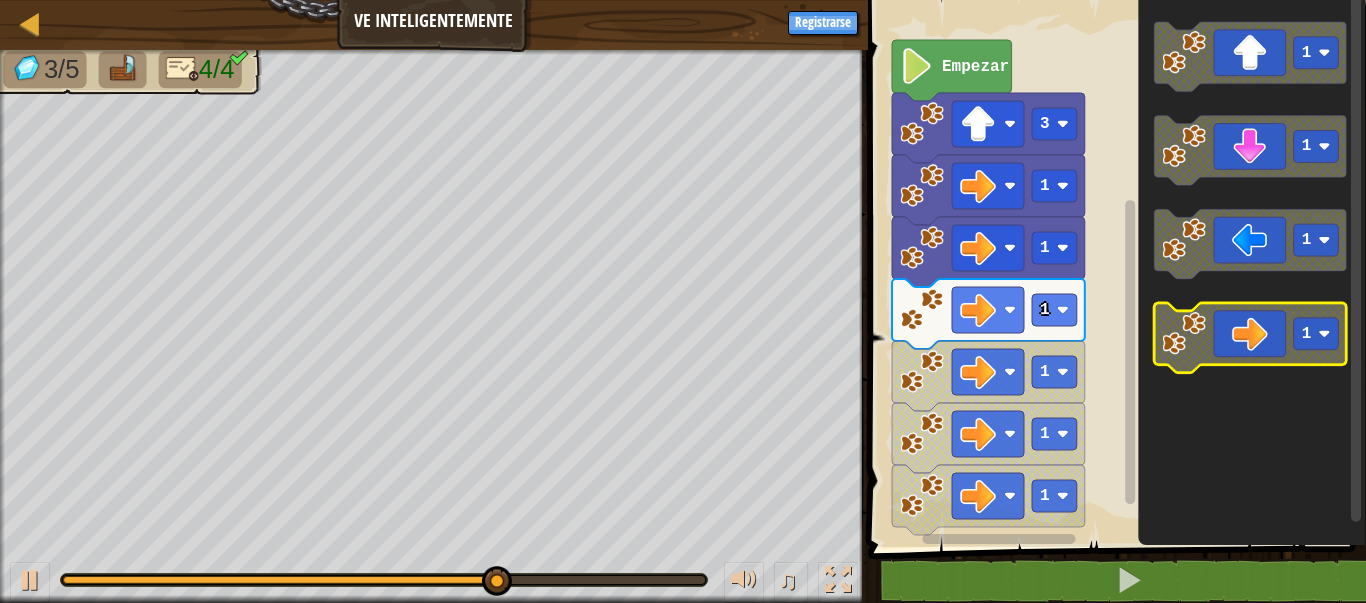 click 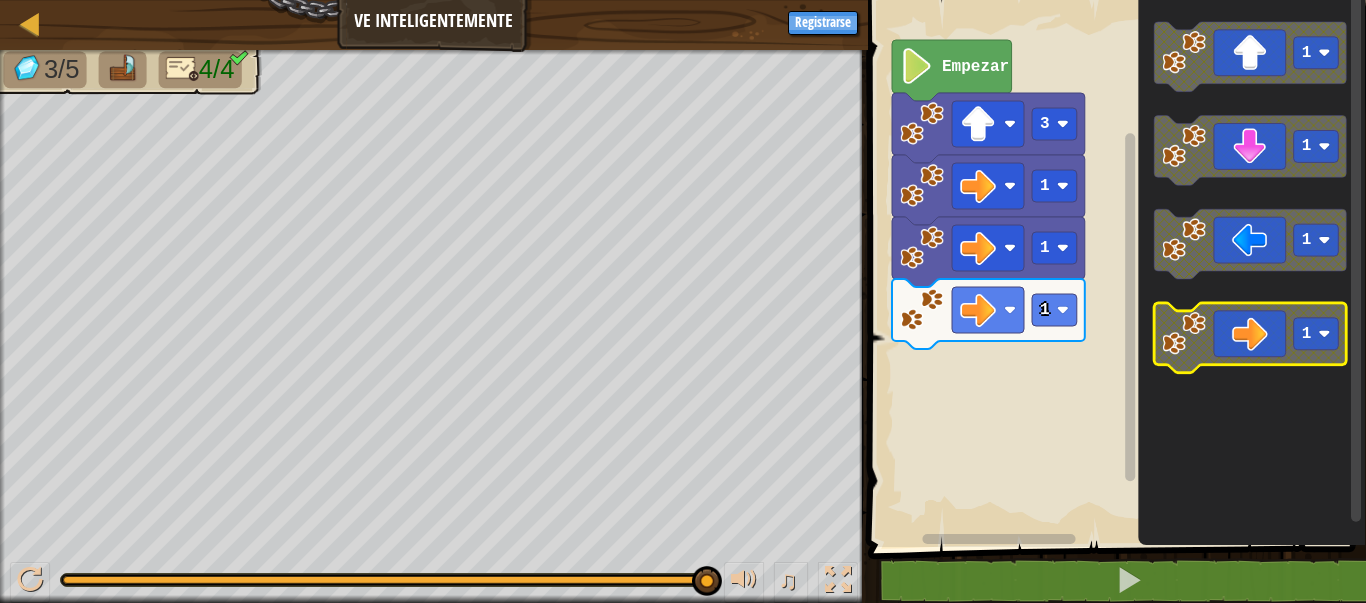 click 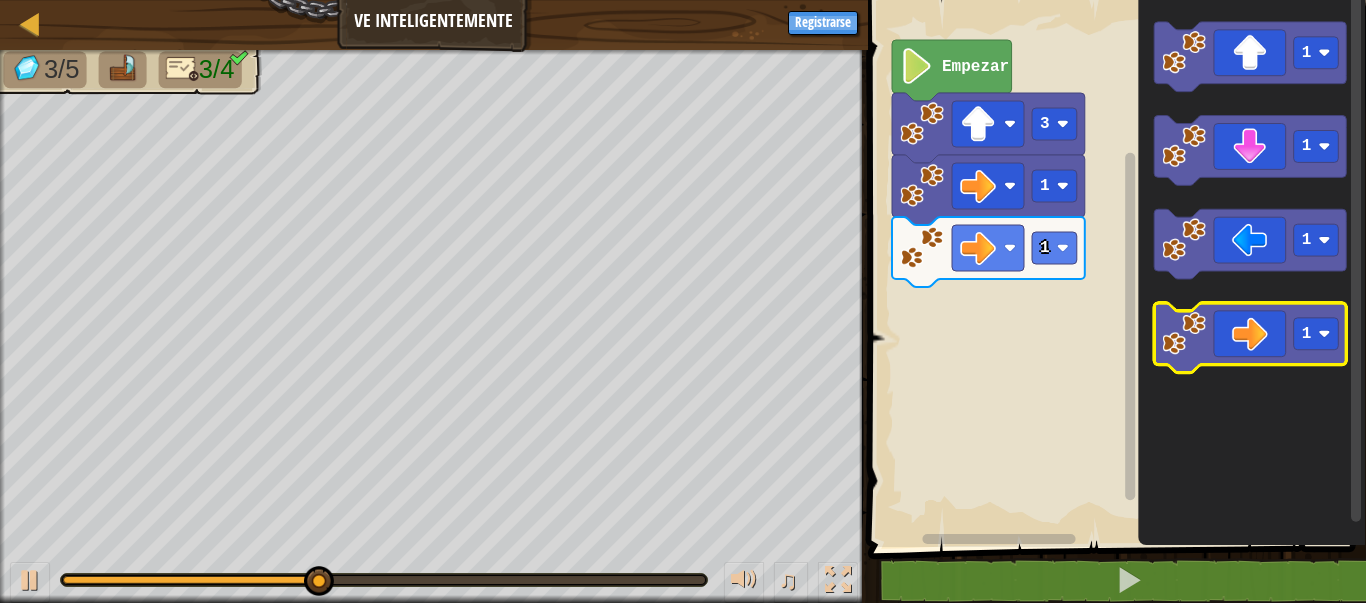 click 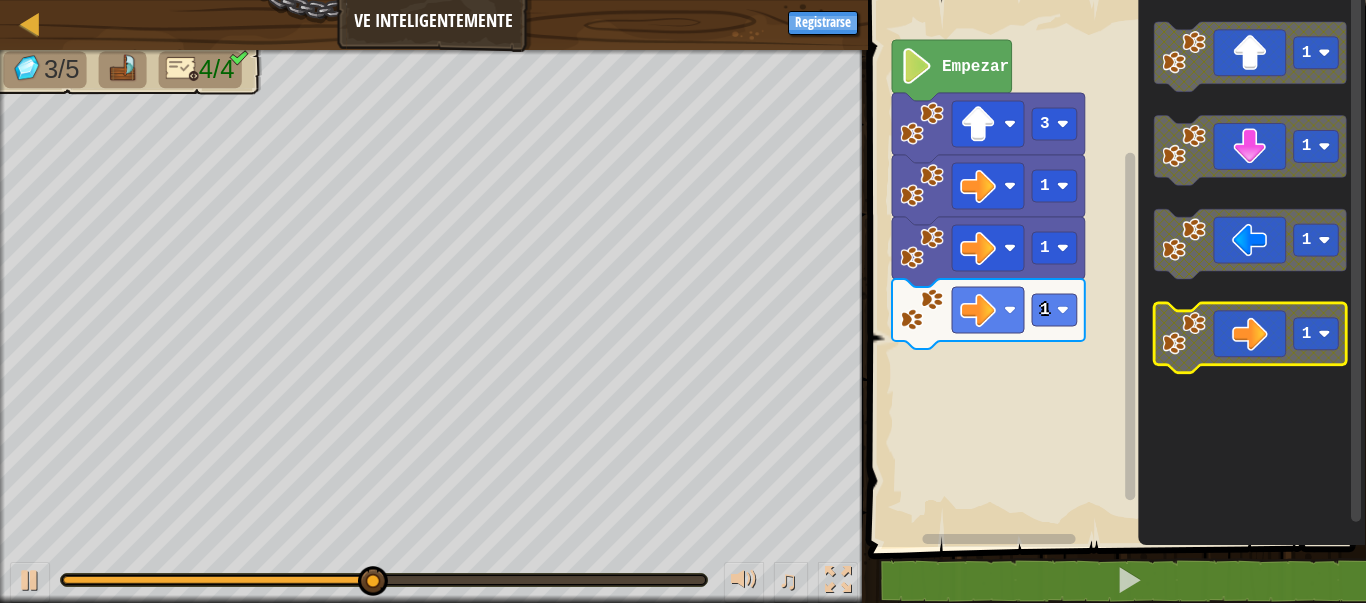 click 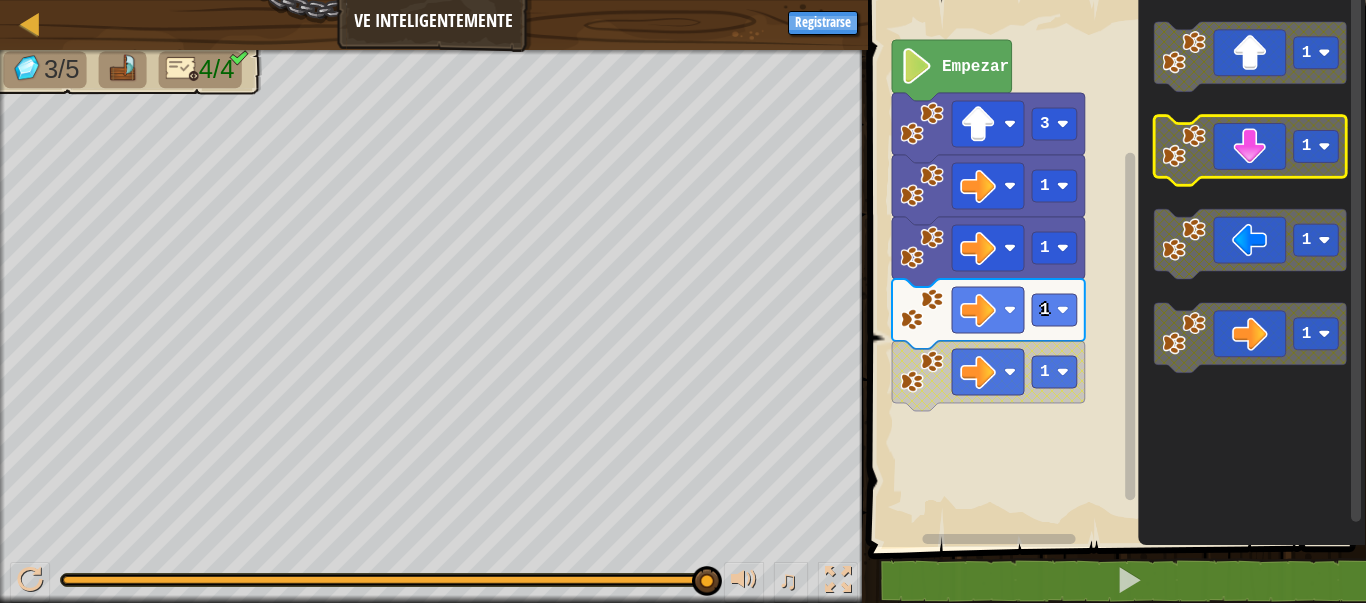 click 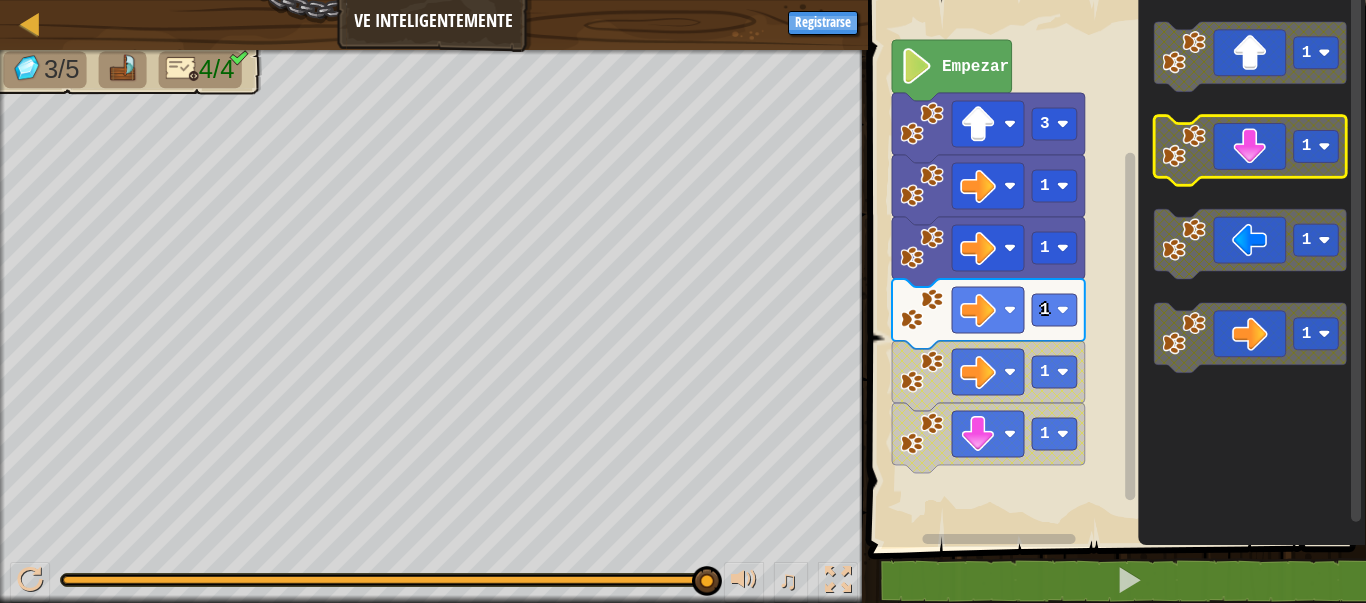 click 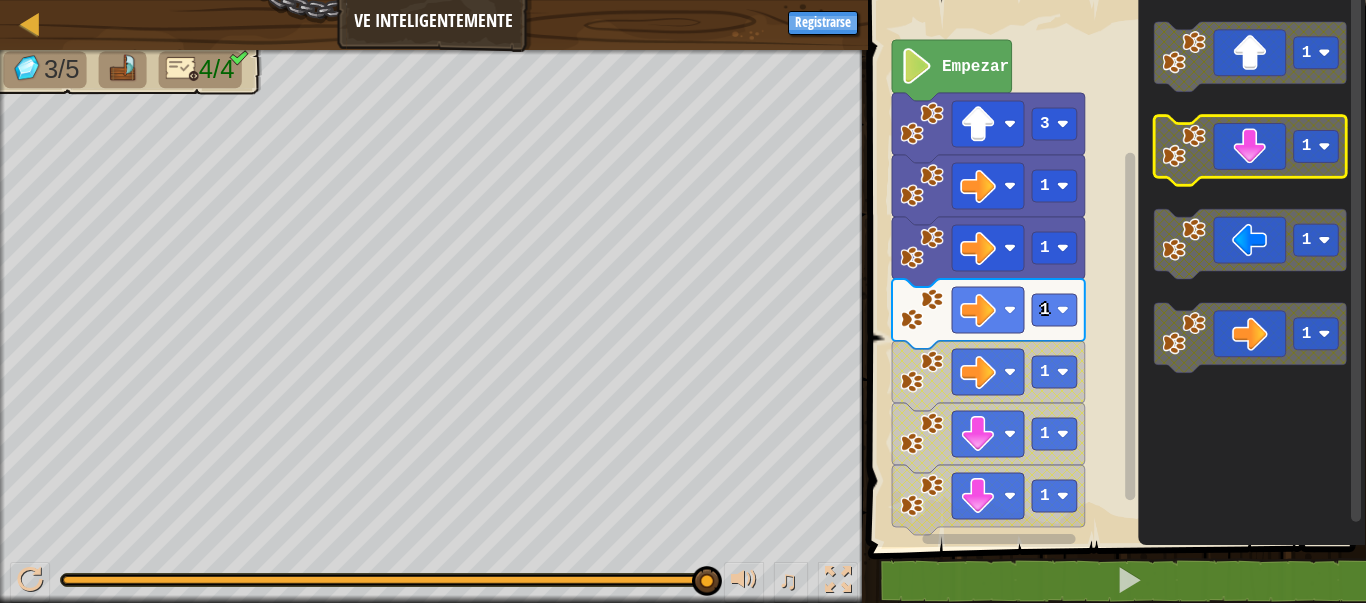 click 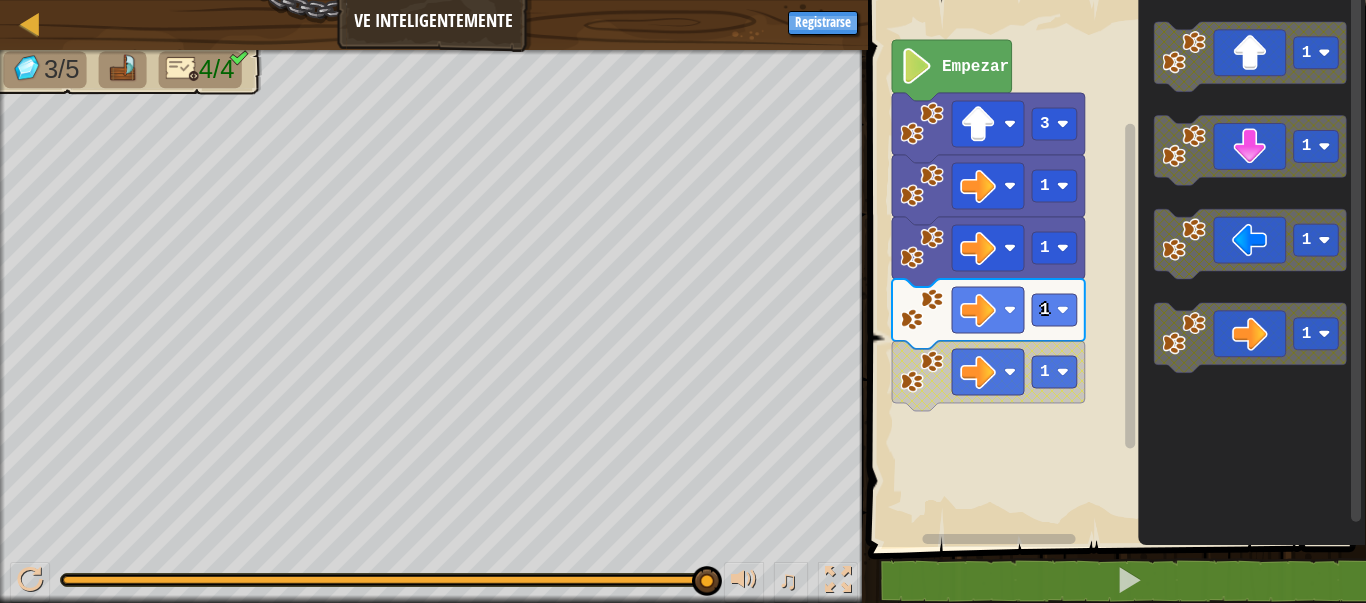 click 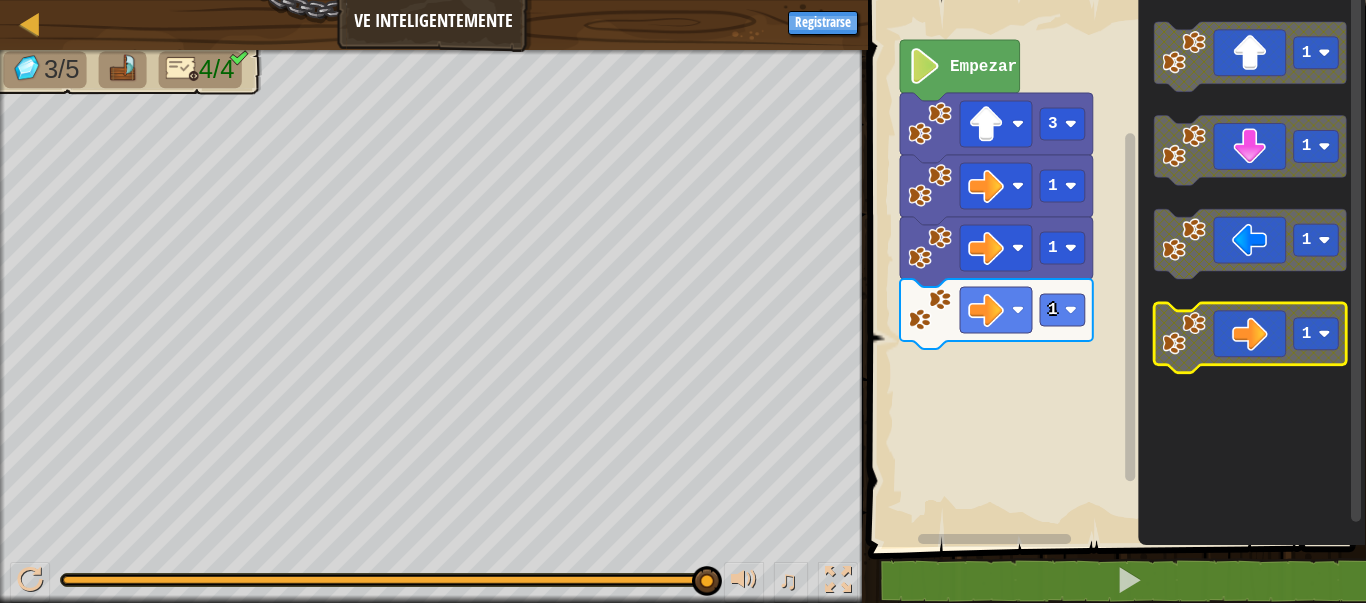 click on "1" 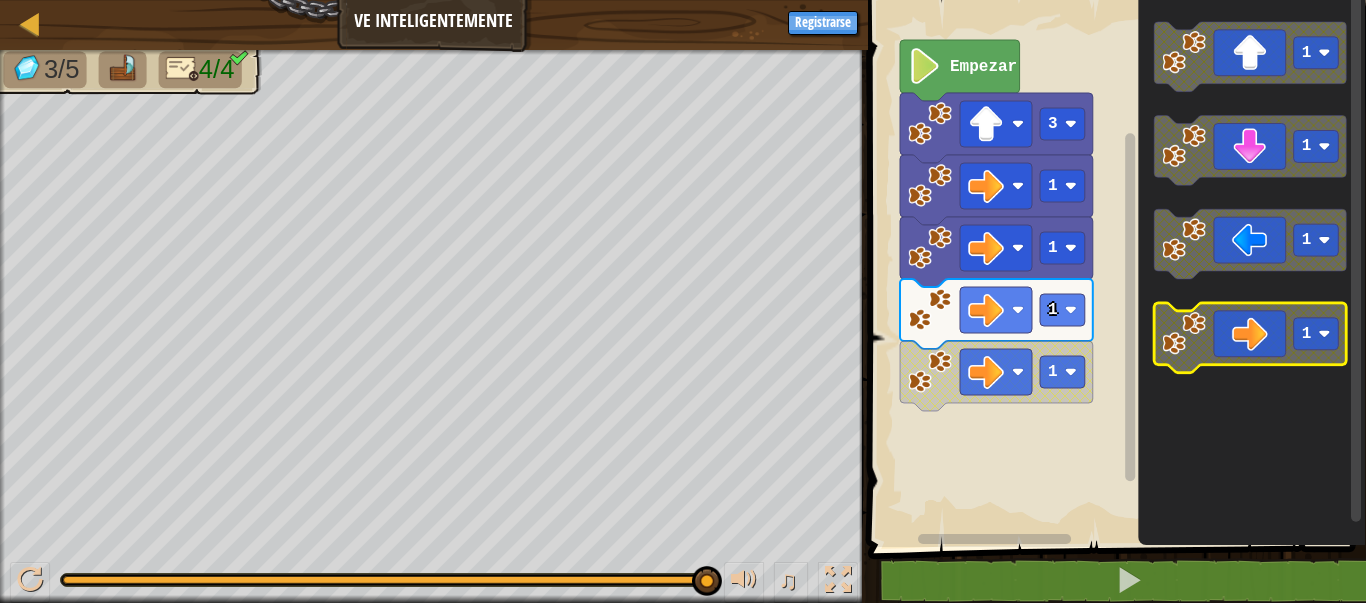 click 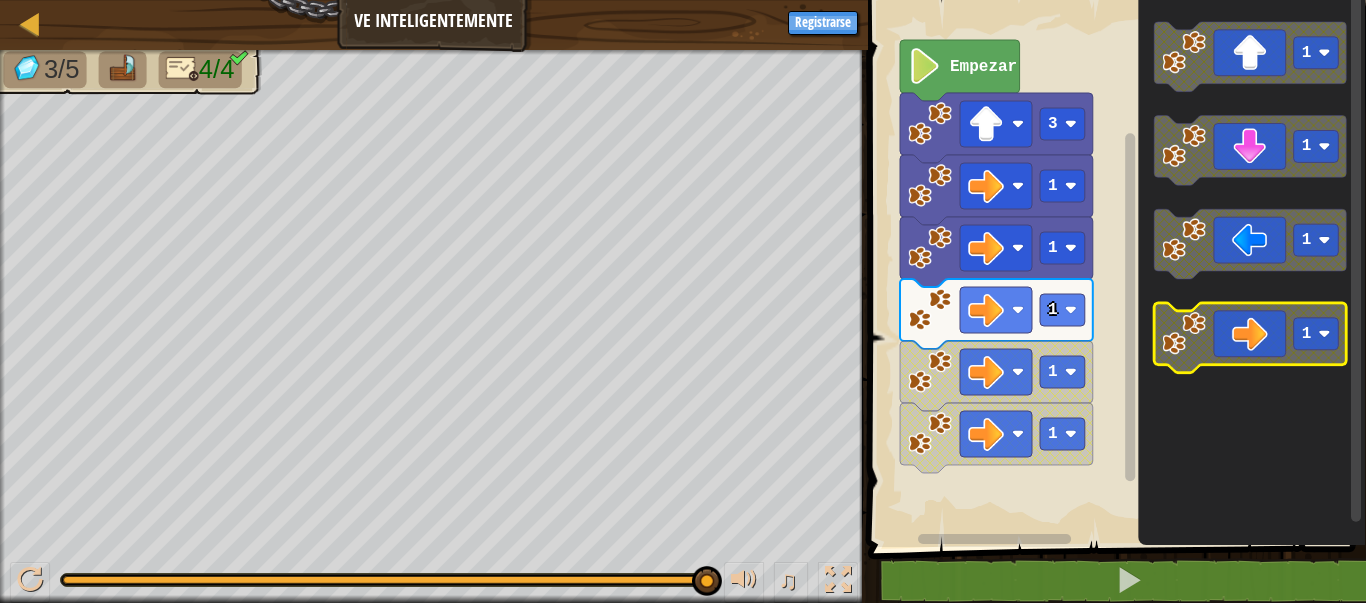 click 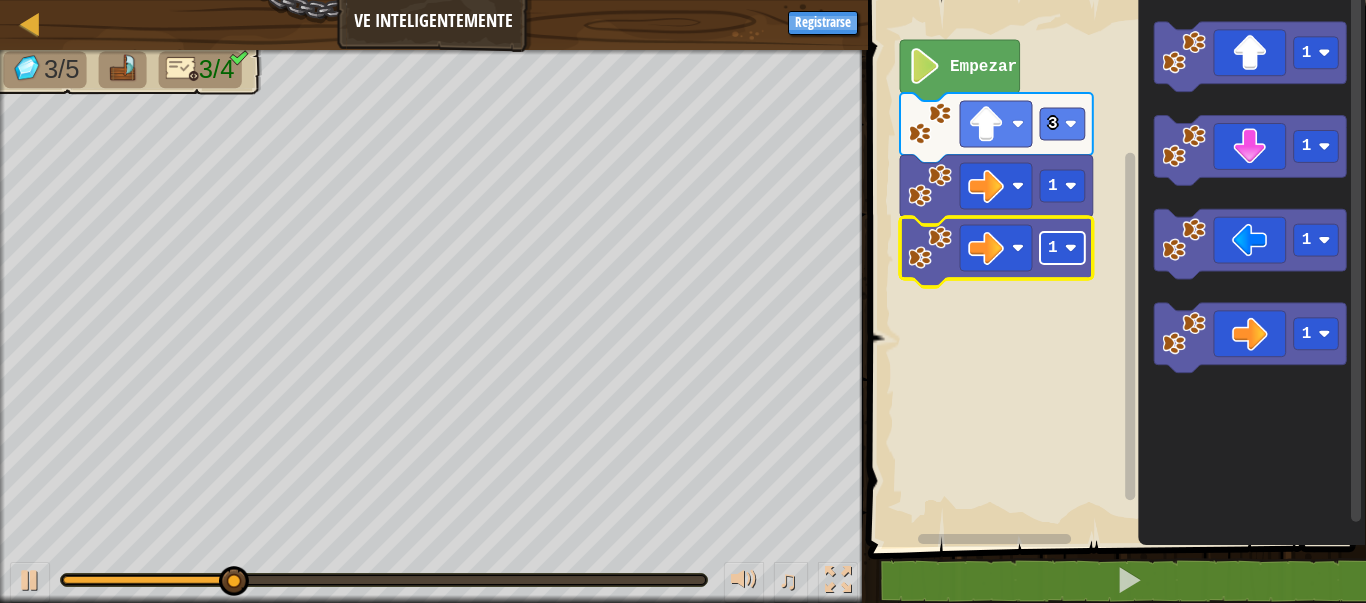 click 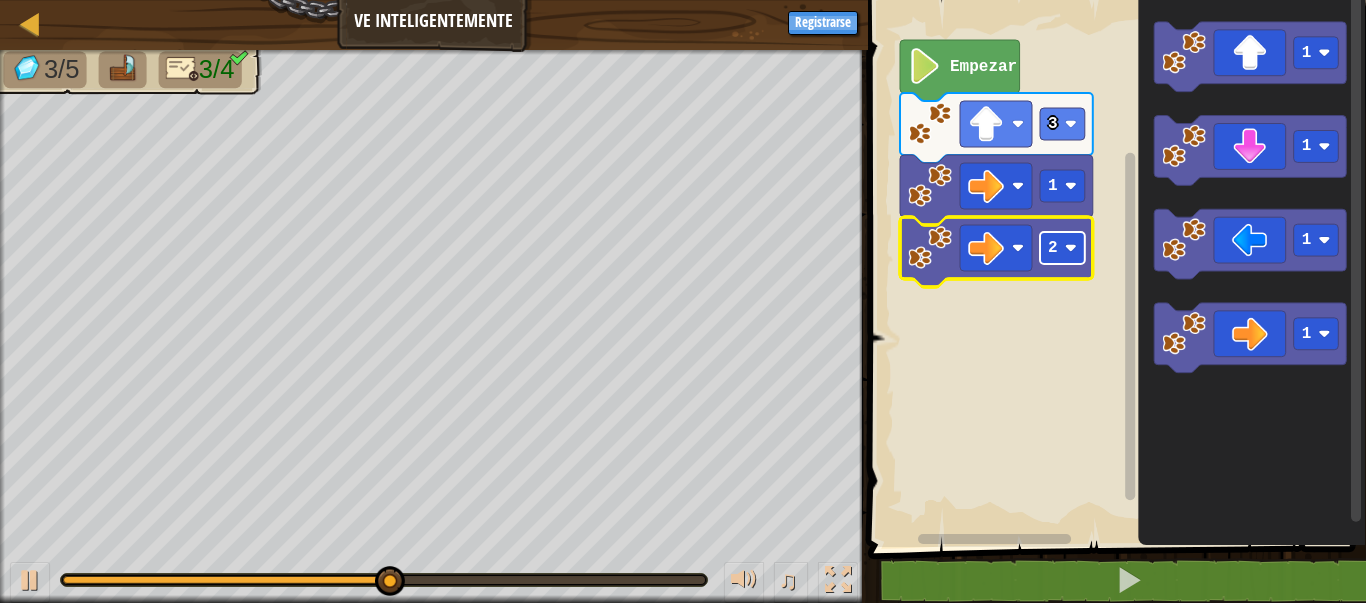 click 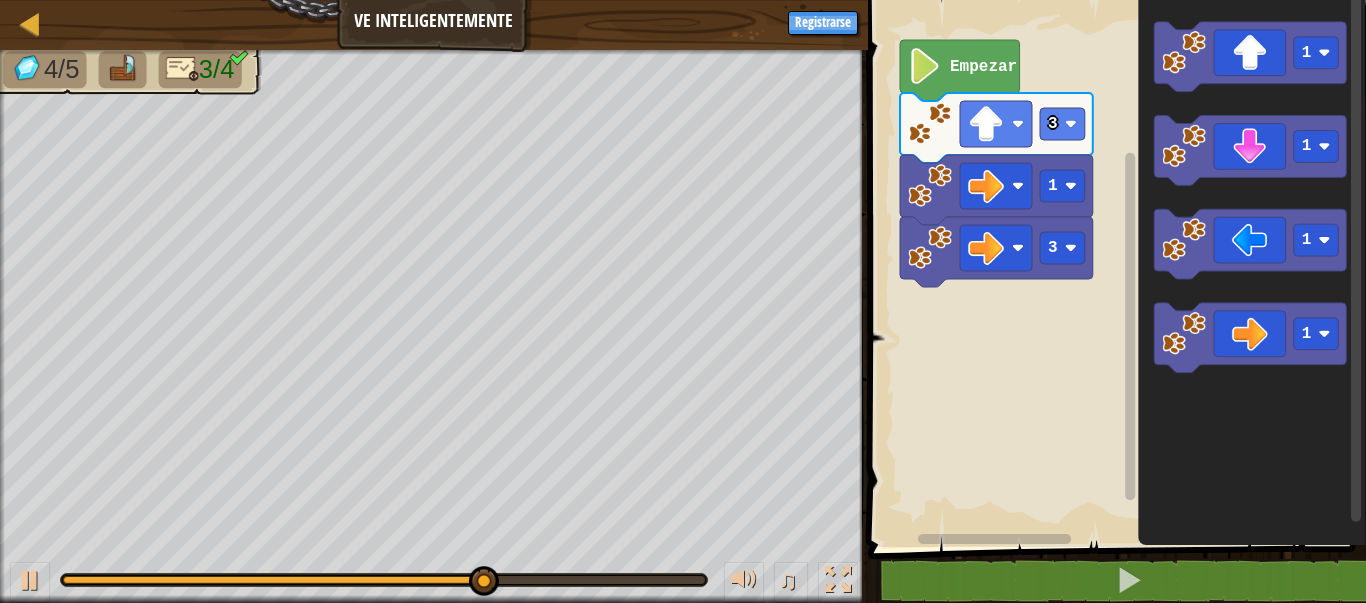 click on "Empezar 3 1 3 1 1 1 1" at bounding box center (1114, 268) 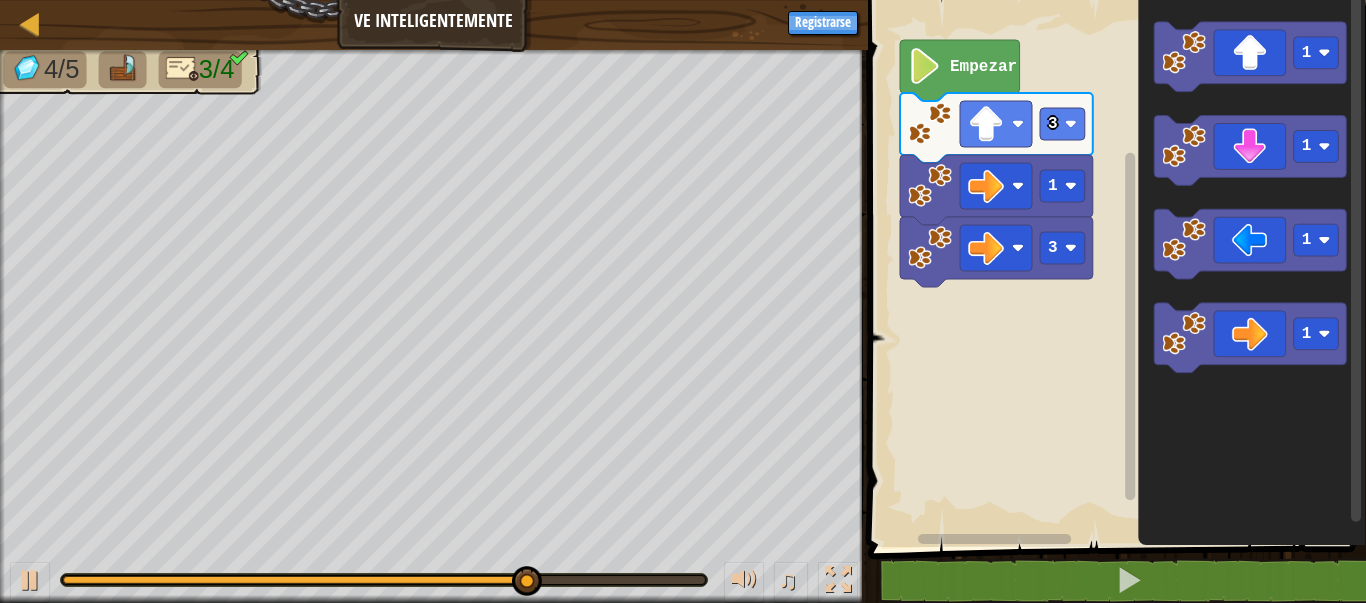 click on "Empezar 3 1 3 1 1 1 1" at bounding box center (1114, 268) 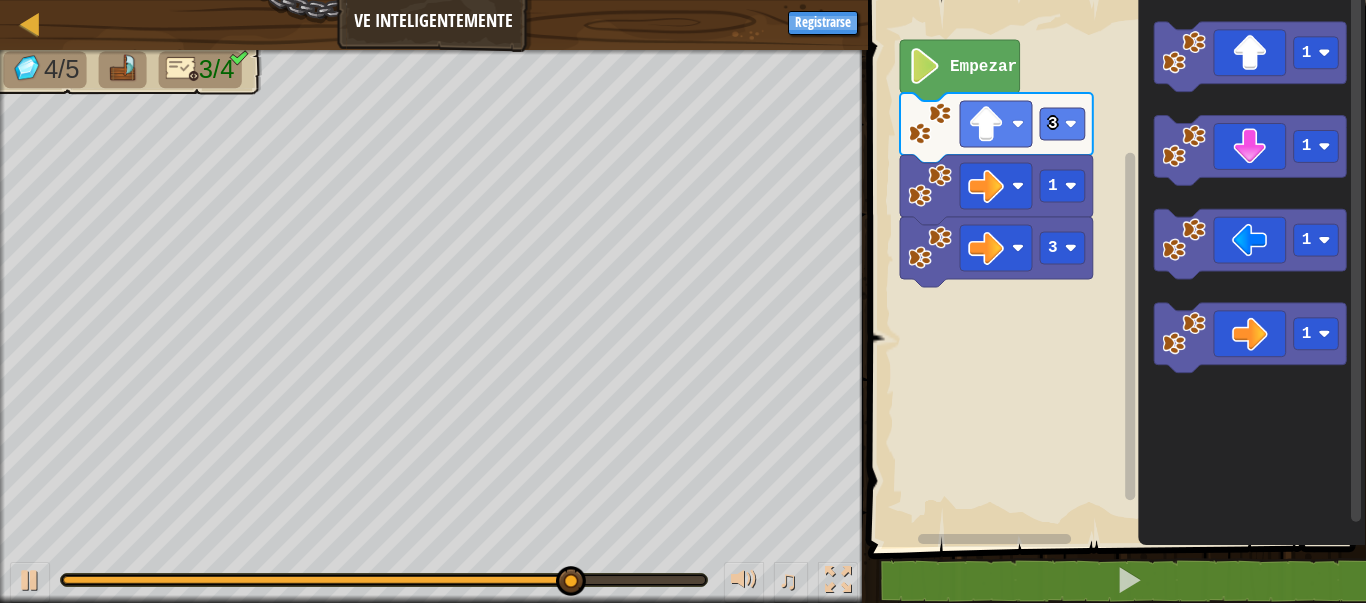click on "1 1 1 1" 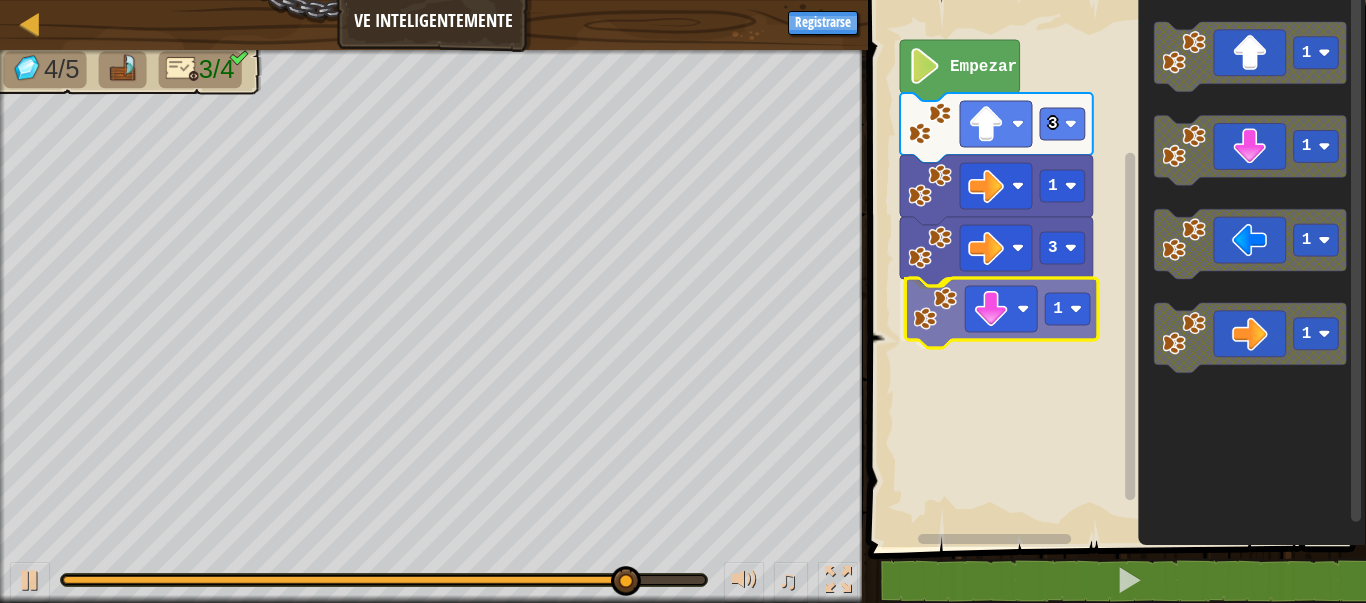 click on "Empezar 3 1 3 1 1 1 1 1 1" at bounding box center (1114, 268) 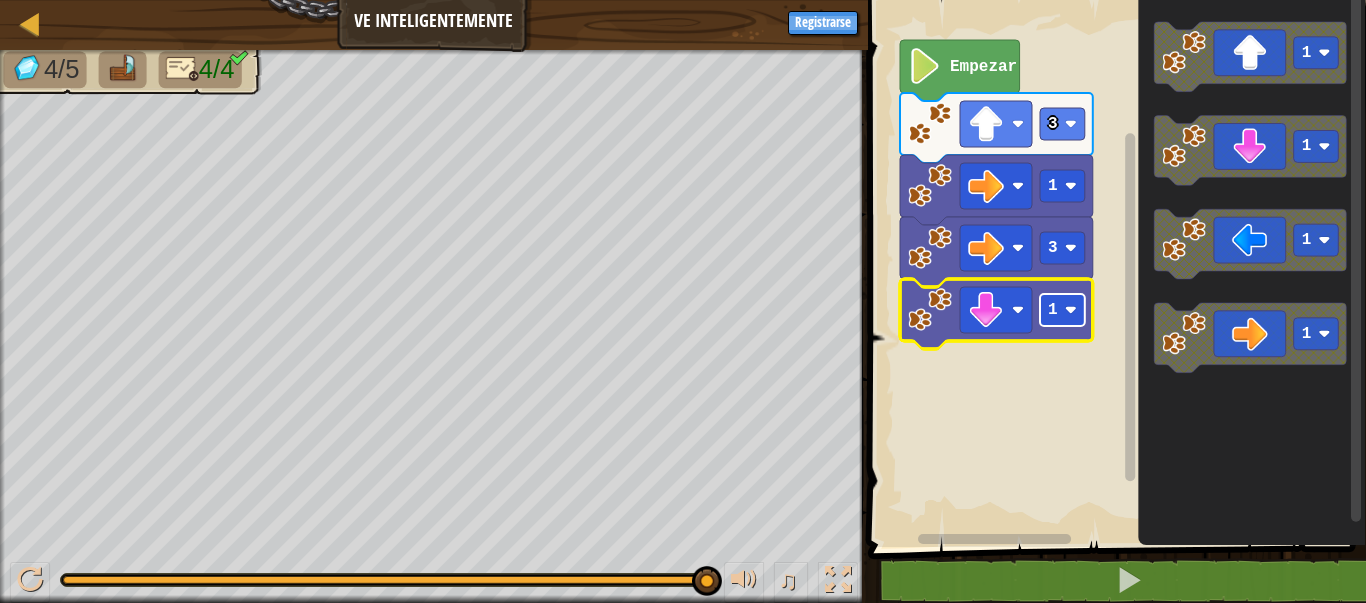 click 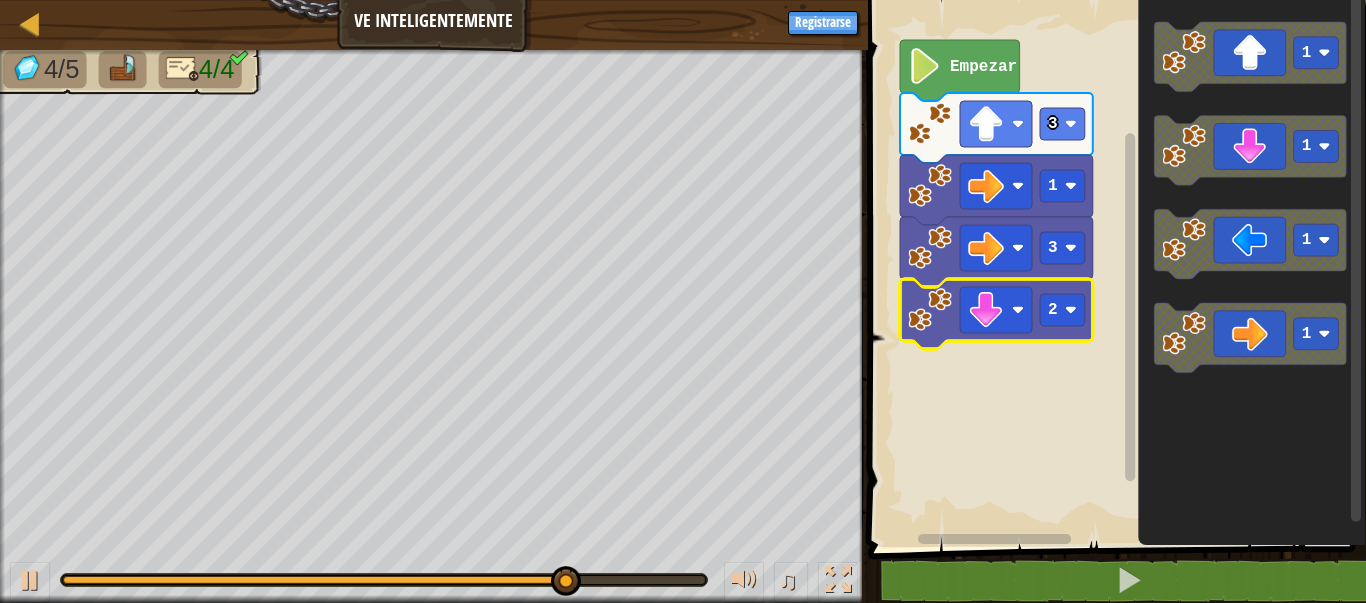 click 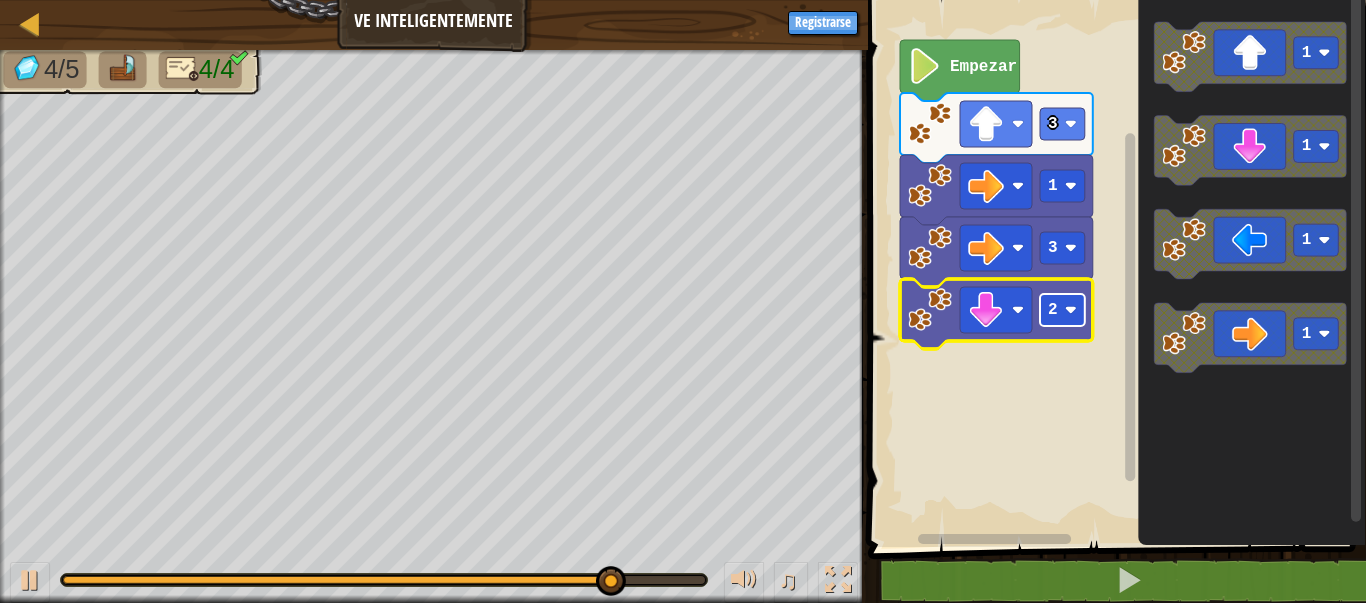 click 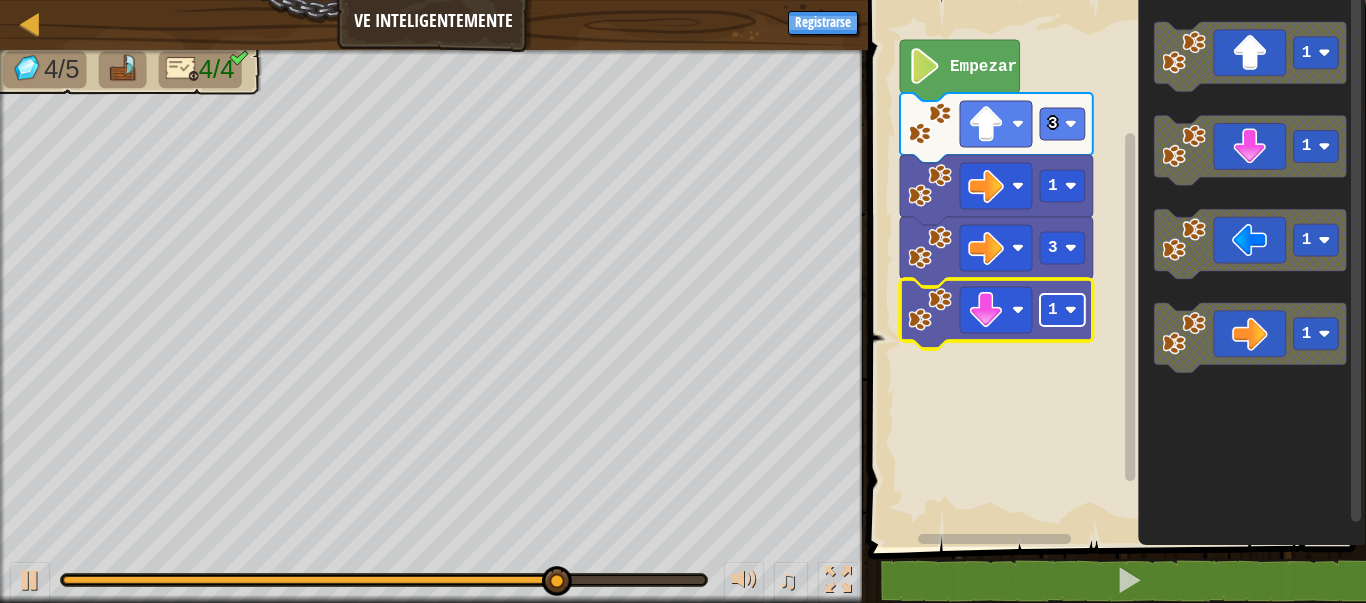 click 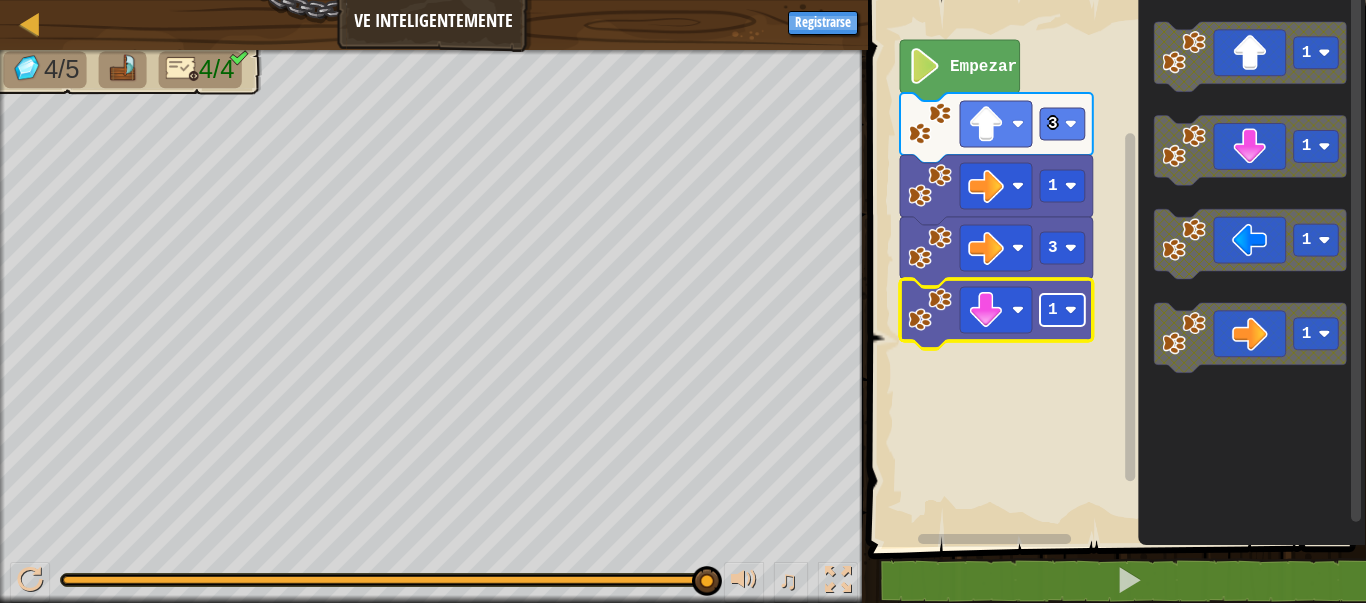 click 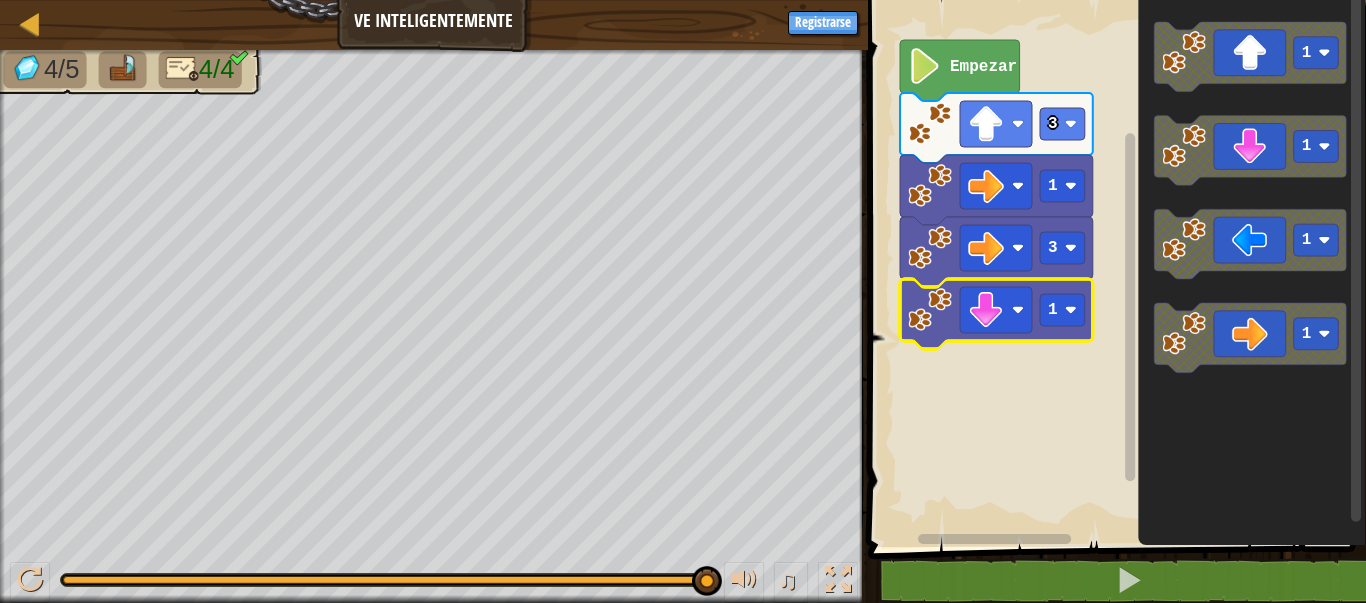 click 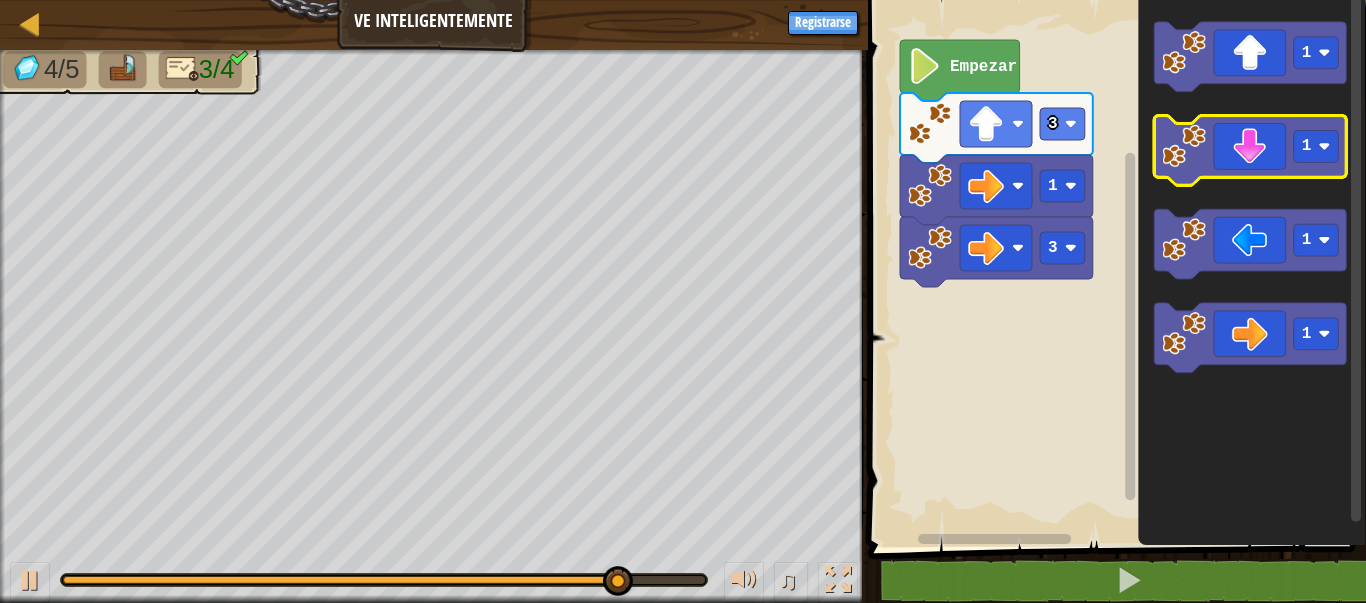 click 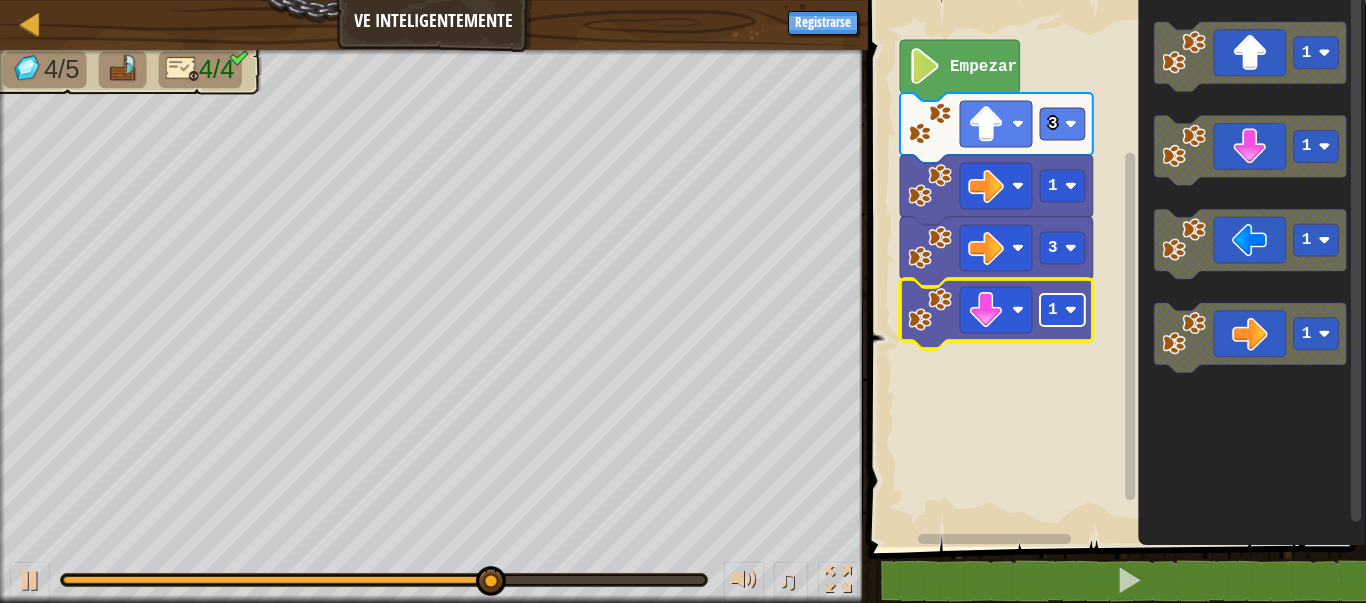 click 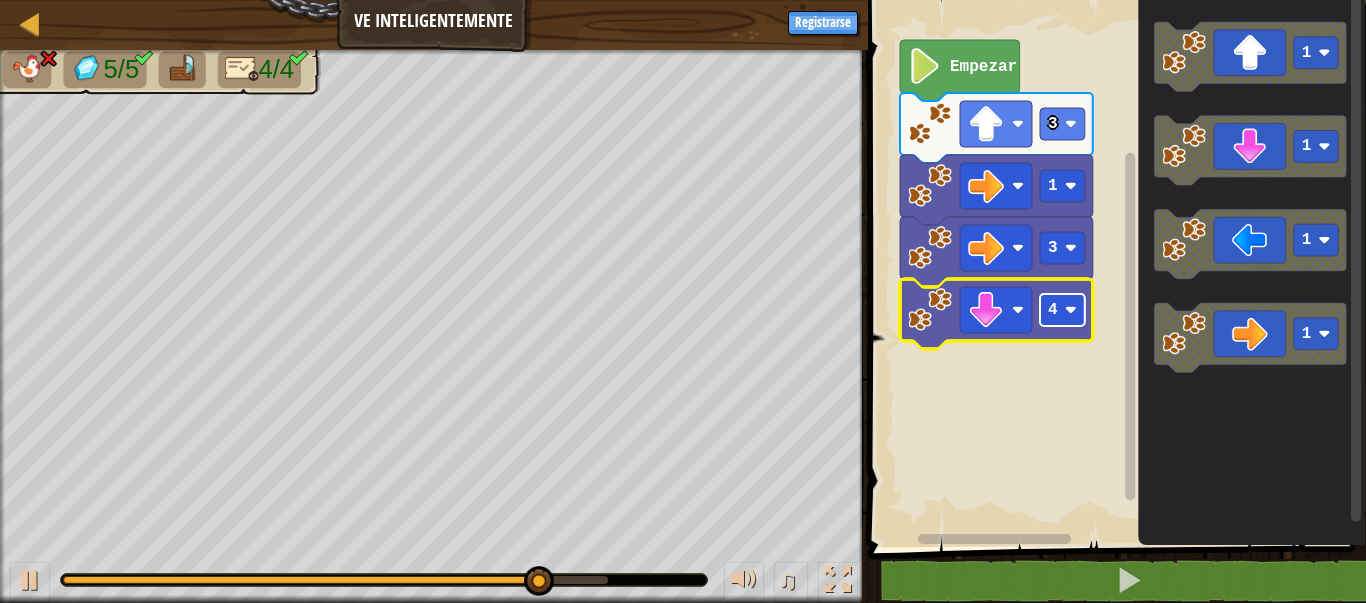 click 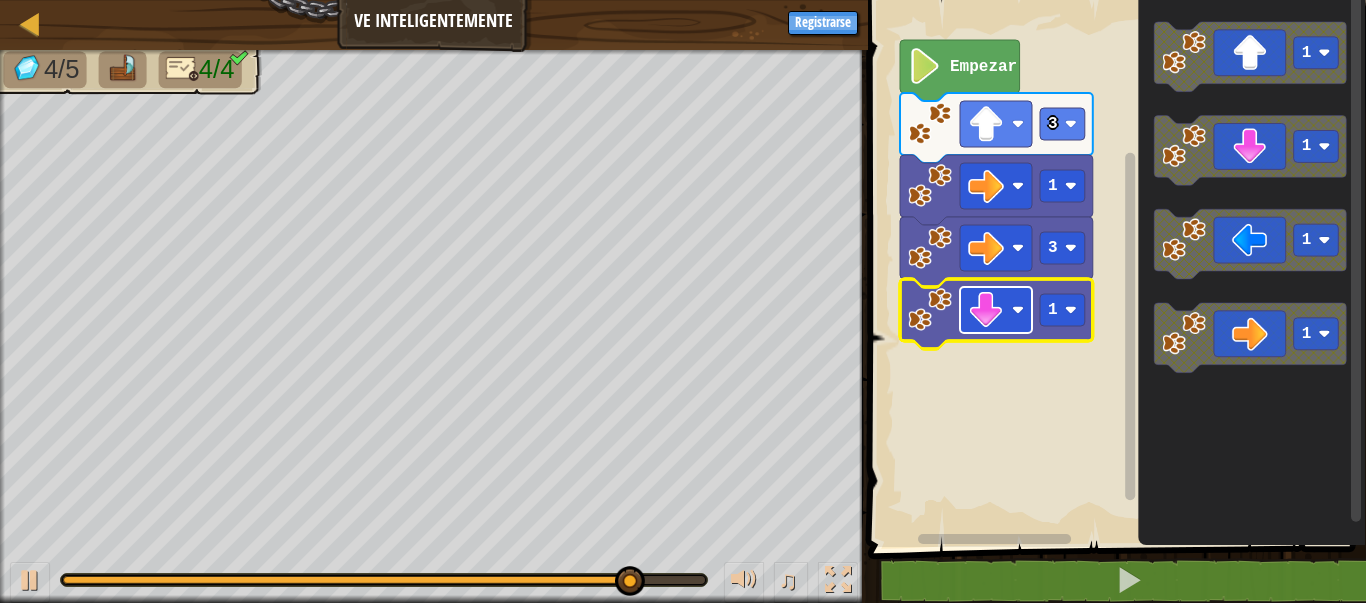 click 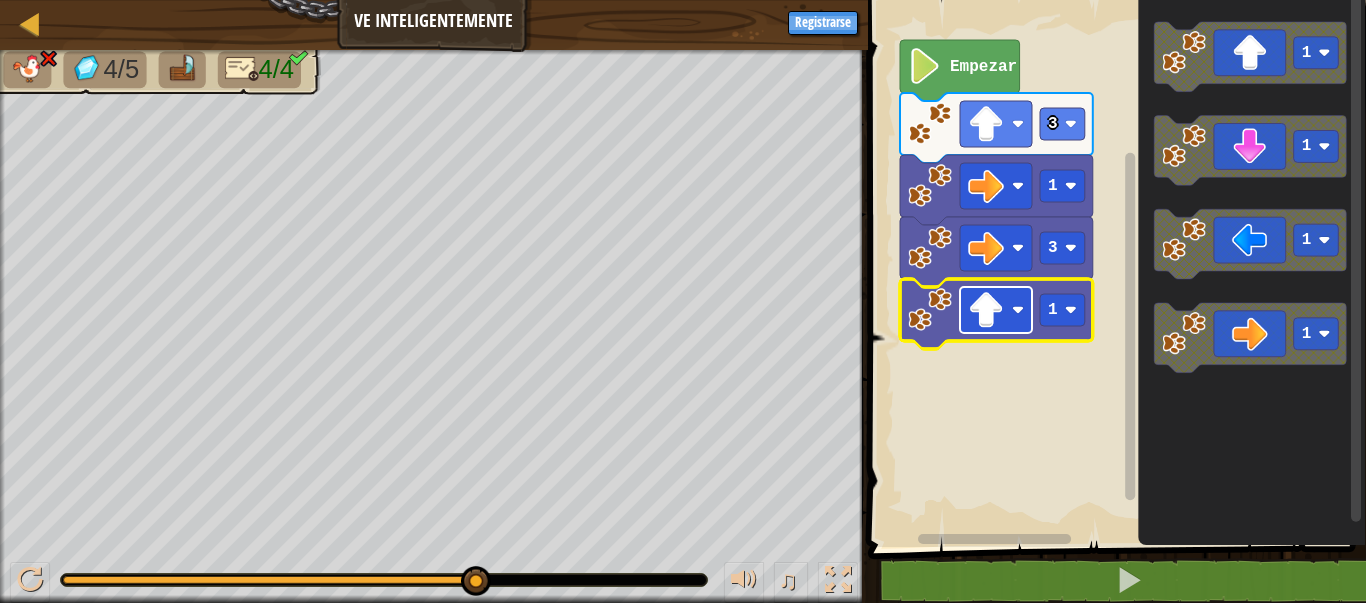 click 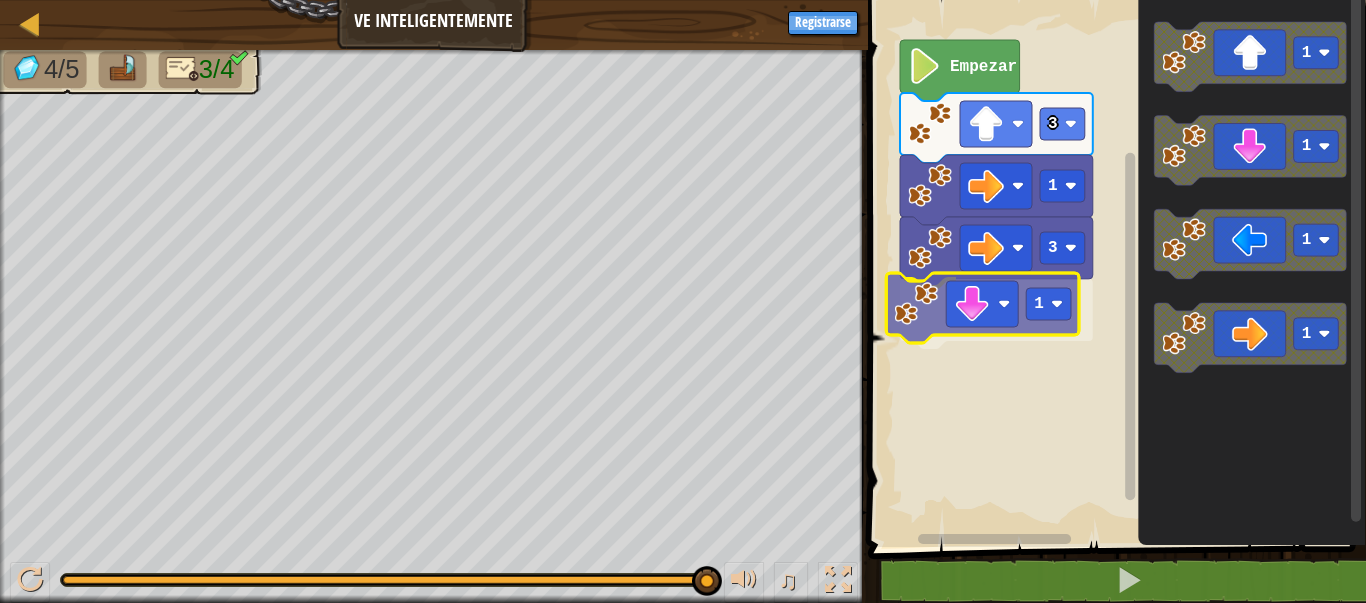 click on "Empezar 3 1 3 1 1 1 1 1 1" at bounding box center (1114, 268) 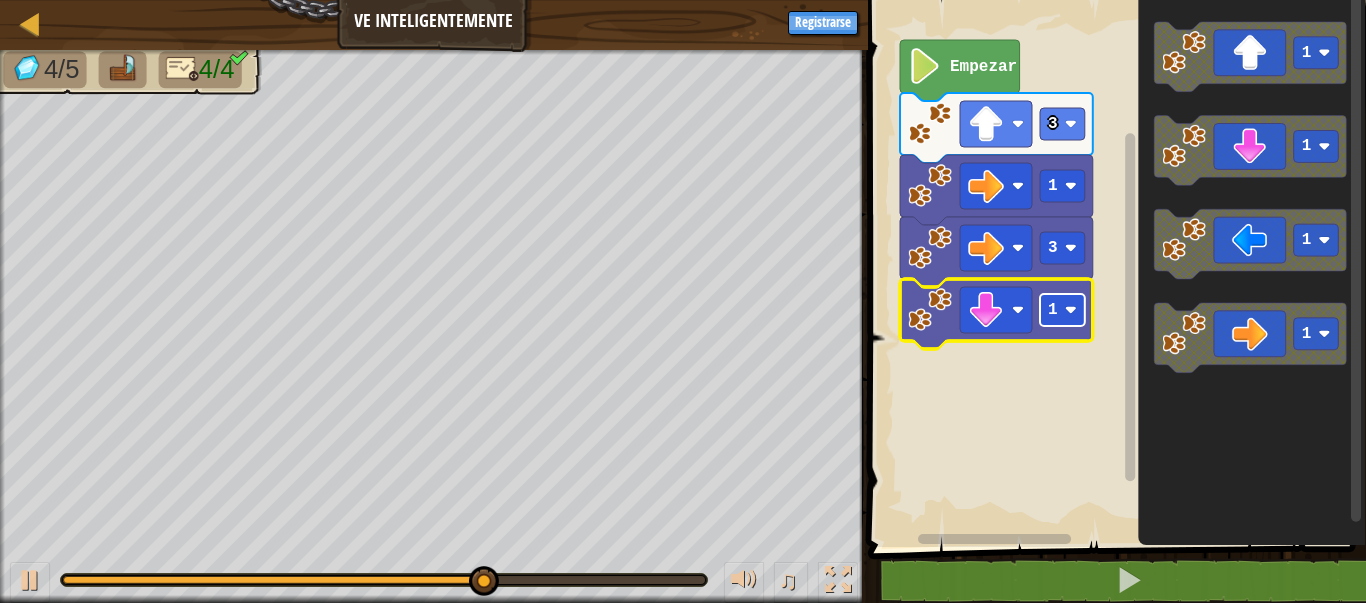 click 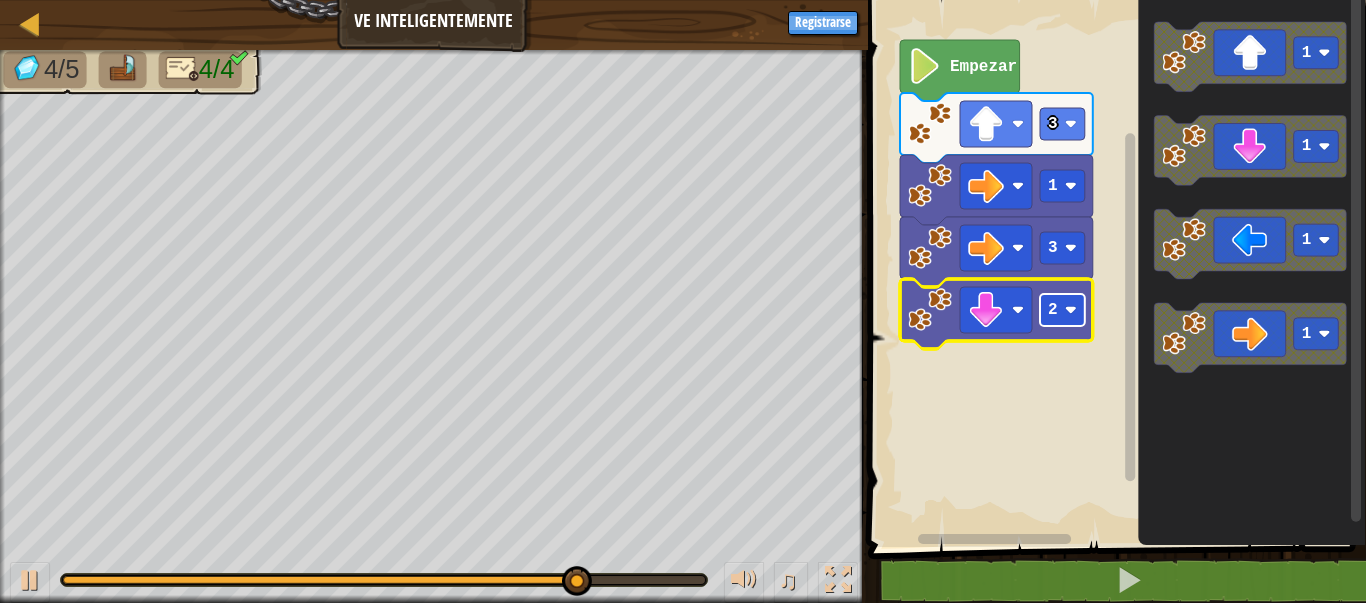 click 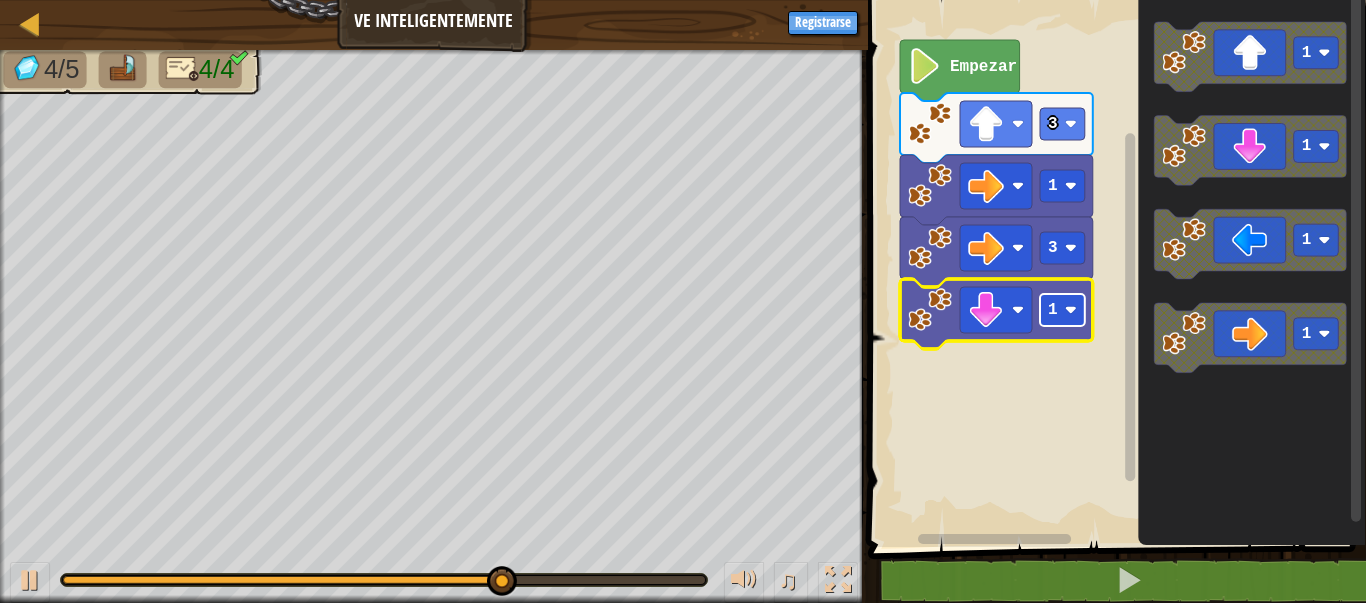 click 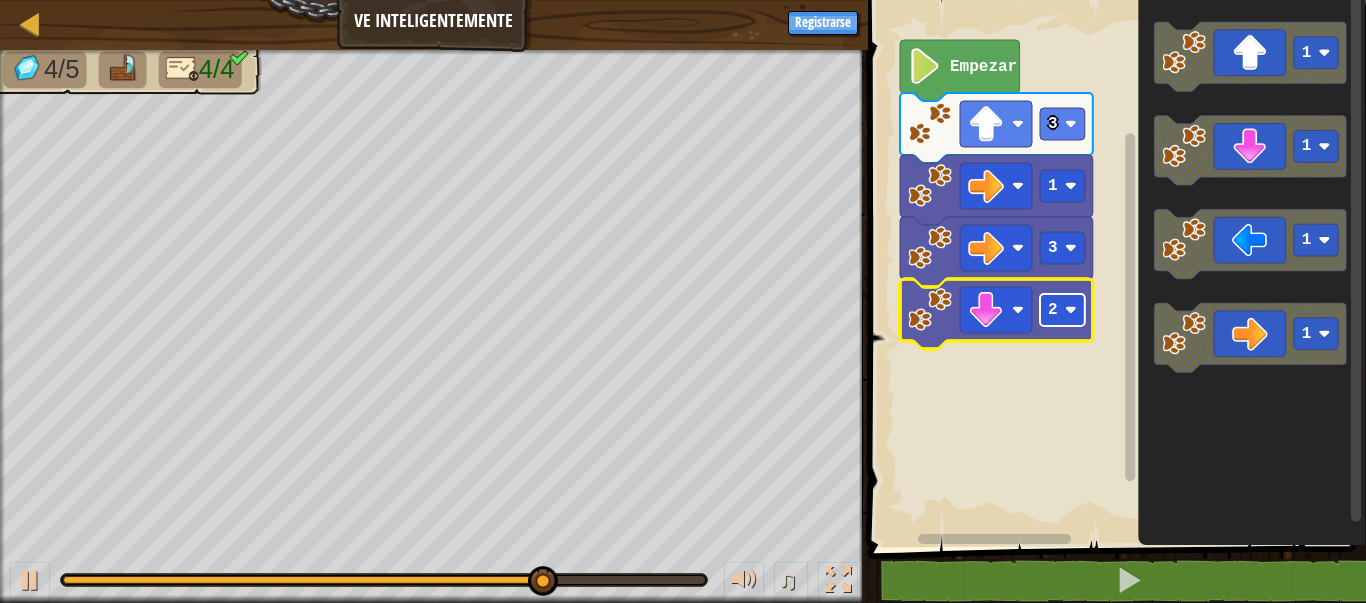 click 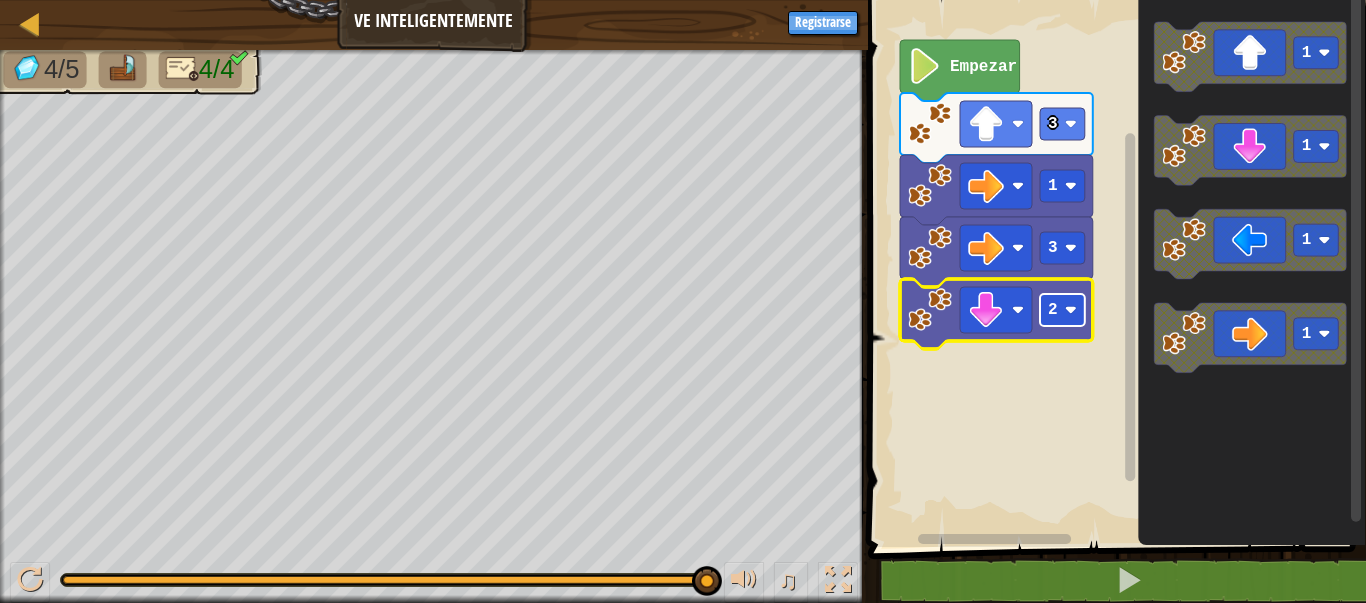 click 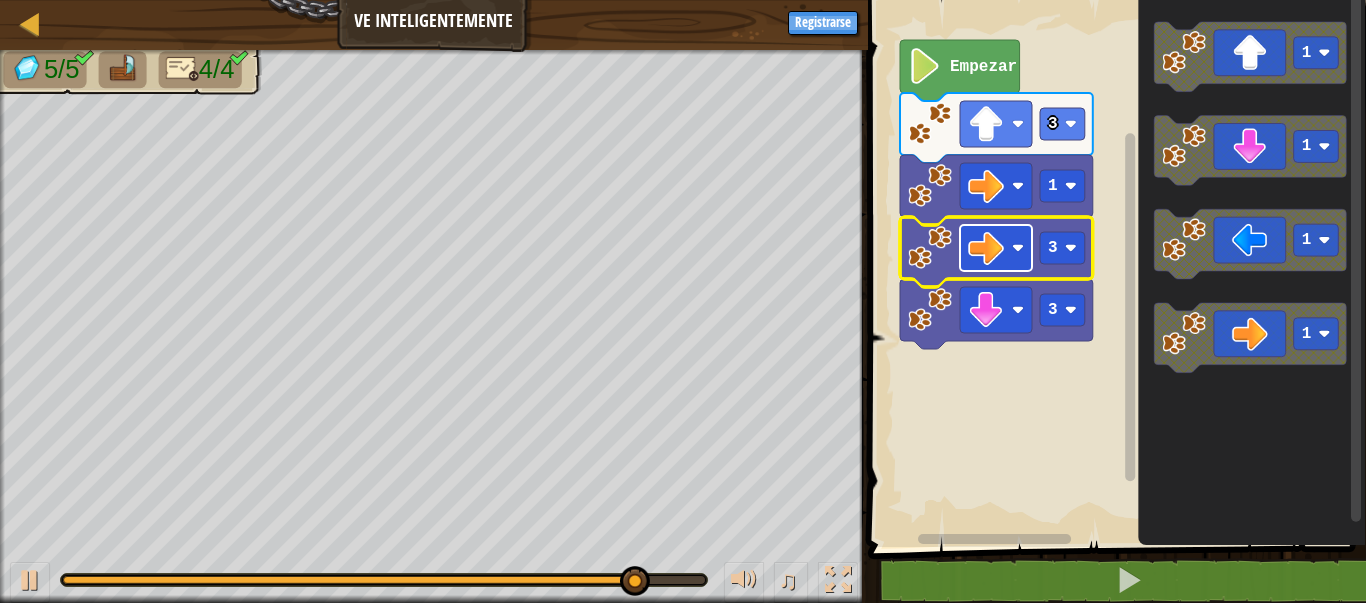 click 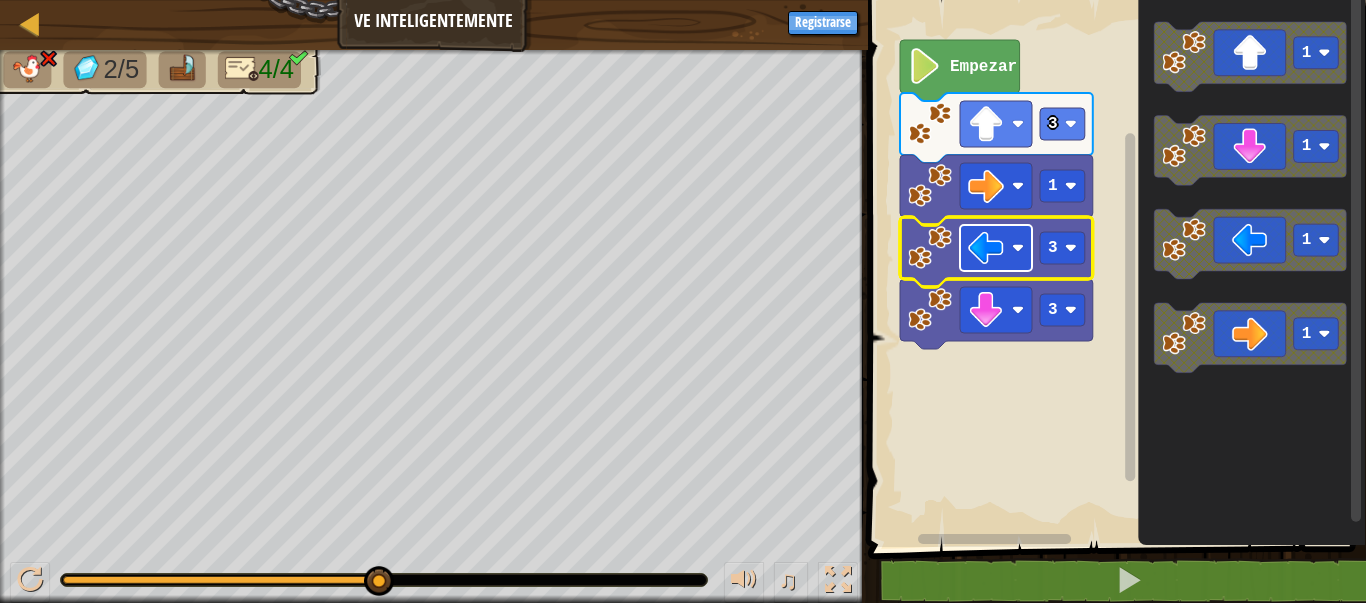 click 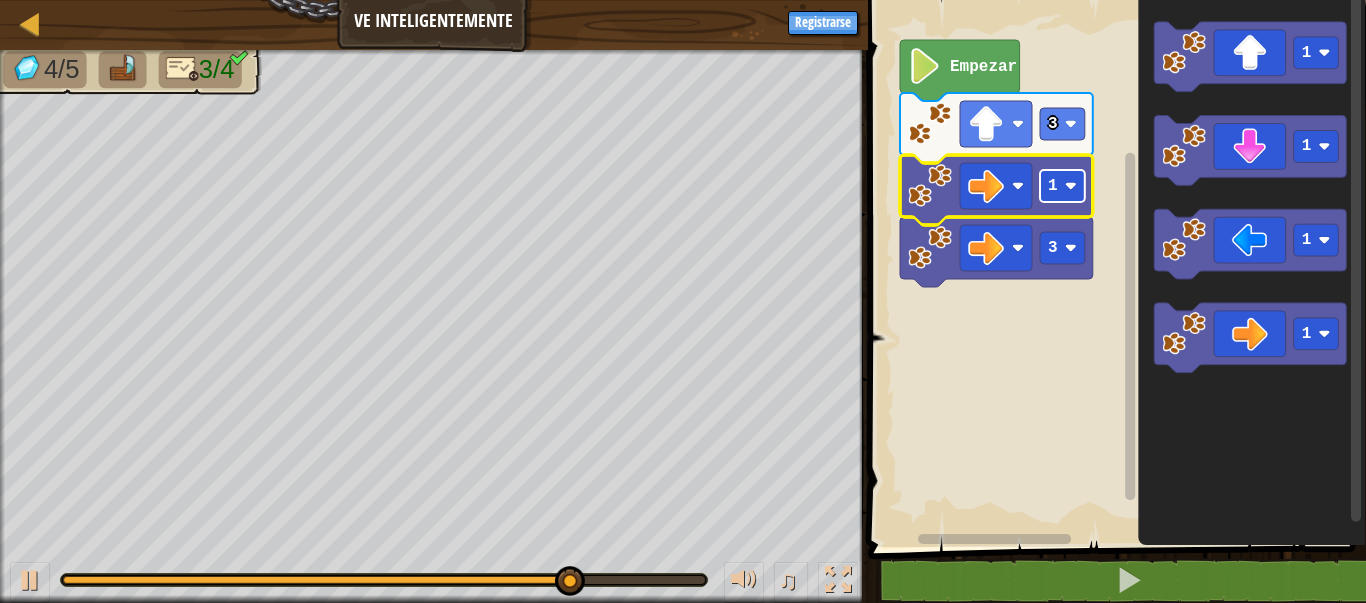 click 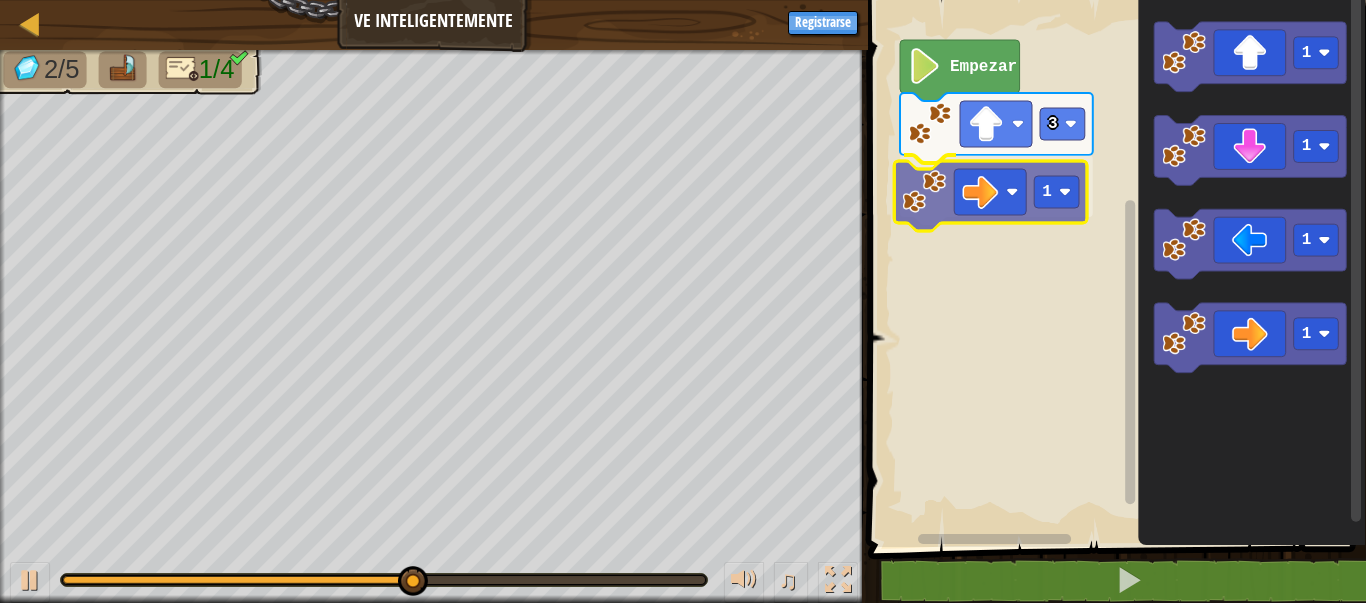 click on "Empezar 3 1 1 1 1 1 1" at bounding box center [1114, 268] 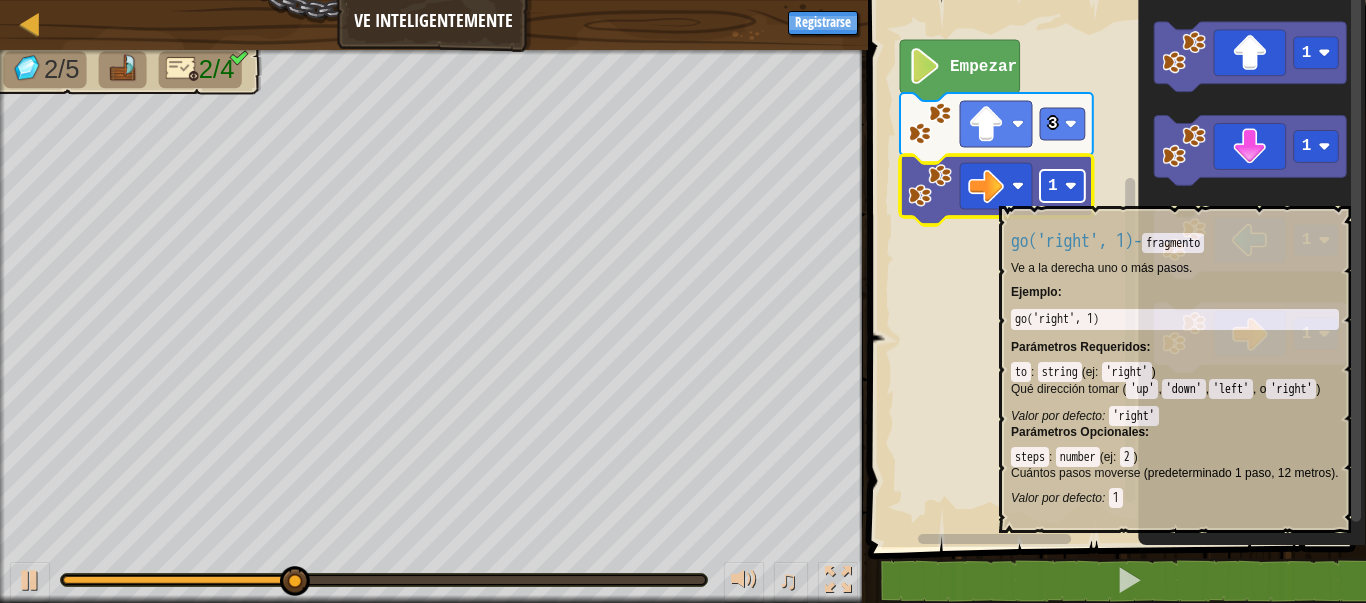 click 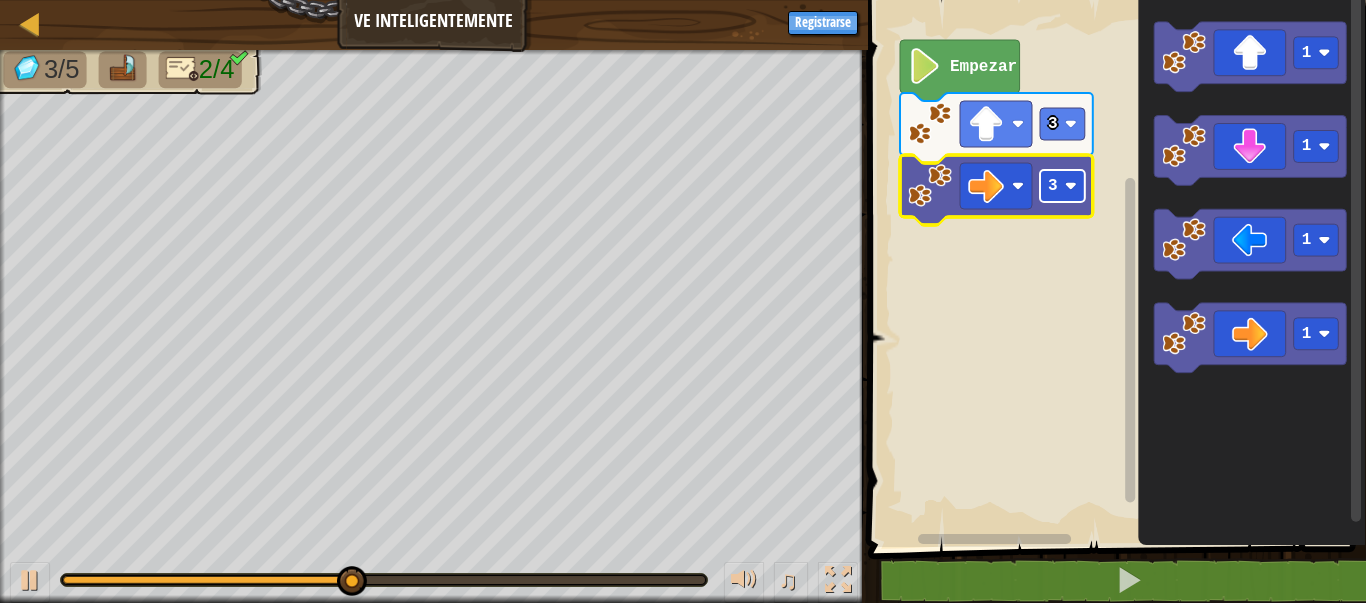 click 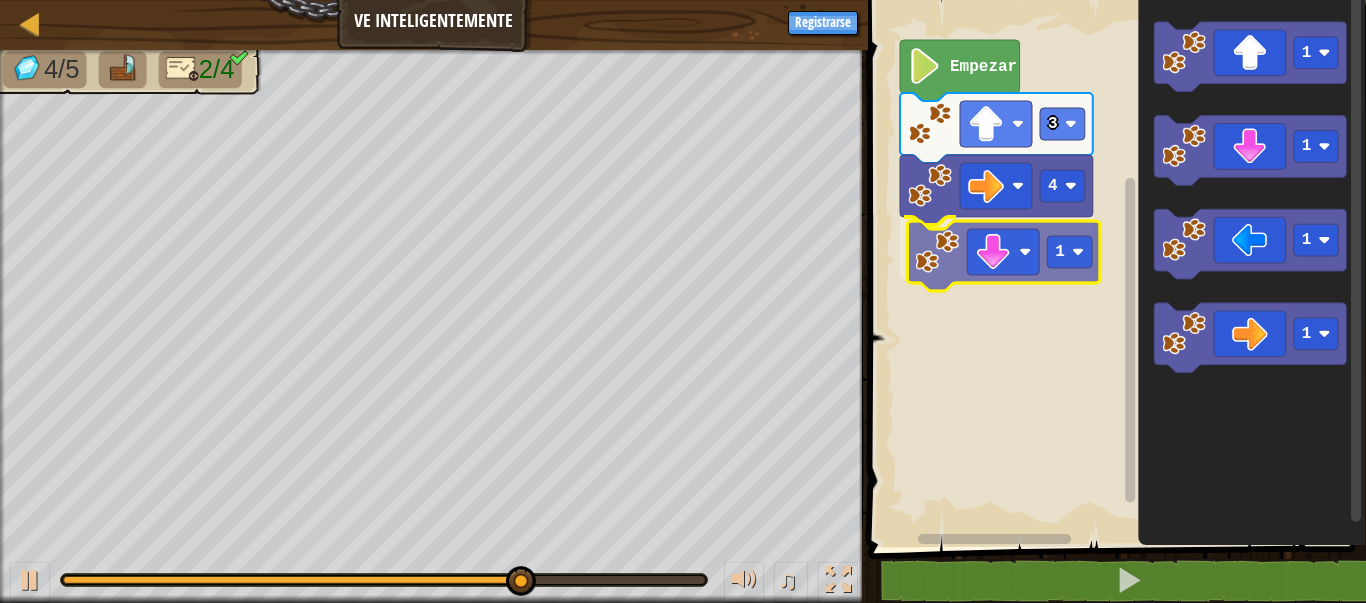 click on "Empezar 3 4 1 1 1 1 1 1" at bounding box center [1114, 268] 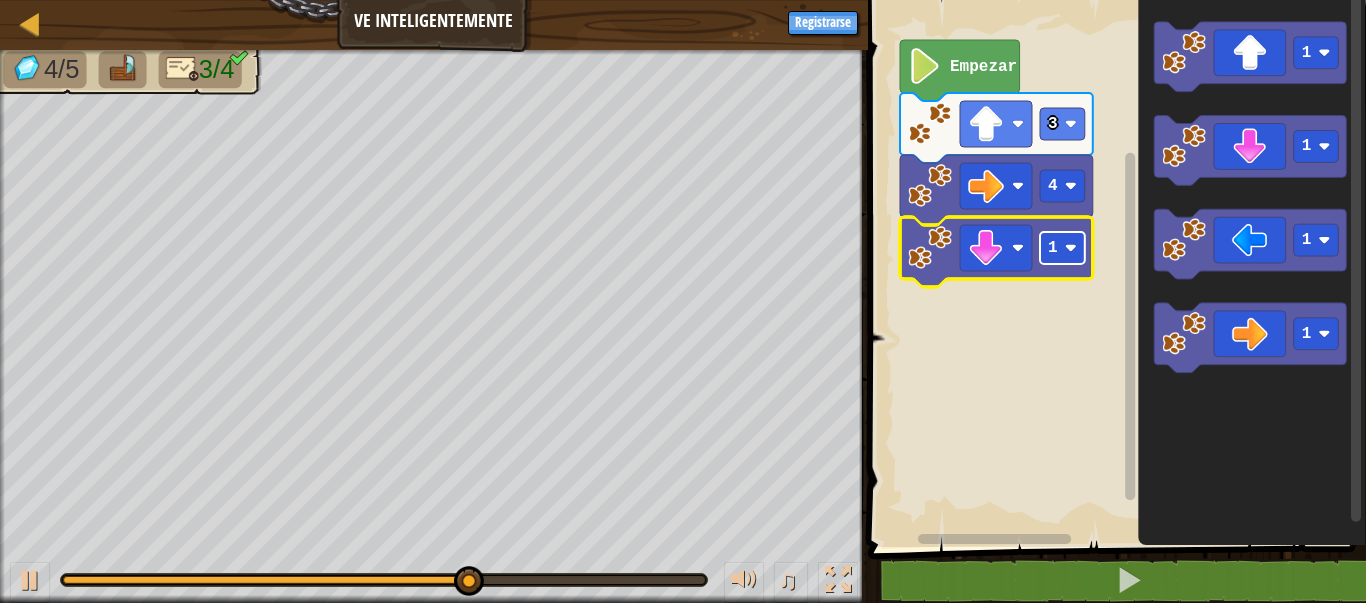 click on "1" 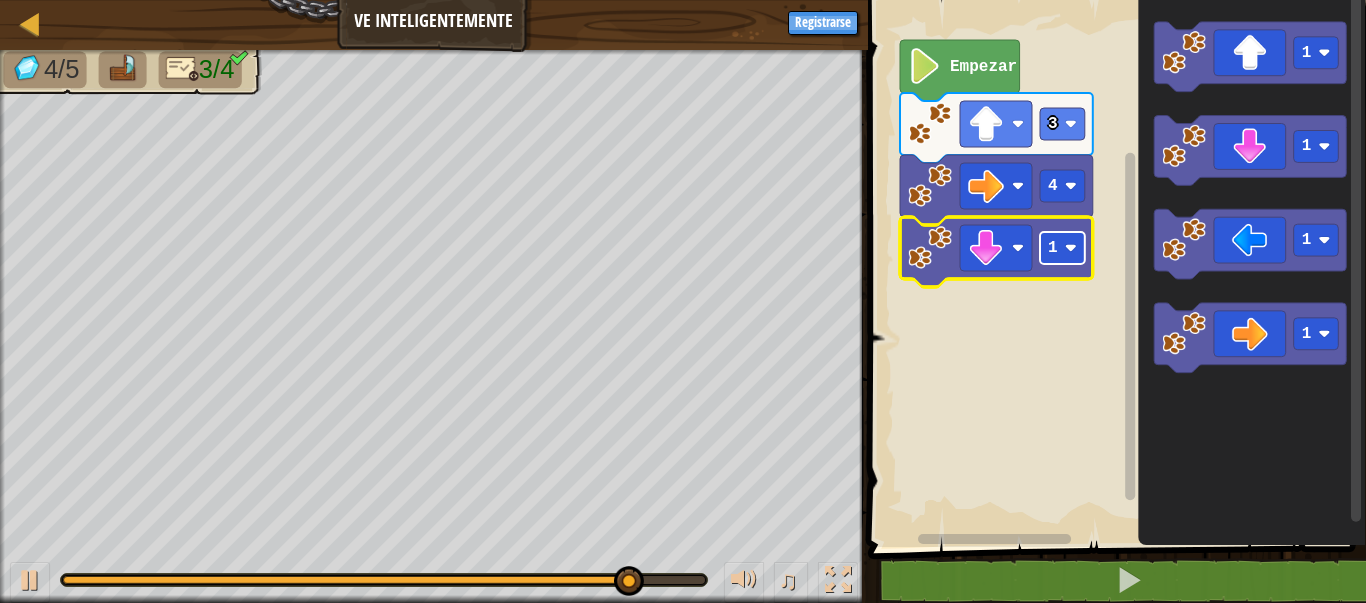 click 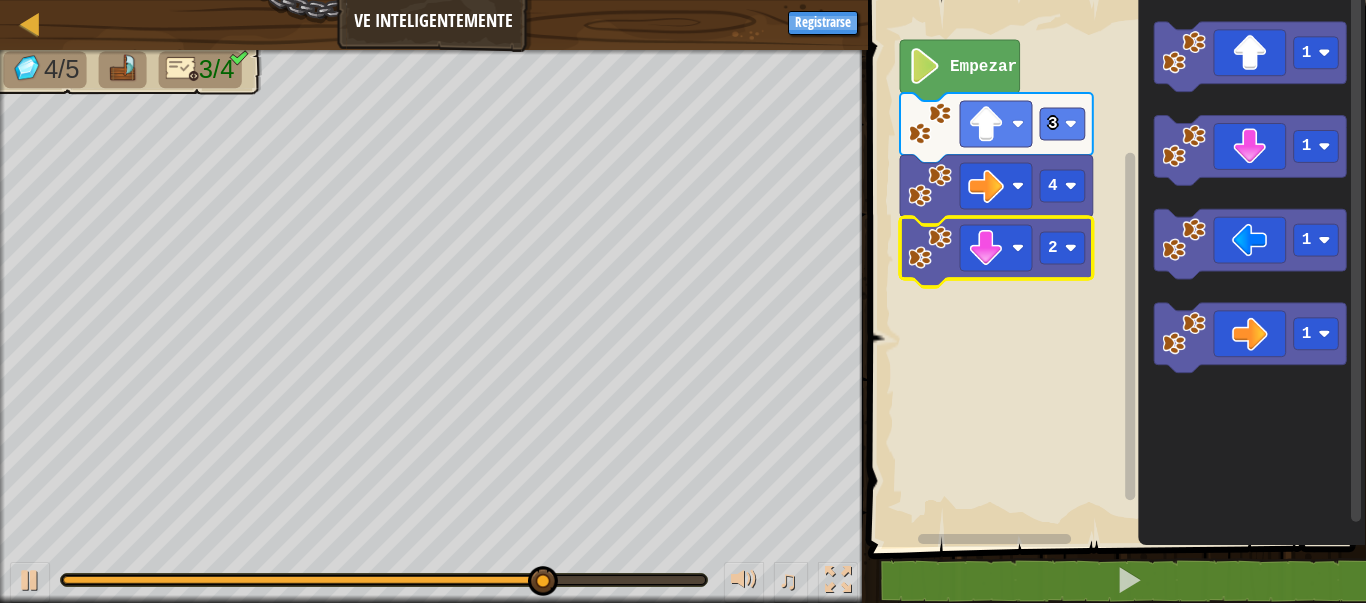 click 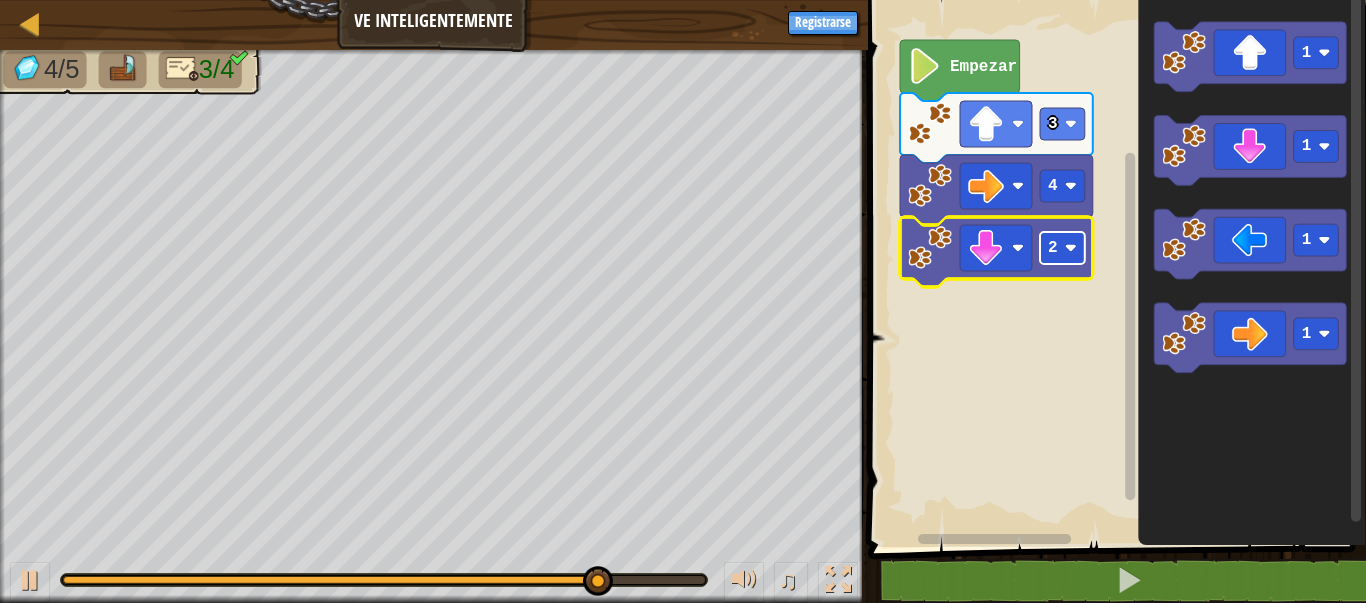 click 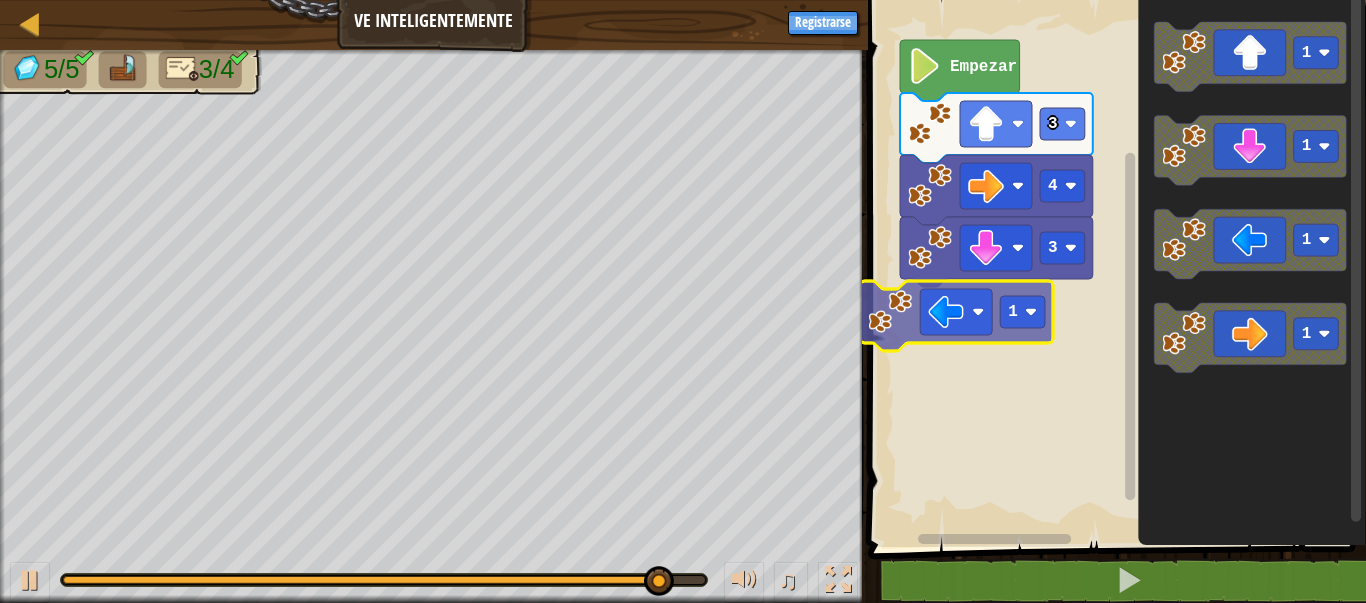 click on "Empezar 3 4 3 1 1 1 1 1 1" at bounding box center (1114, 268) 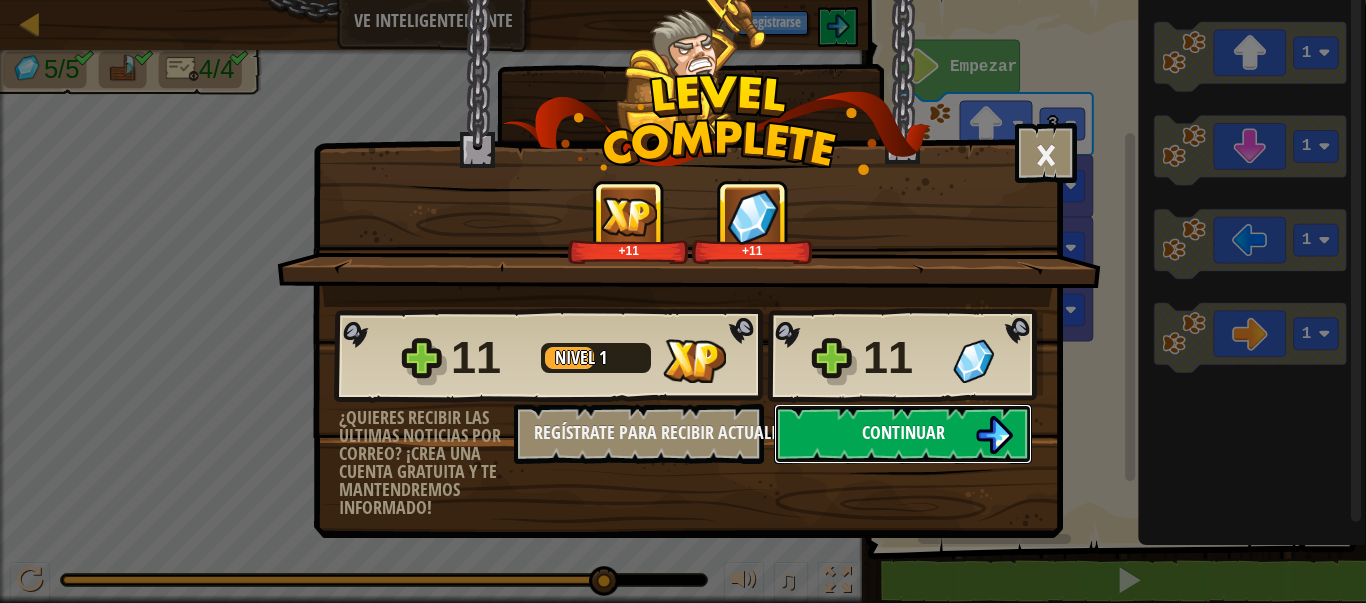 click on "Continuar" at bounding box center [903, 434] 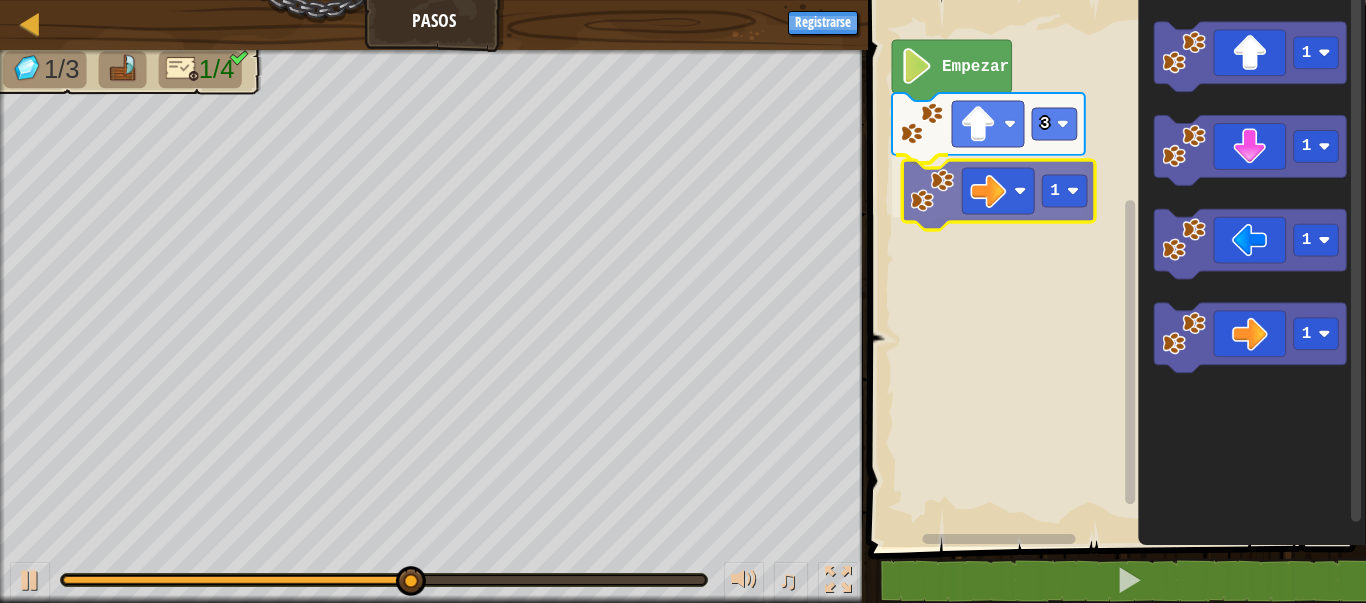 click on "3 1 Empezar 1 1 1 1 1" at bounding box center (1114, 268) 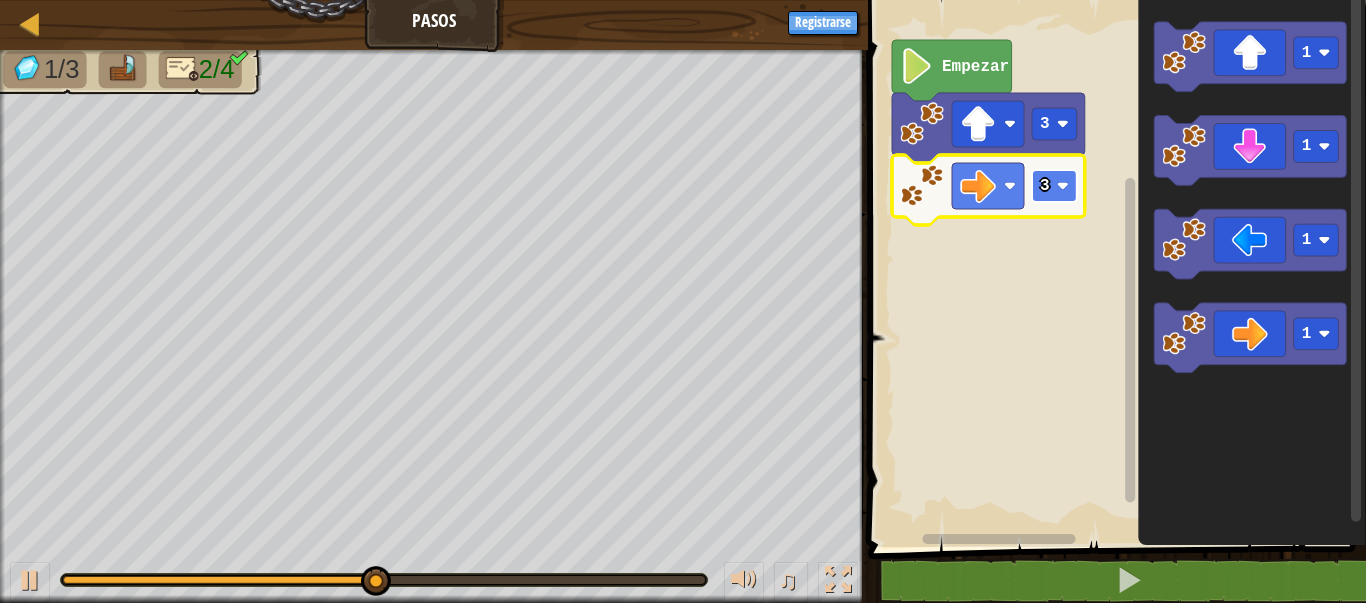 click 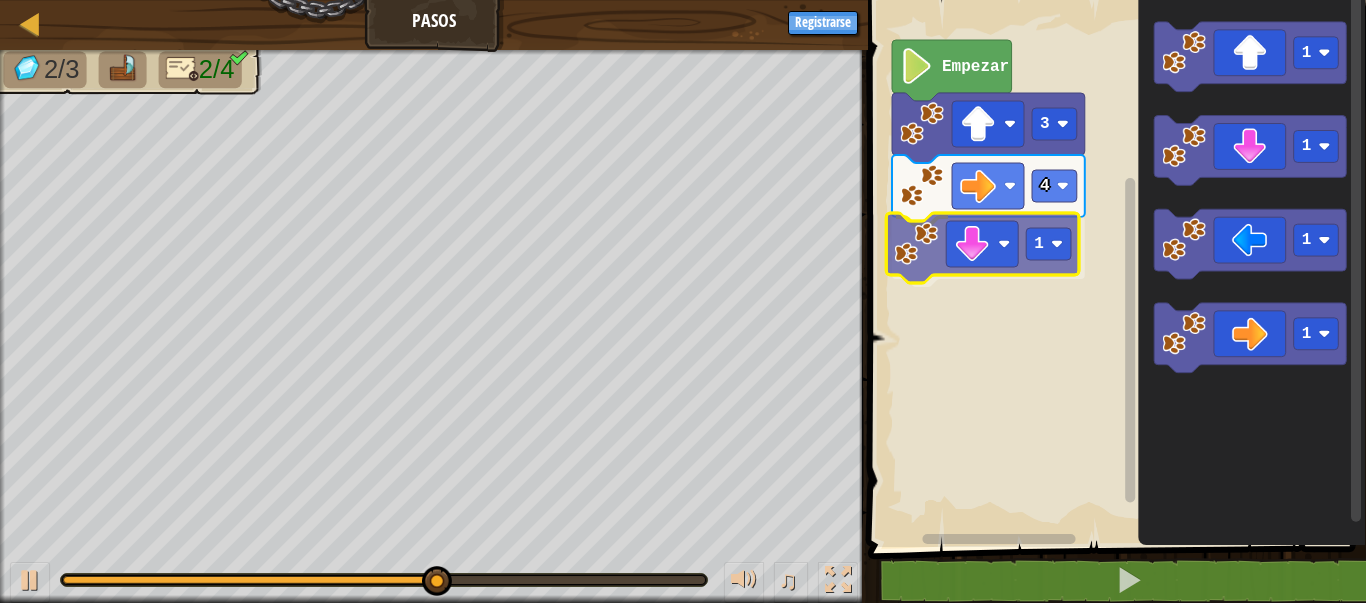click on "Empezar 3 4 1 1 1 1 1 1" at bounding box center (1114, 268) 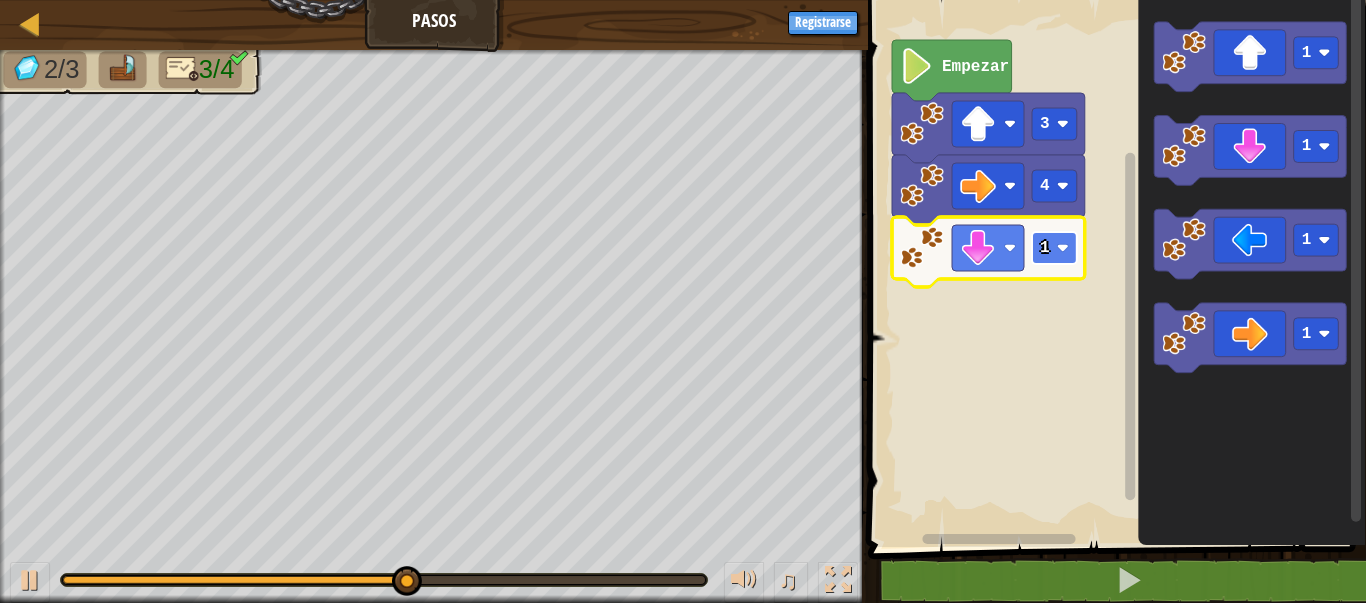 click on "1" 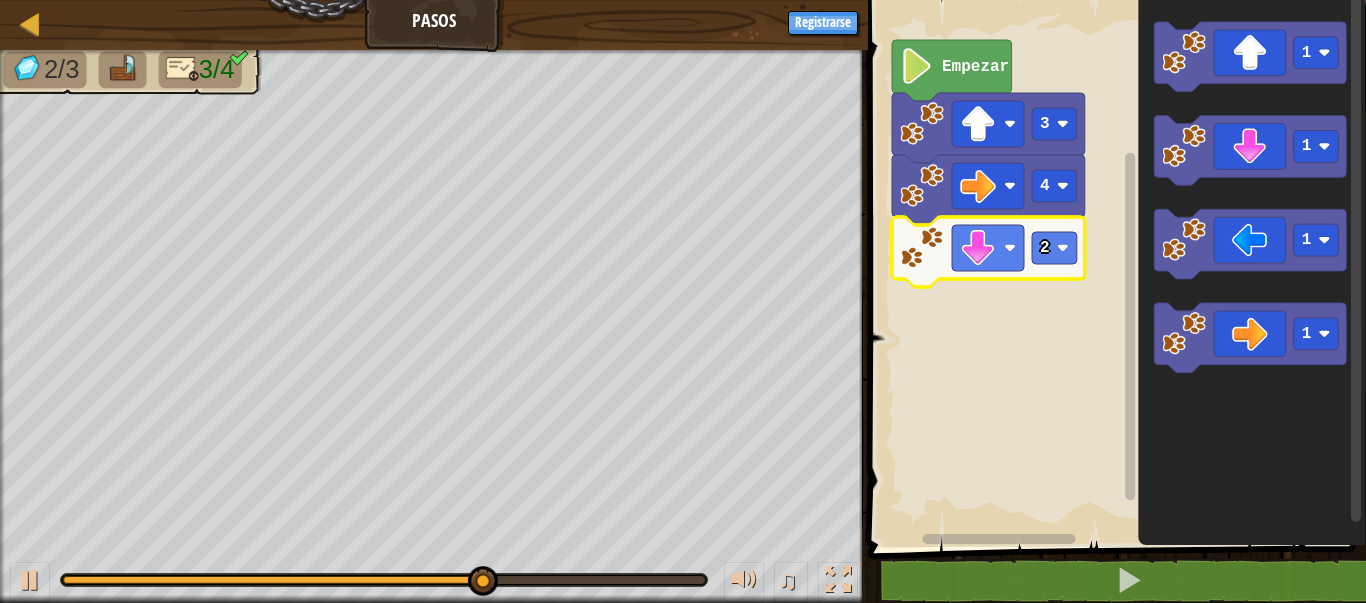 click 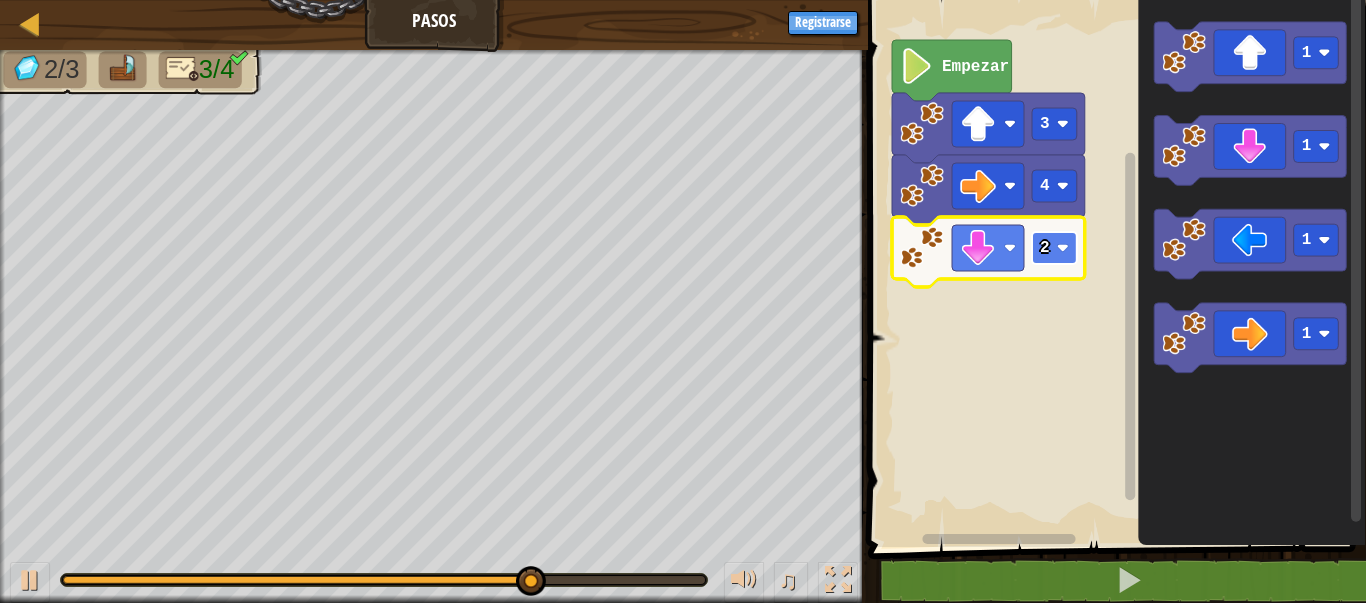 click on "2" 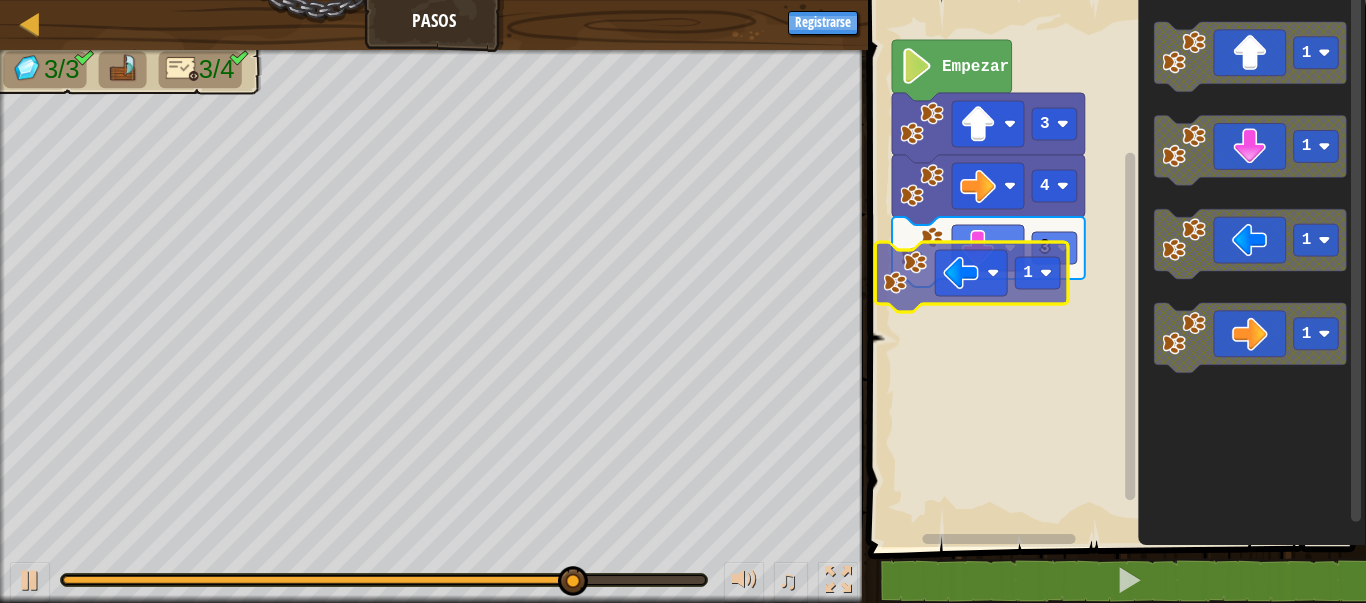 click on "Empezar 3 4 3 1 1 1 1 1 1" at bounding box center [1114, 268] 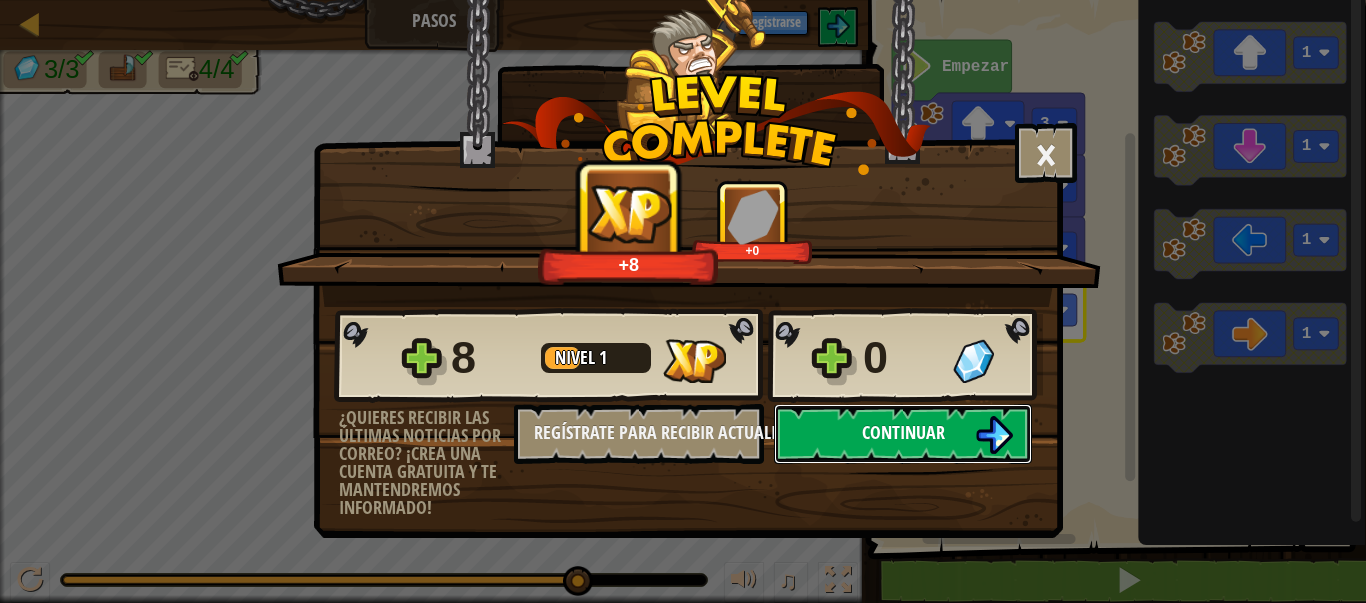 click at bounding box center (994, 435) 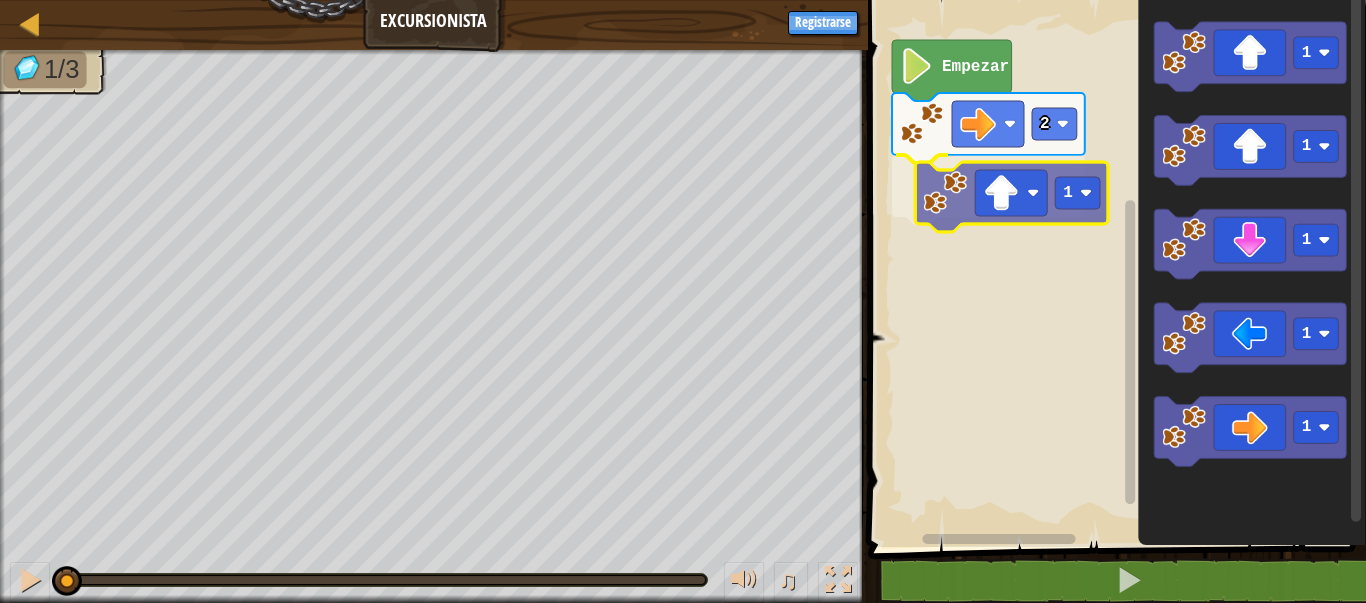 click on "Empezar 2 1 1 1 1 1 1 1" at bounding box center [1114, 268] 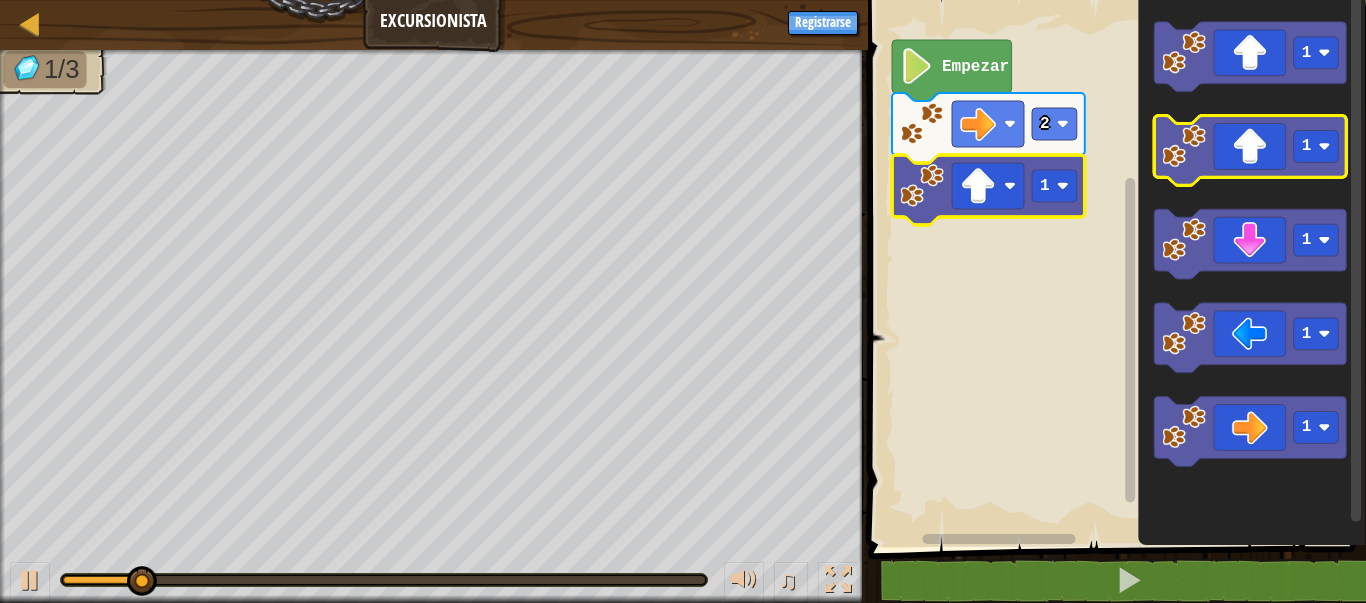 click 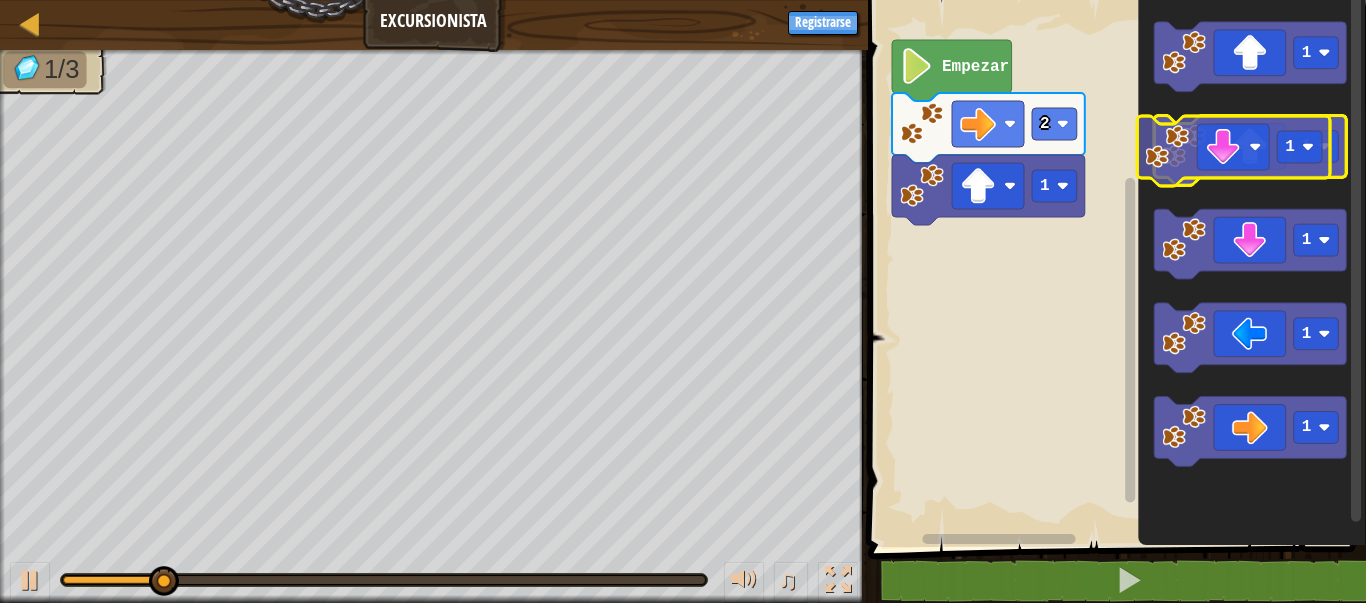 click on "1 1 1 1 1" 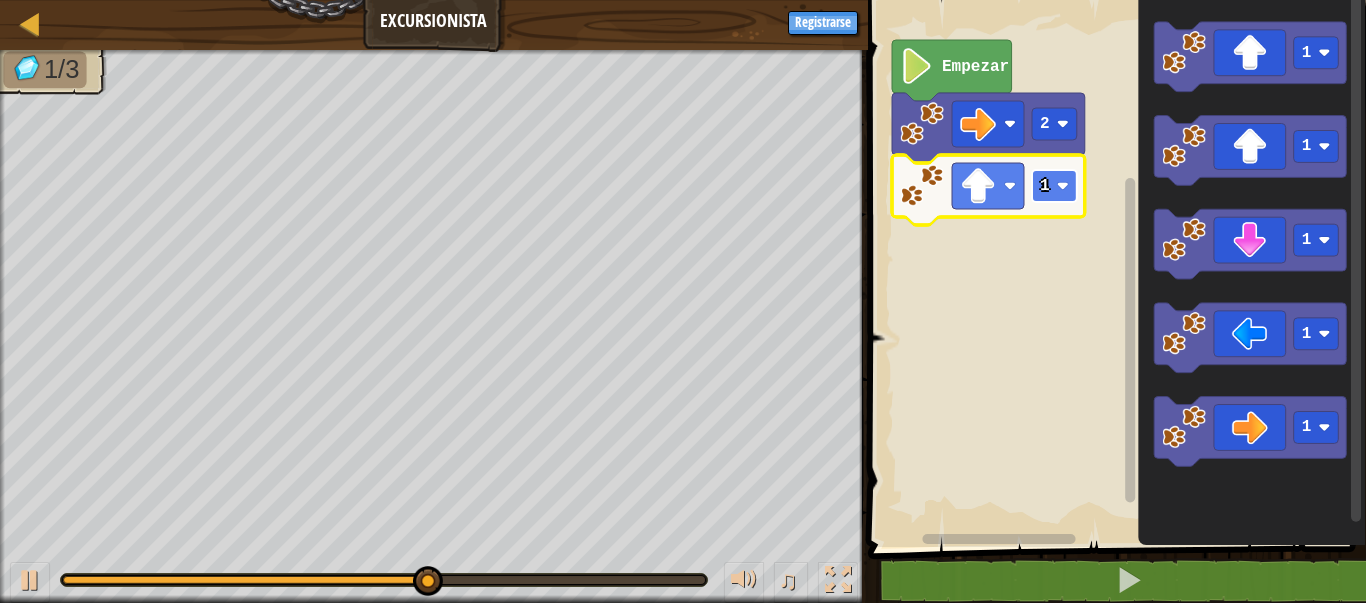 click 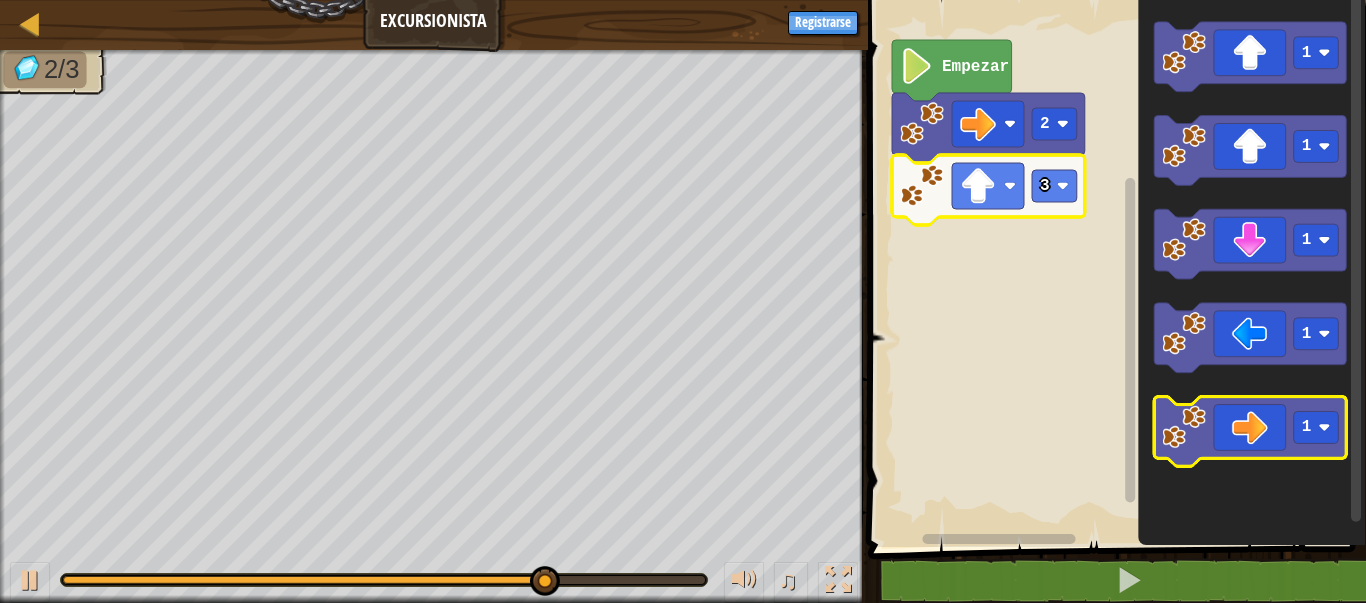 click 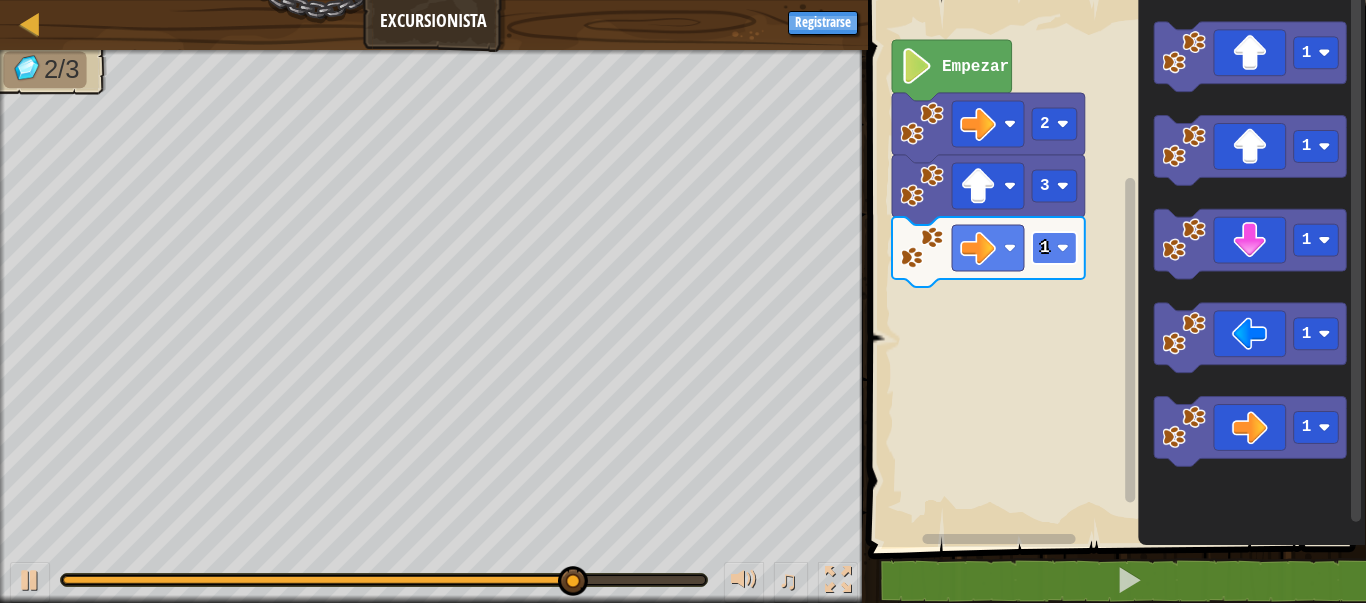 click on "1" 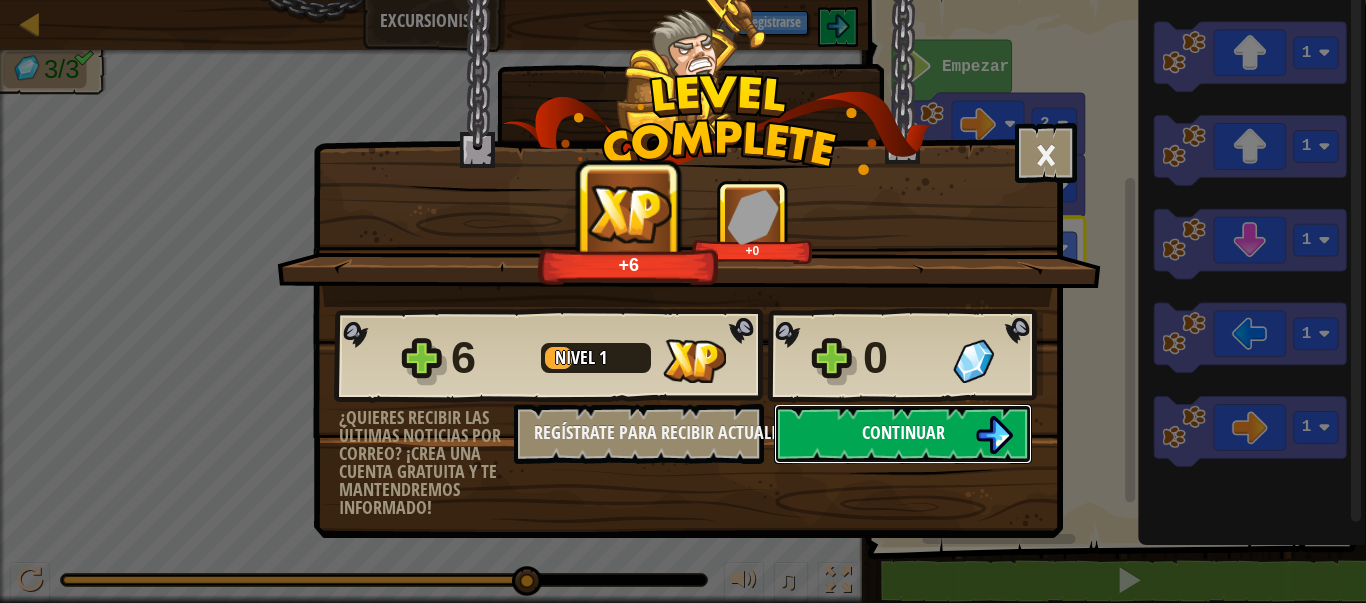 click on "Continuar" at bounding box center (903, 432) 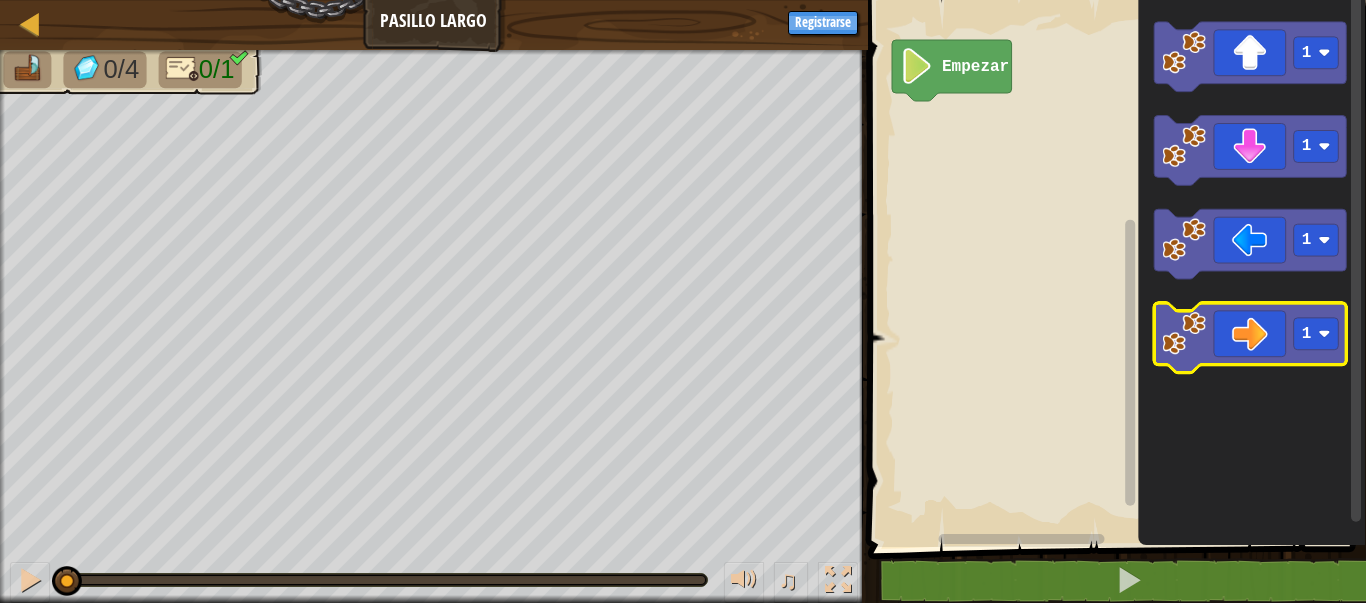 click 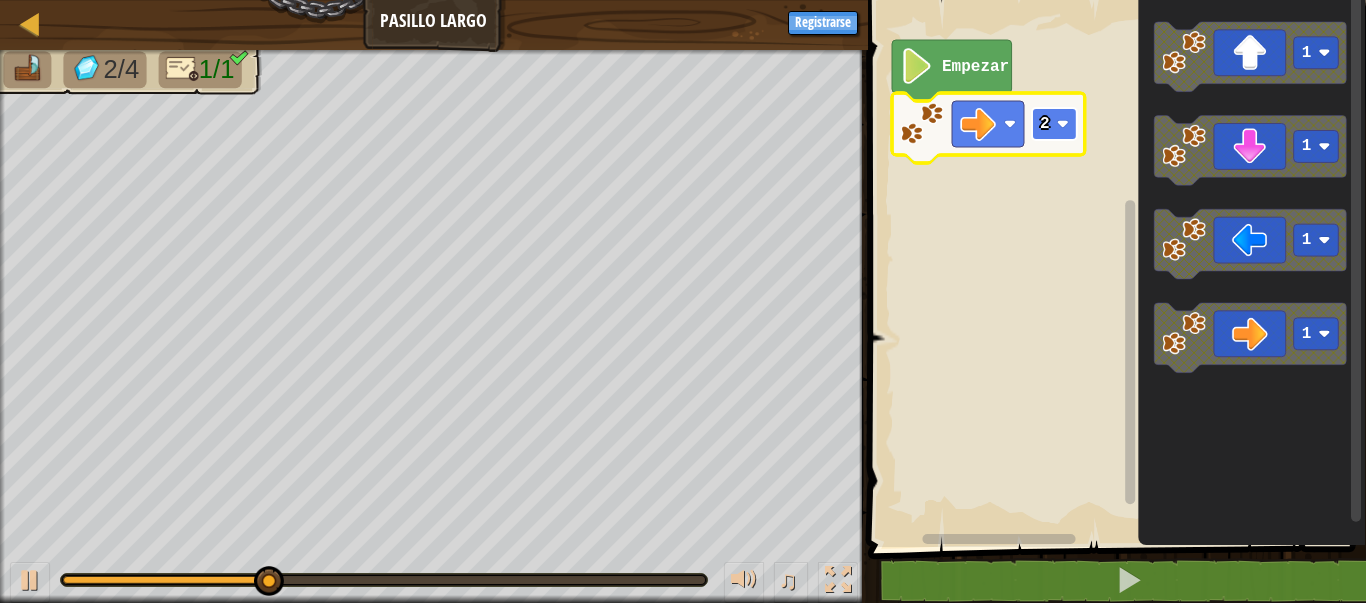click 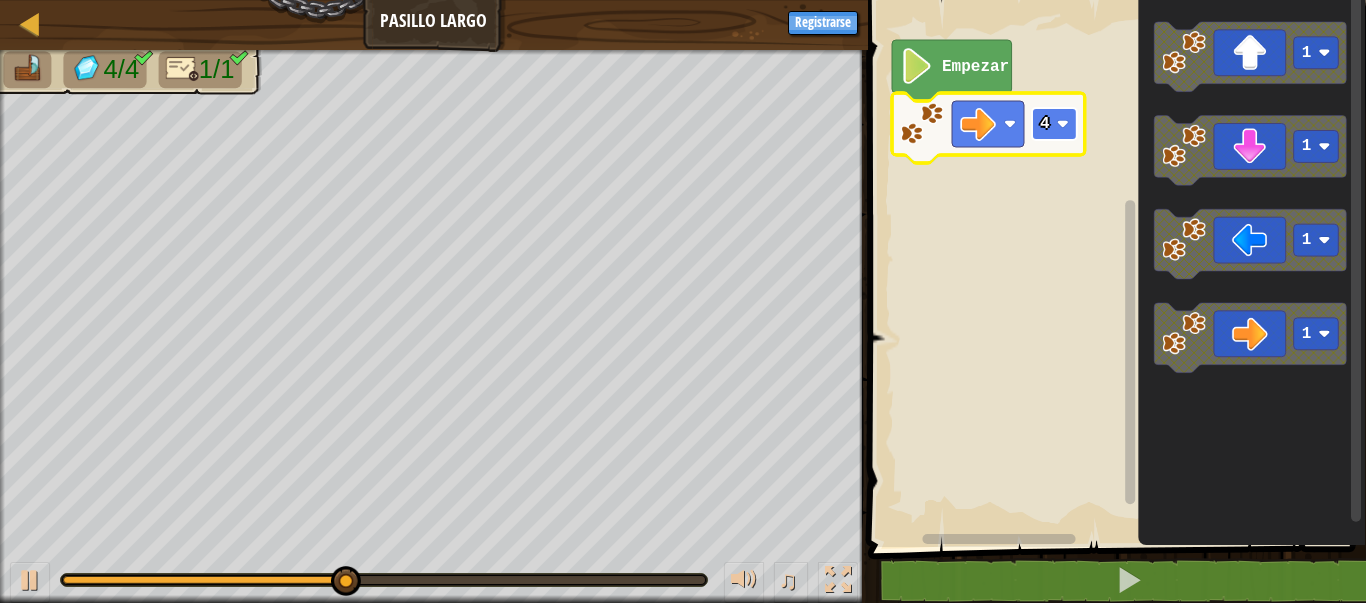 click on "4" 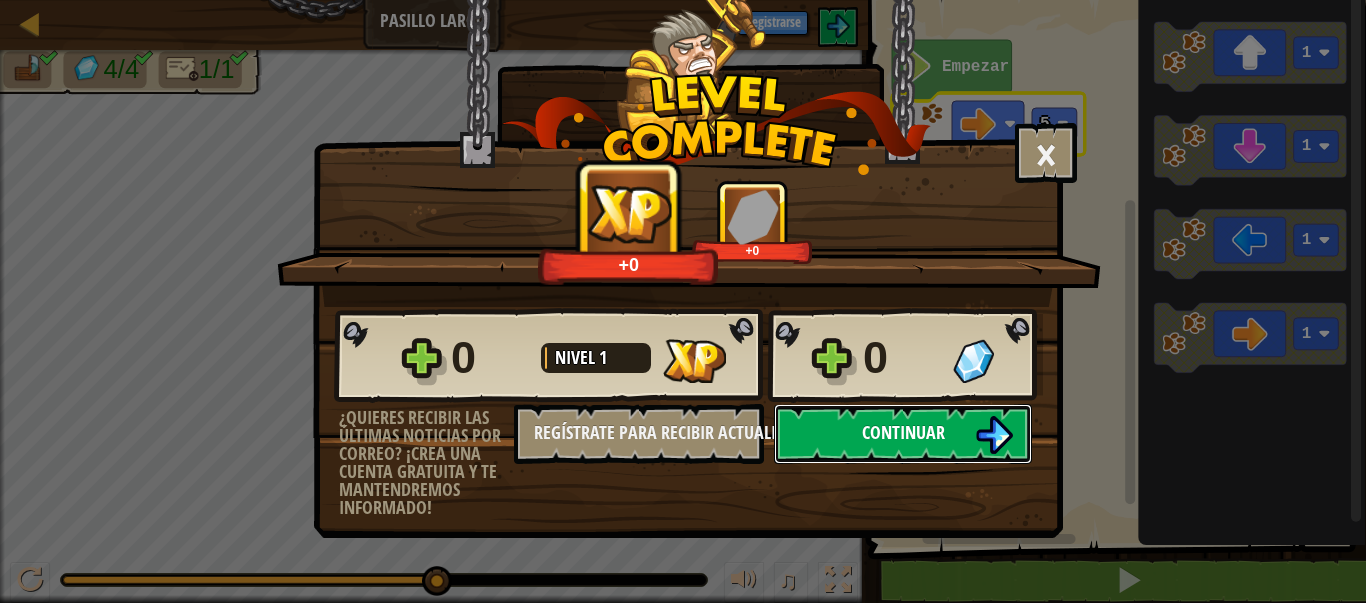 click on "Continuar" at bounding box center (903, 434) 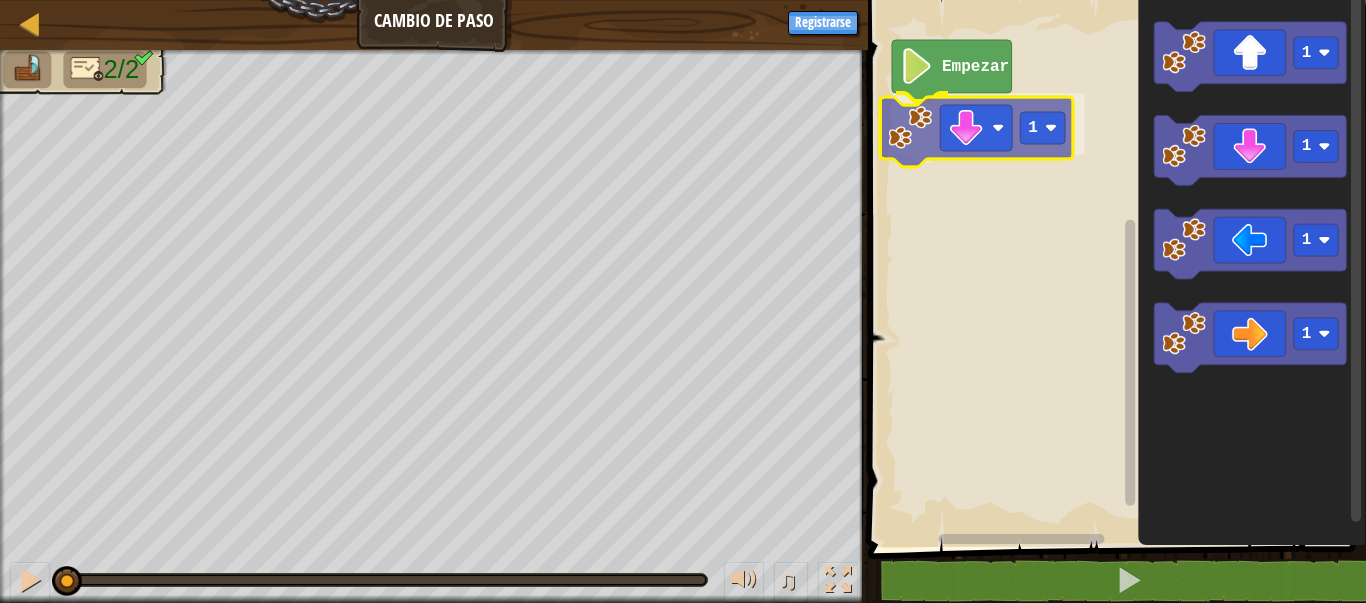 click on "Empezar 1 1 1 1 1 1" at bounding box center (1114, 268) 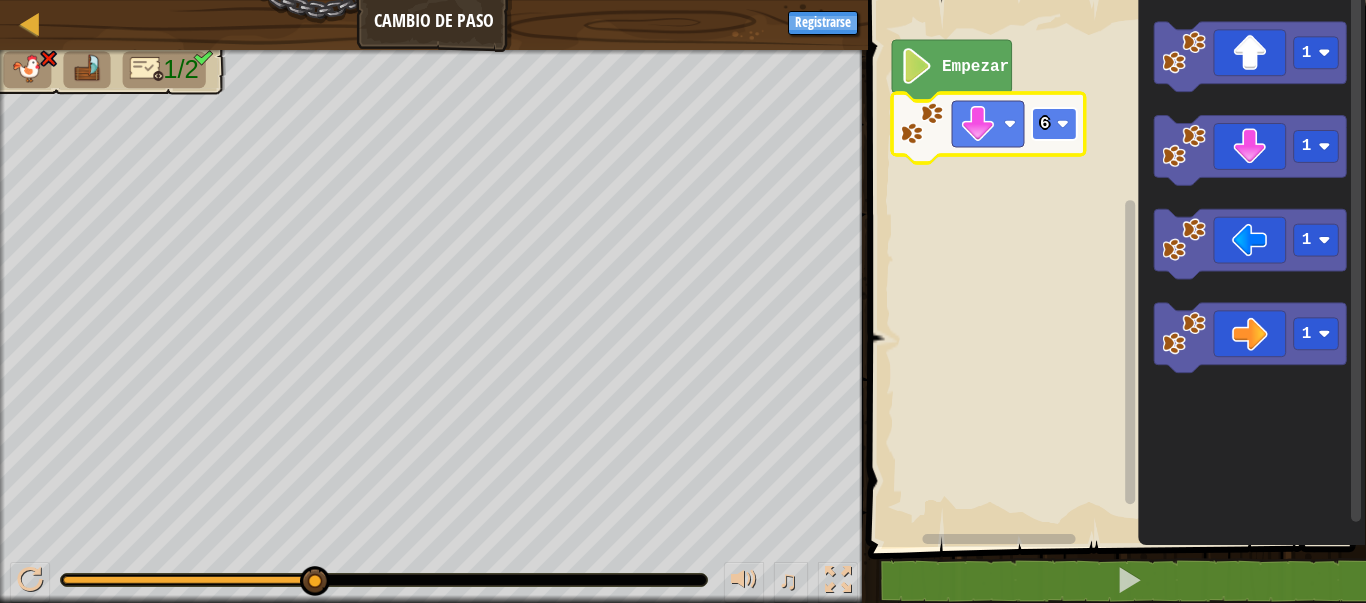 click 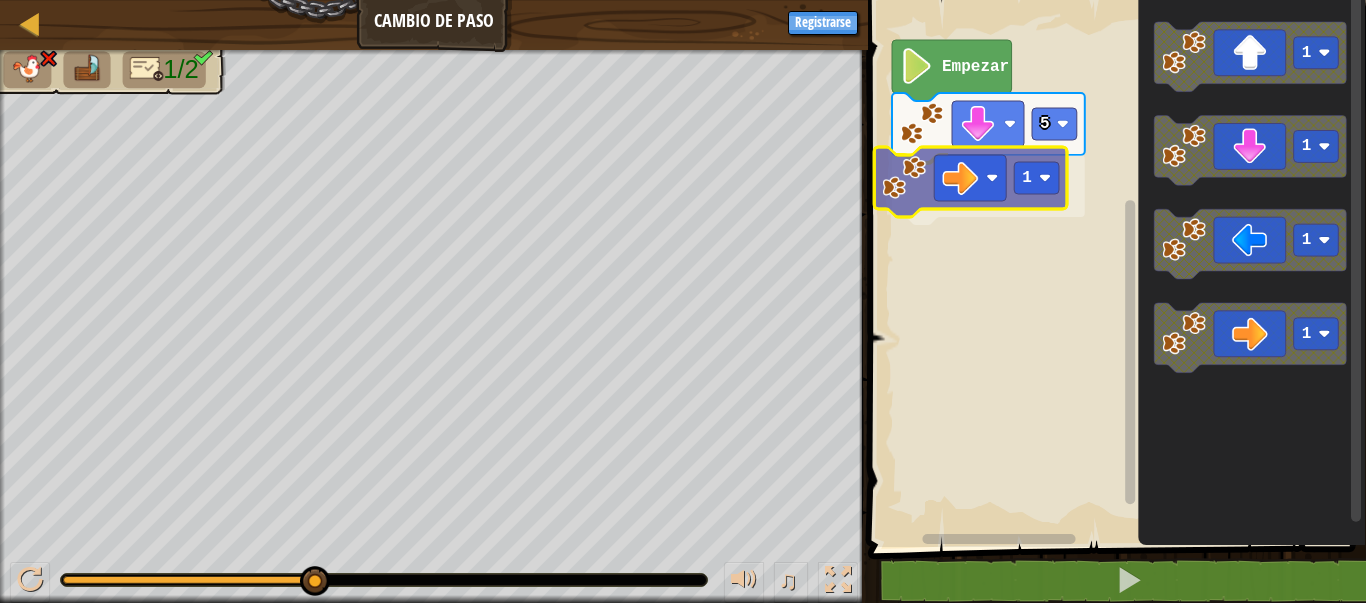 click on "Empezar 5 1 1 1 1 1 1" at bounding box center [1114, 268] 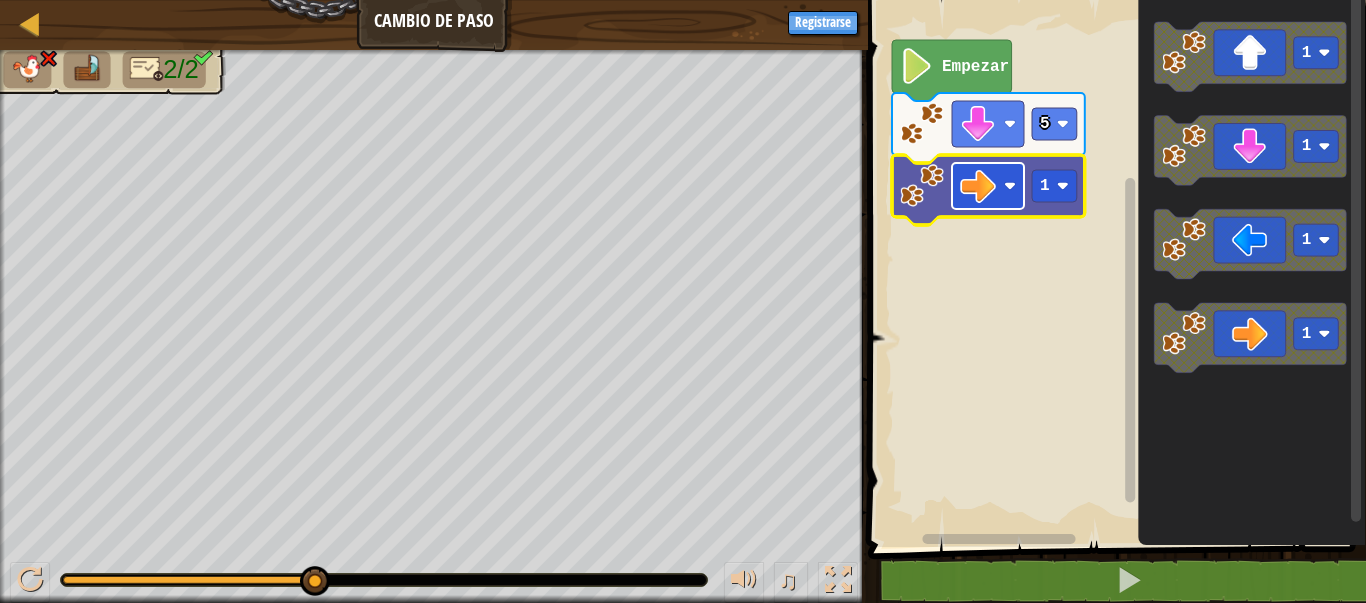 click 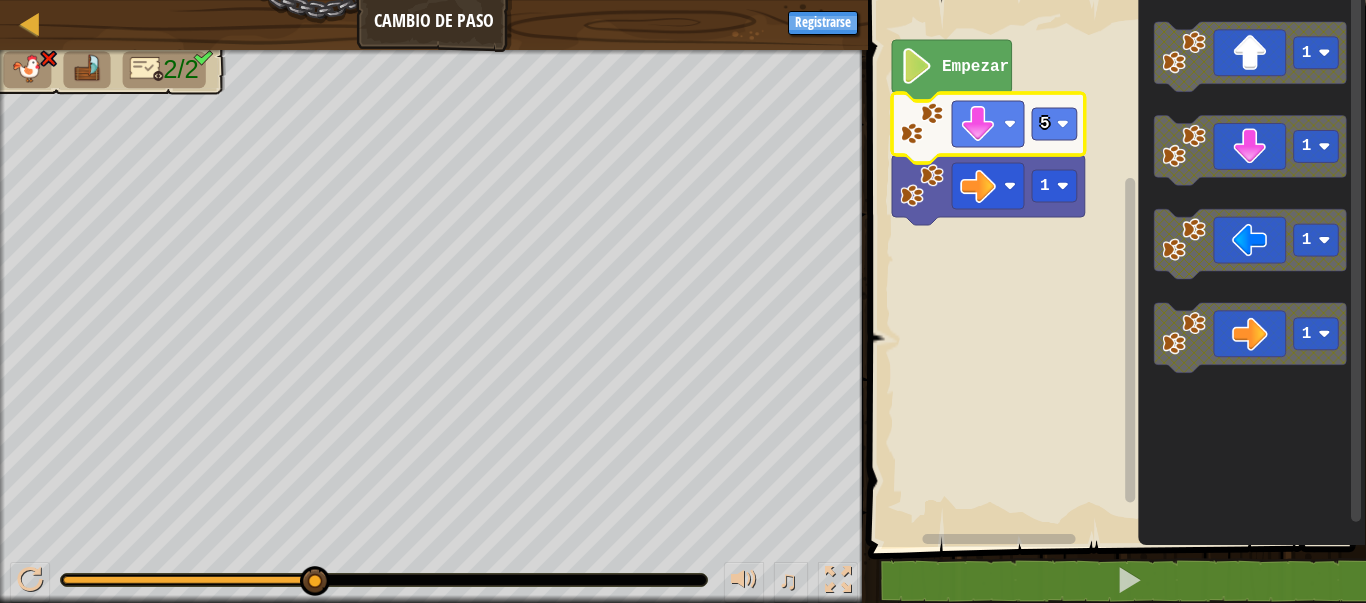 click 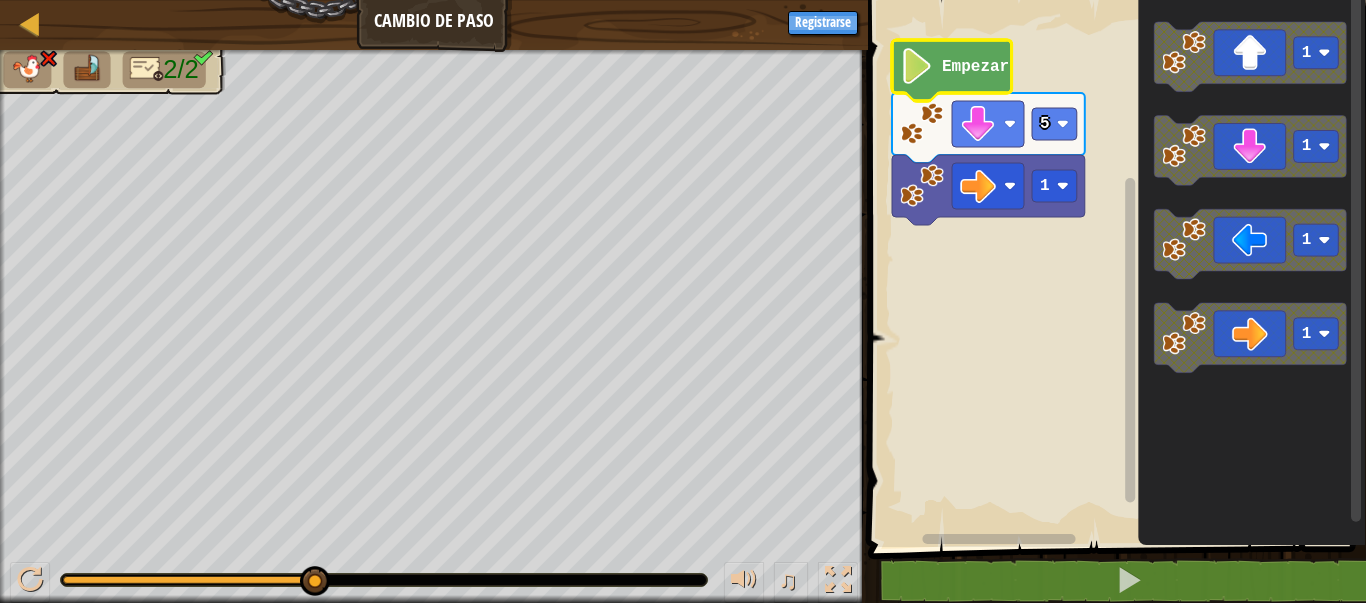click on "Empezar" 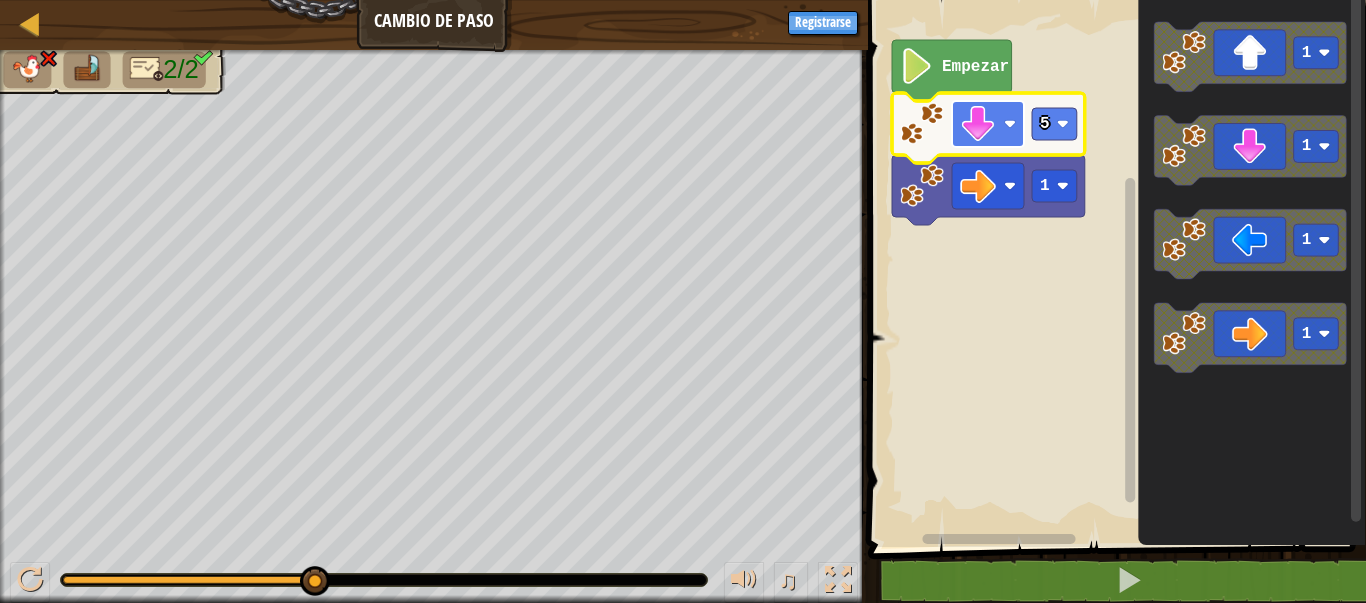 click 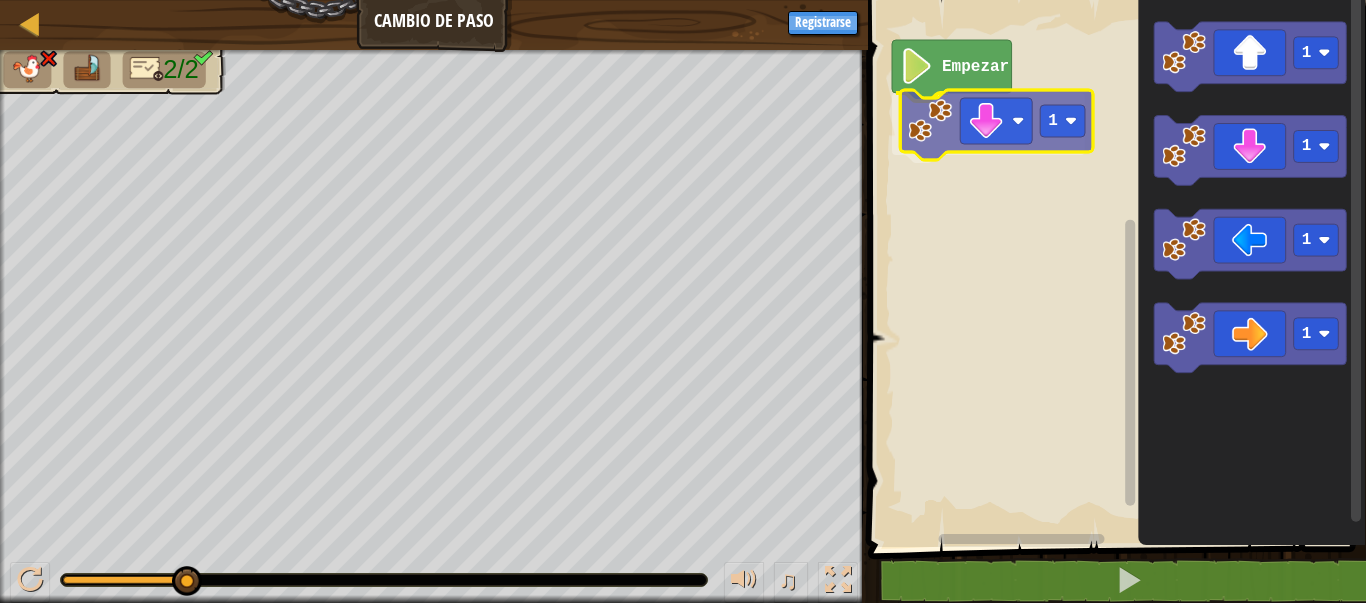 click on "Empezar 1 1 1 1 1 1" at bounding box center [1114, 268] 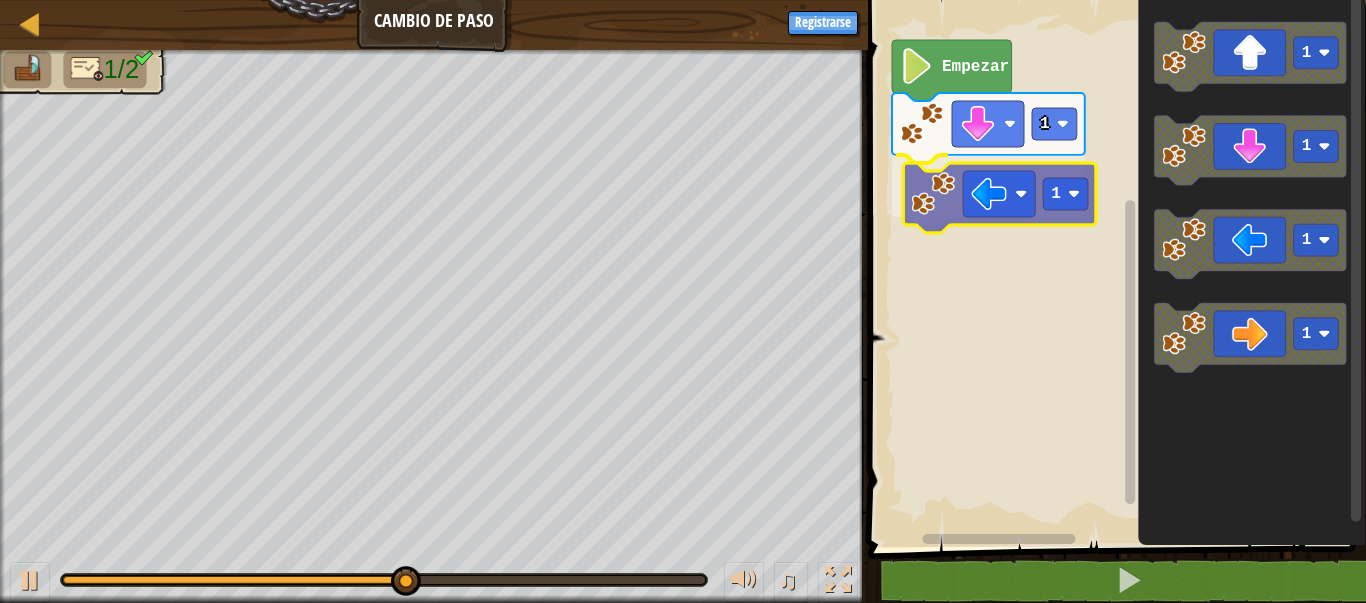 click on "1 1 Empezar 1 1 1 1 1" at bounding box center (1114, 268) 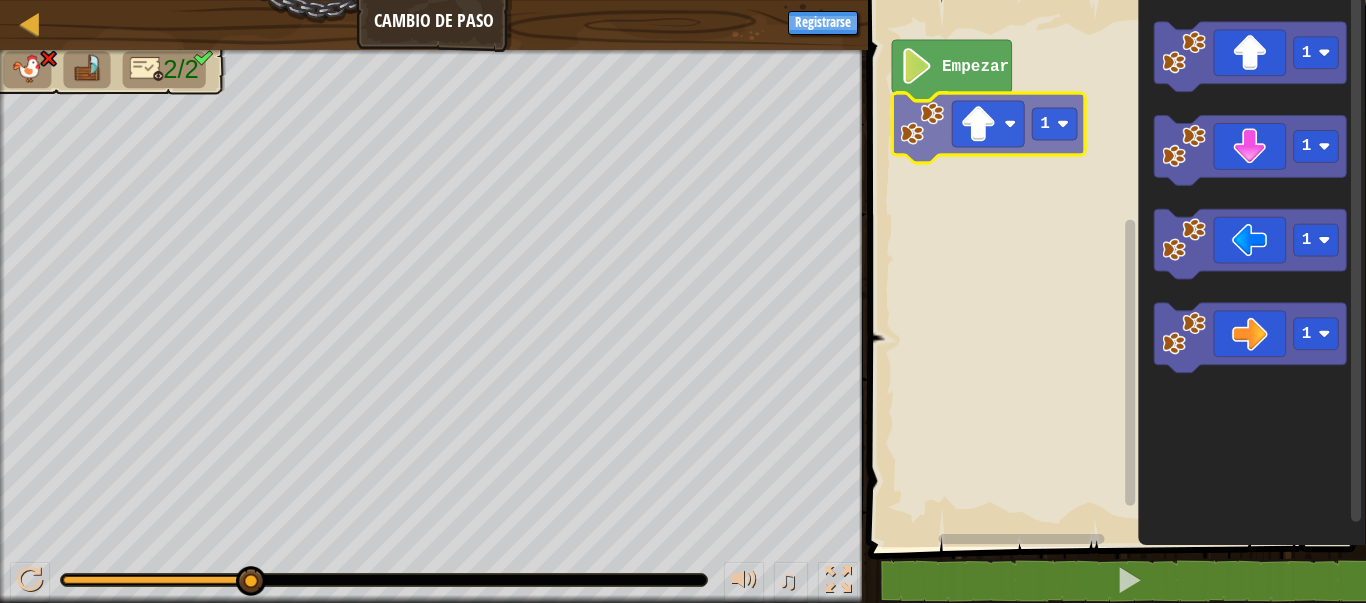 click on "Empezar 1 1 1 1 1 1" at bounding box center [1114, 268] 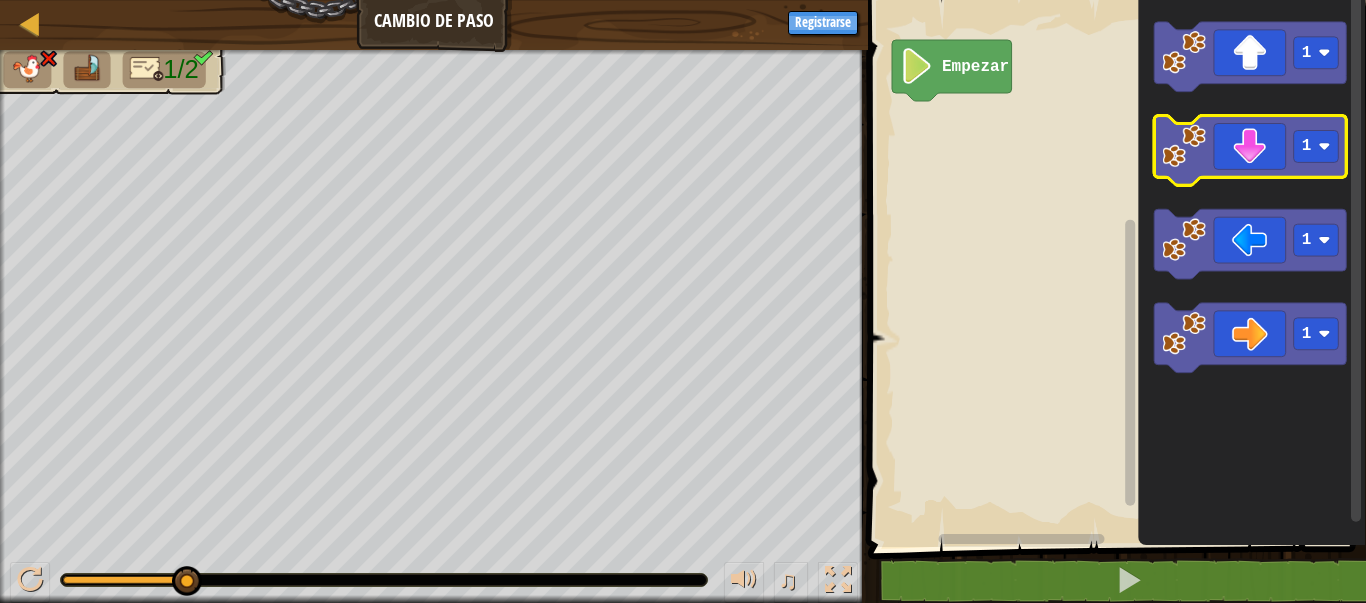 click 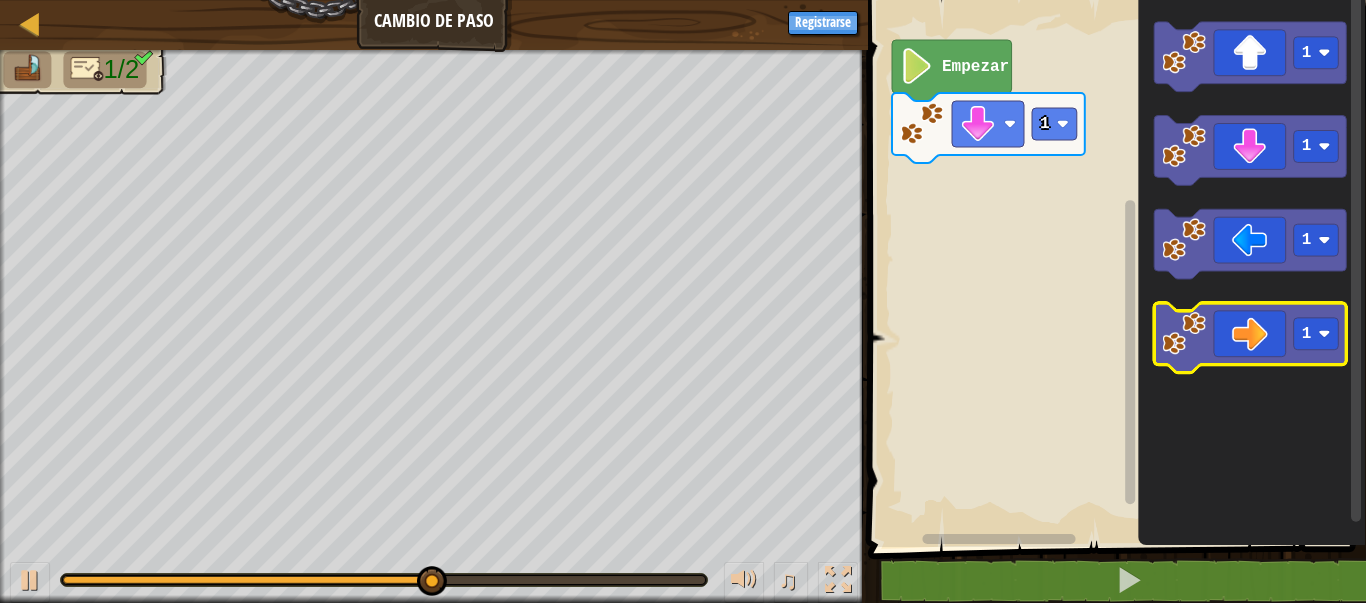 click 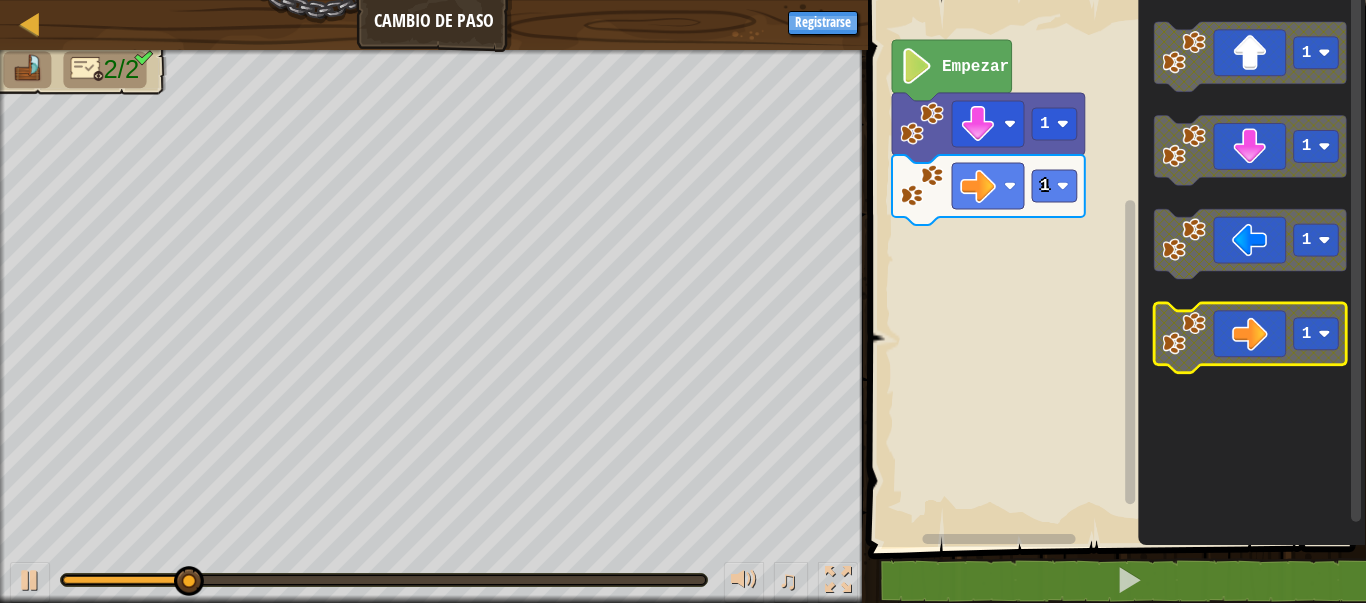 click 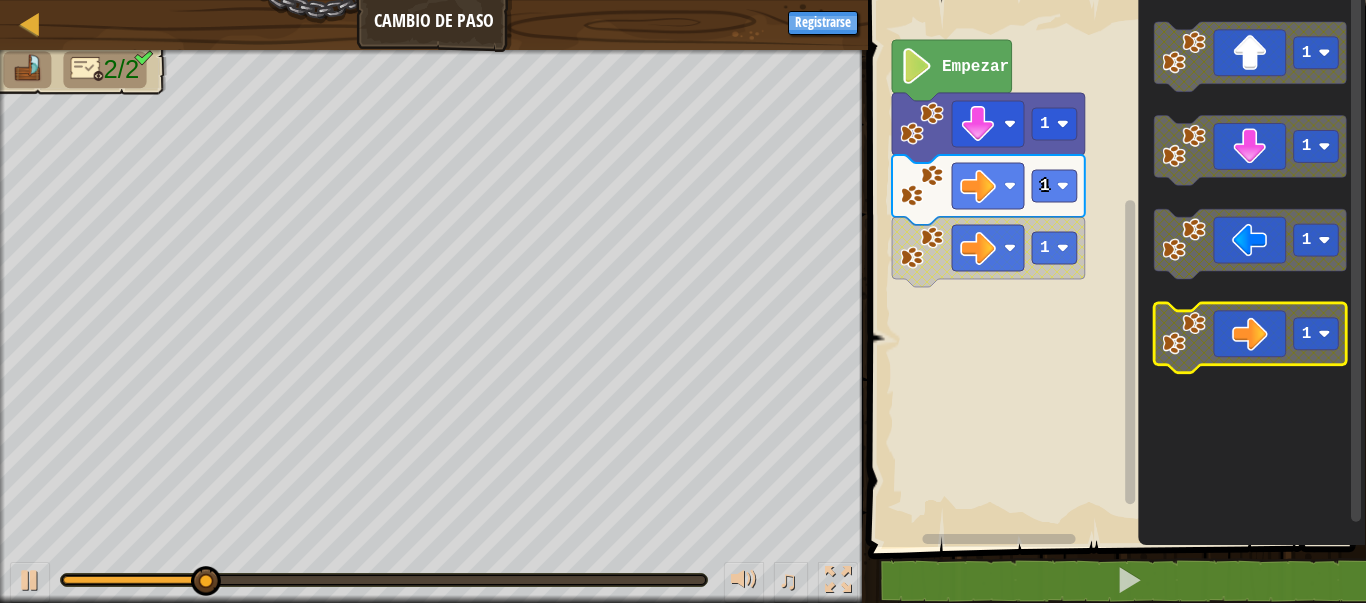 click 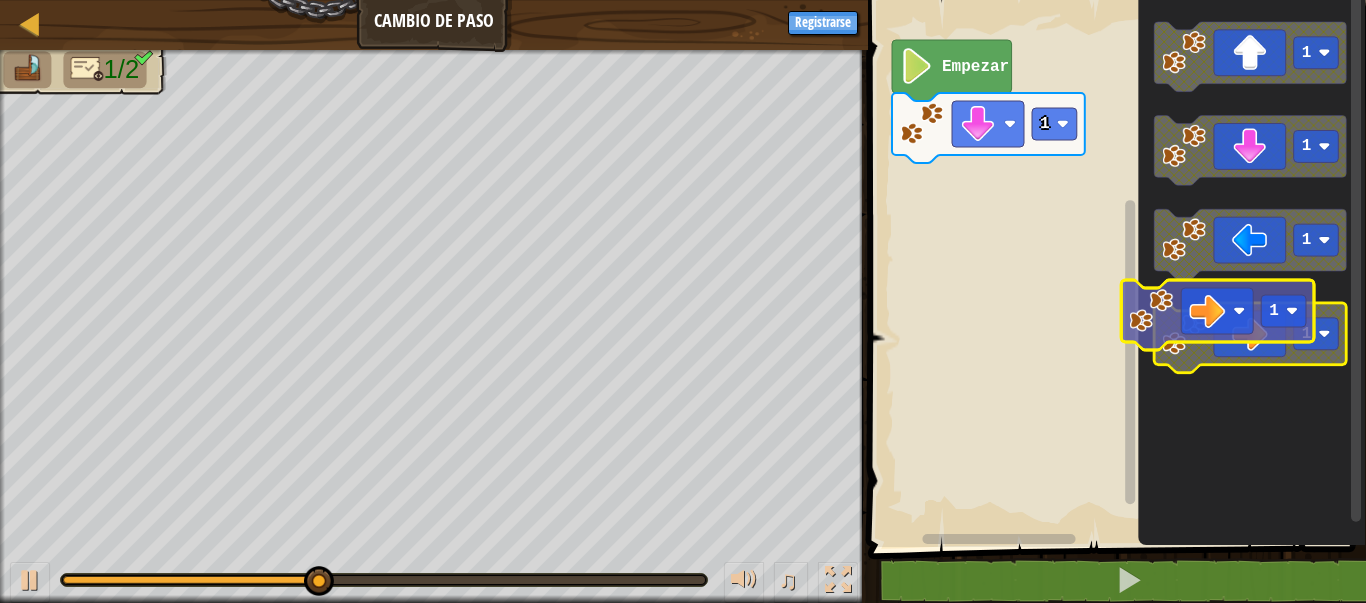 click 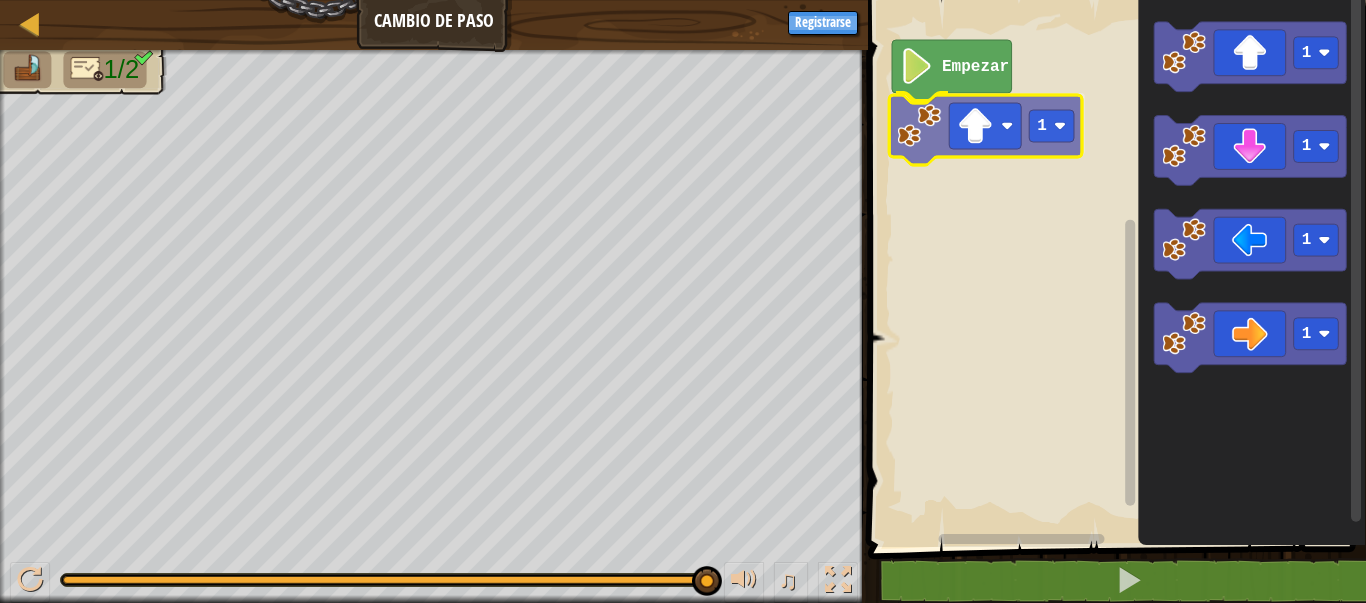click on "Empezar 1 1 1 1 1 1" at bounding box center [1114, 268] 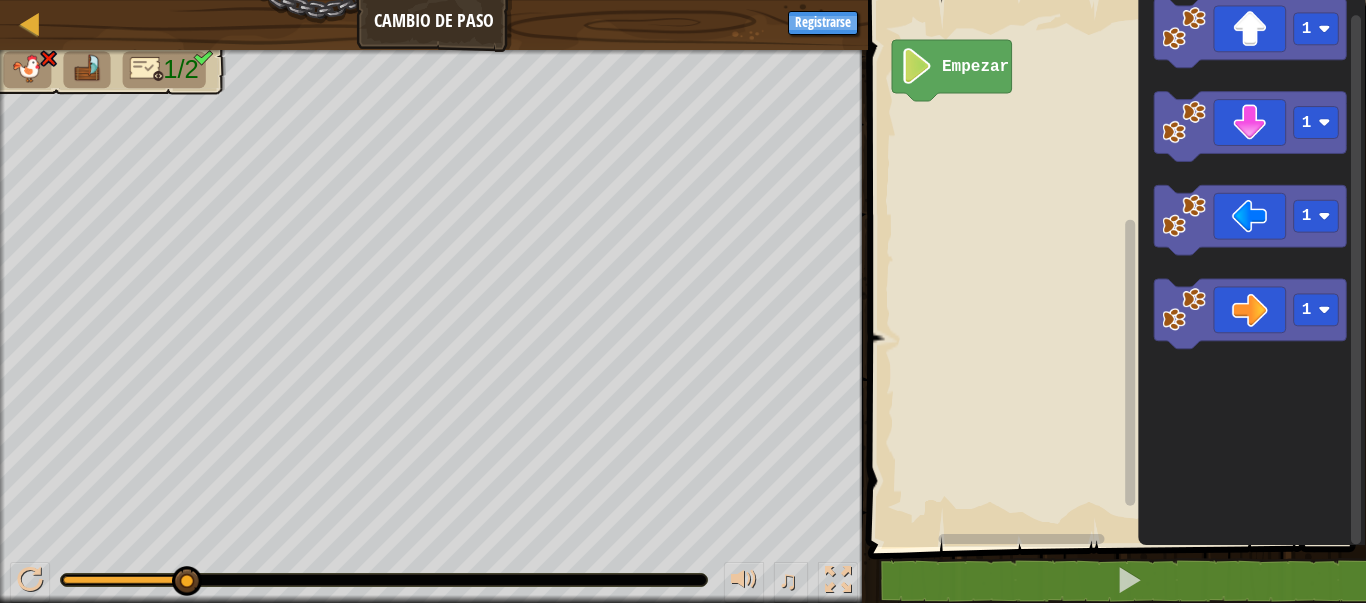 click on "Empezar 1 1 1 1" at bounding box center [1114, 268] 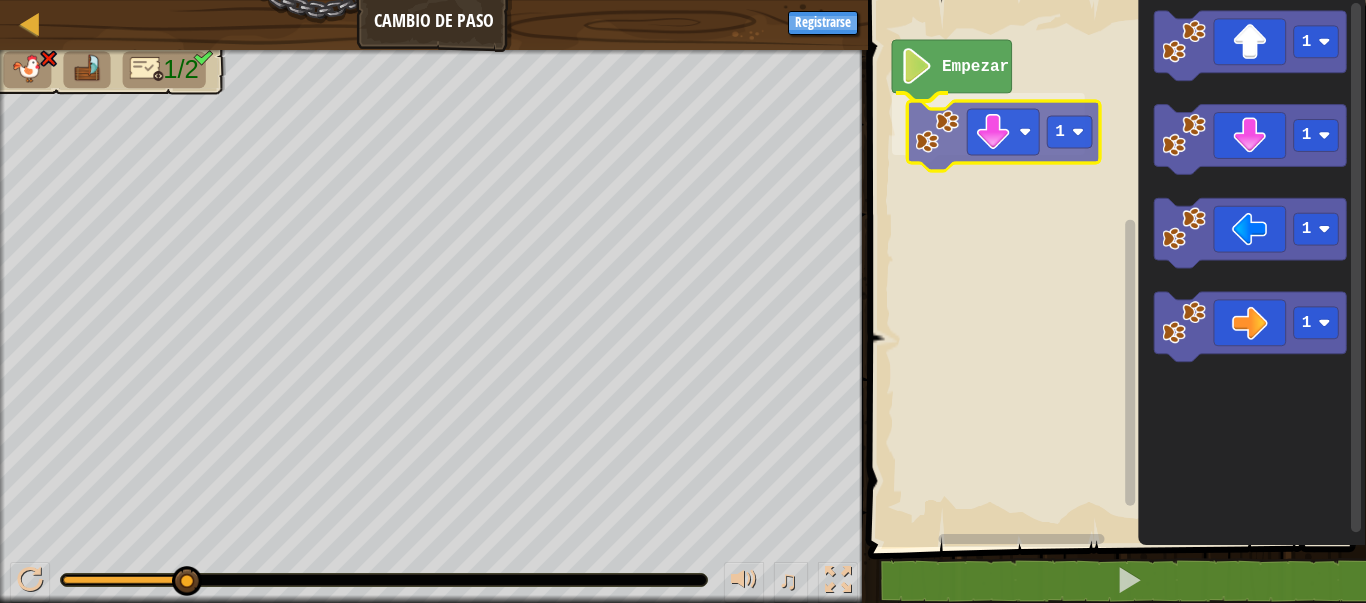 click on "Empezar 1 1 1 1 1 1" at bounding box center (1114, 268) 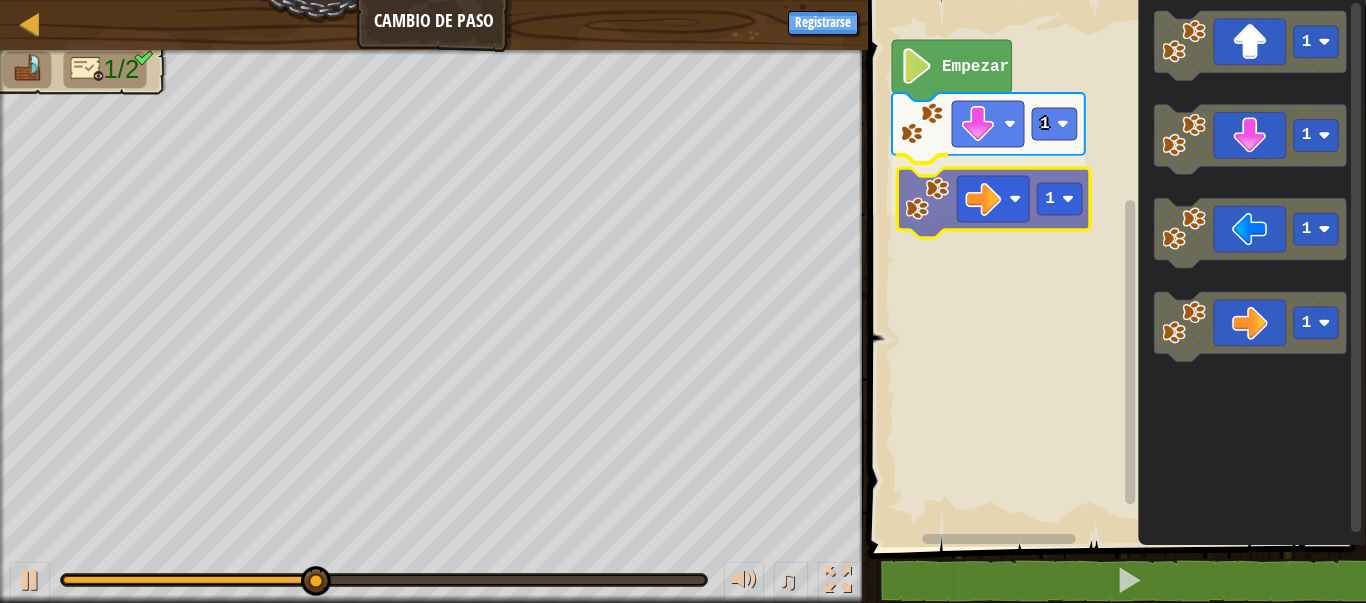 click on "1 1 Empezar 1 1 1 1 1" at bounding box center (1114, 268) 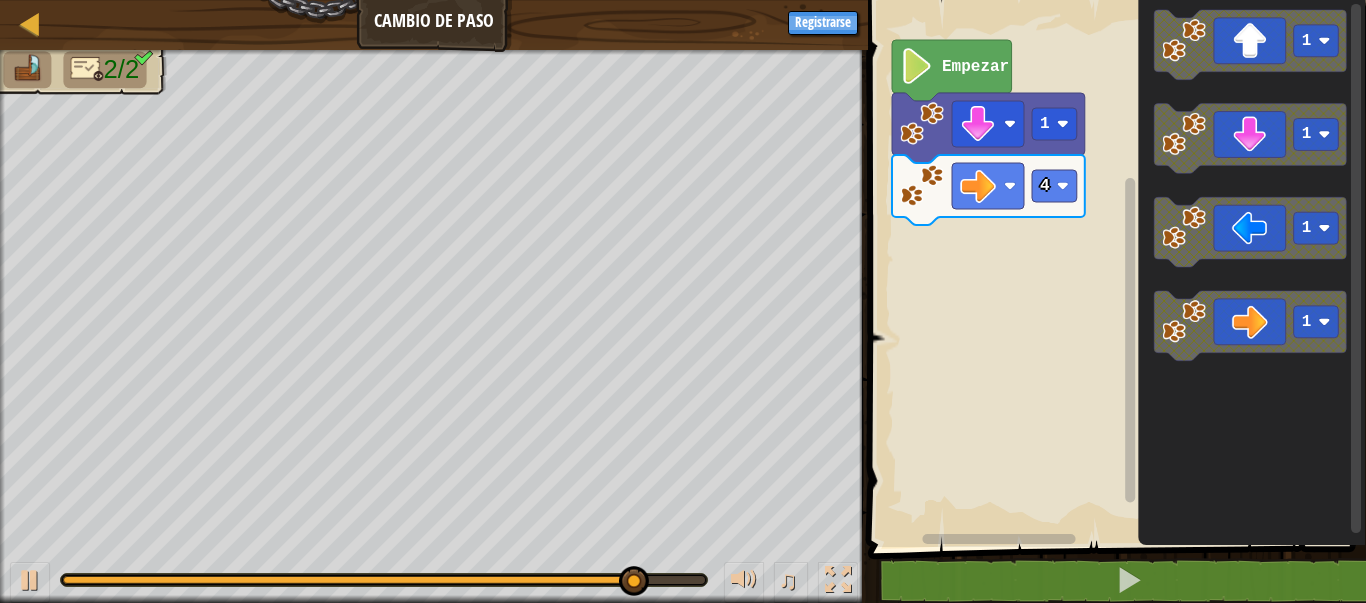 click on "1" 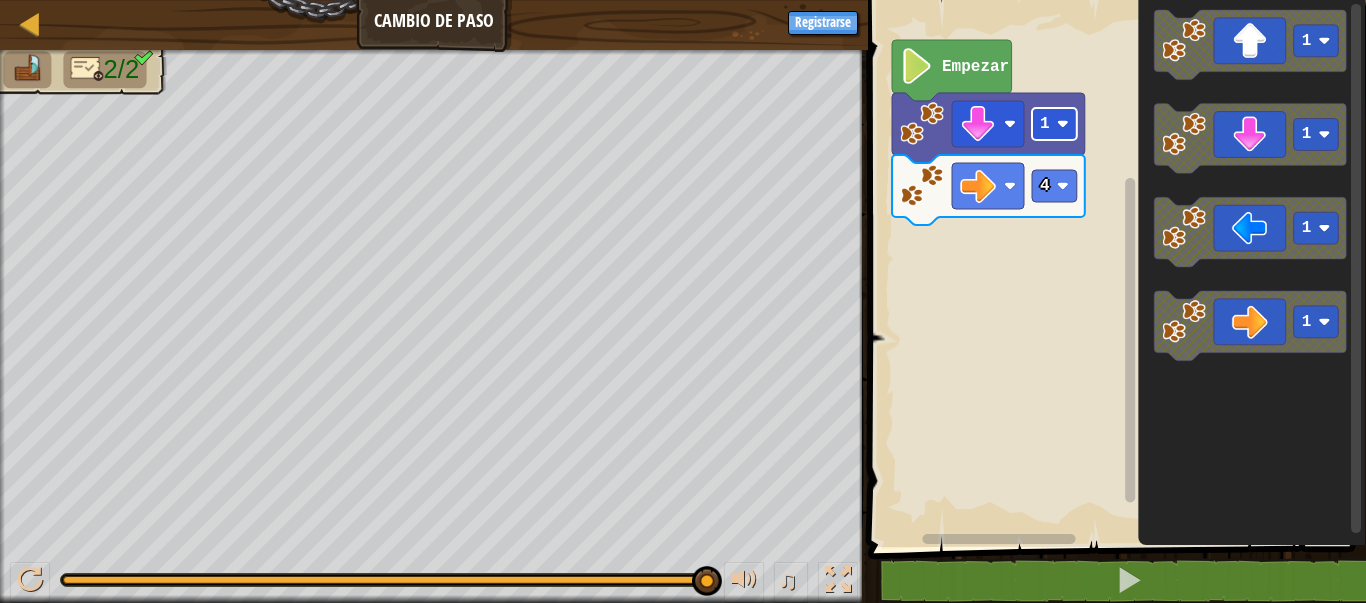 click 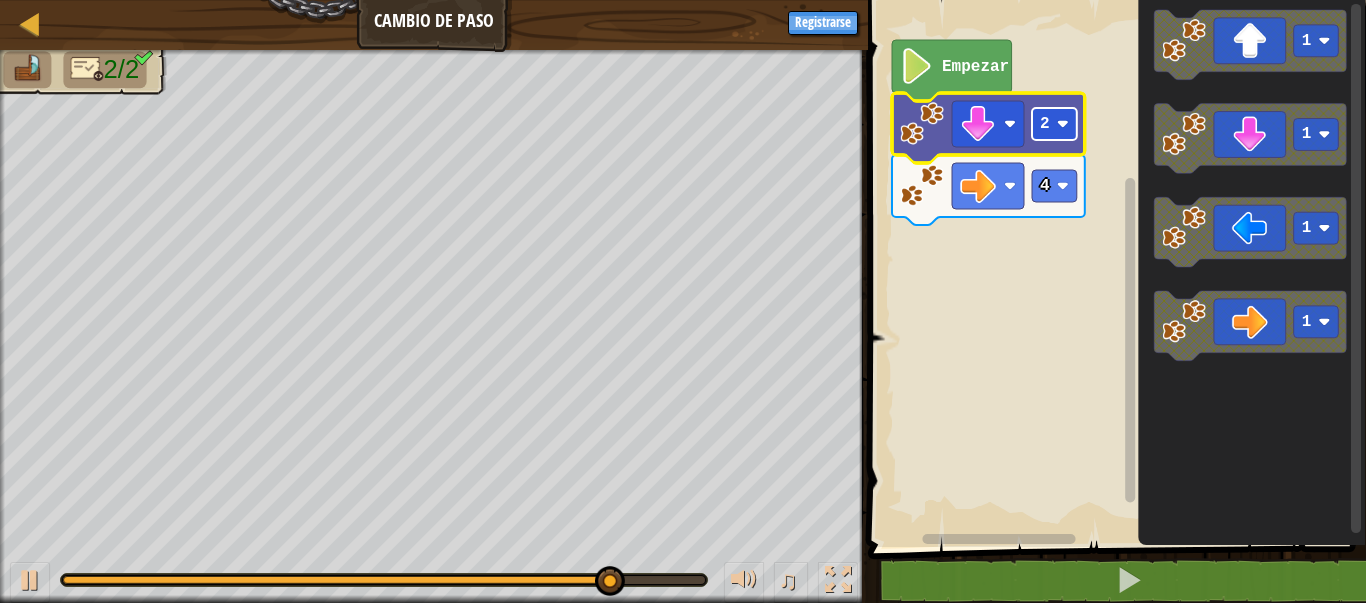 click 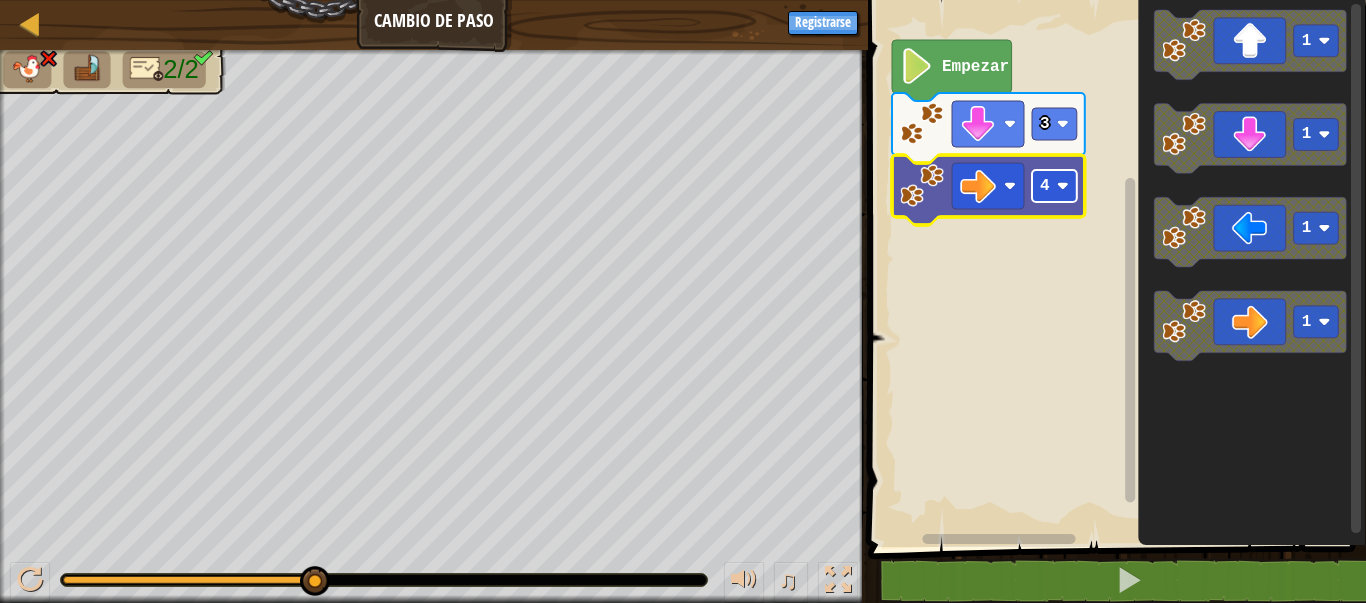 click 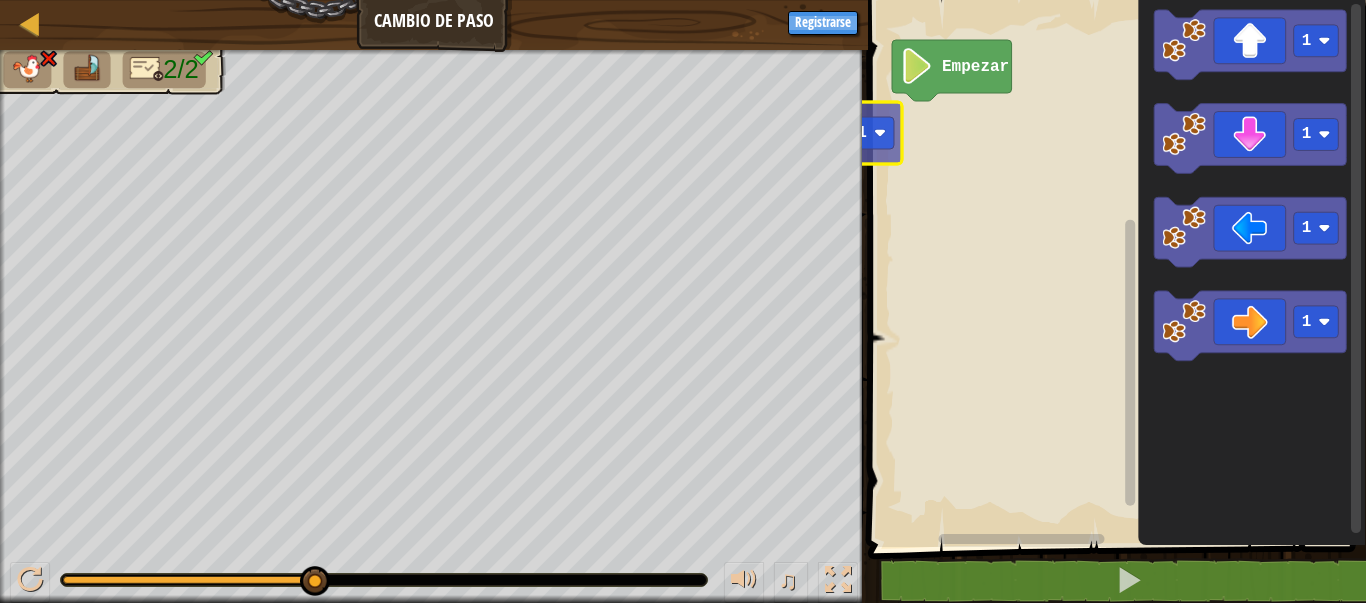 click on "Mapa Cambio de Paso Registrarse 1     הההההההההההההההההההההההההההההההההההההההההההההההההההההההההההההההההההההההההההההההההההההההההההההההההההההההההההההההההההההההההההההההההההההההההההההההההההההההההההההההההההההההההההההההההההההההההההההההההההההההההההההההההההההההההההההההההההההההההההההההההההההההההההההההה XXXXXXXXXXXXXXXXXXXXXXXXXXXXXXXXXXXXXXXXXXXXXXXXXXXXXXXXXXXXXXXXXXXXXXXXXXXXXXXXXXXXXXXXXXXXXXXXXXXXXXXXXXXXXXXXXXXXXXXXXXXXXXXXXXXXXXXXXXXXXXXXXXXXXXXXXXXXXXXXXXXXXXXXXXXXXXXXXXXXXXXXXXXXXXXXXXXXXXXXXXXXXXXXXXXXXXXXXXXXXXXXXXXXXXXXXXXXXXXXXXXXXXXXXXXXXXXX Solución × Bloques 1 2 3 go ( 'down' ,   2 ) go ( 'right' ,   2 )     Empezar 1 1 1 1 1 Código Guardado Lenguajes de programación : Python Statement   /  Call   /  go('up', 1) go('down', 1) go('left', 1) × 1" at bounding box center (683, 301) 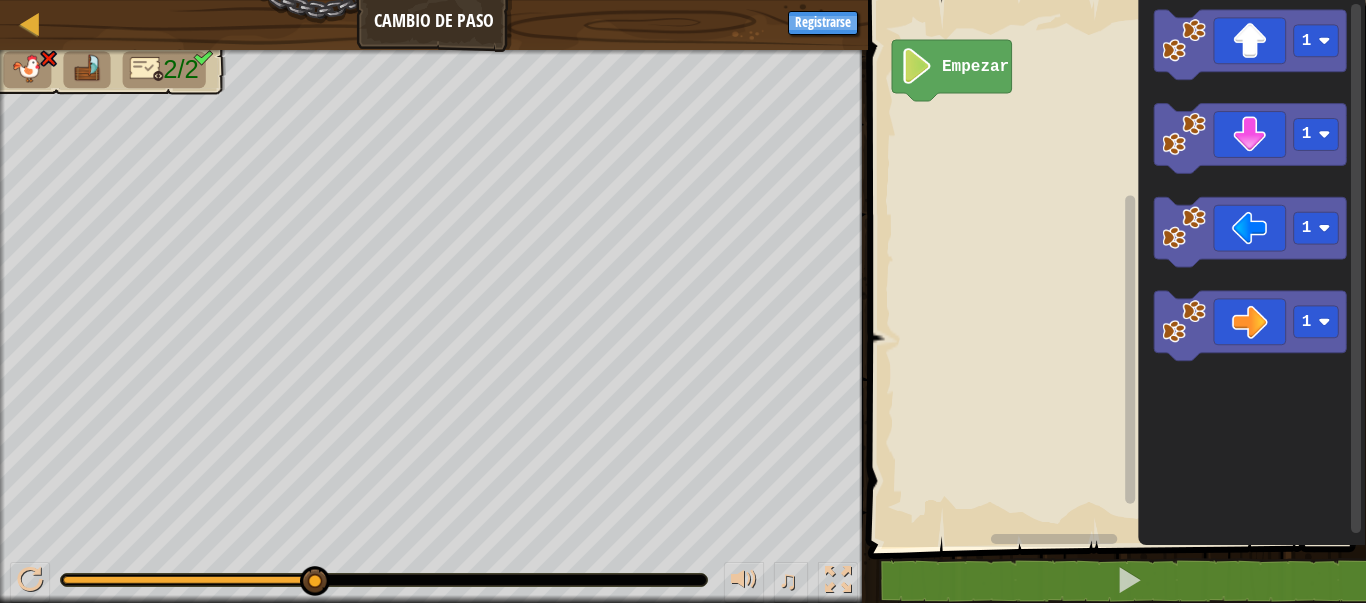 click on "Mapa Cambio de Paso Registrarse 1     הההההההההההההההההההההההההההההההההההההההההההההההההההההההההההההההההההההההההההההההההההההההההההההההההההההההההההההההההההההההההההההההההההההההההההההההההההההההההההההההההההההההההההההההההההההההההההההההההההההההההההההההההההההההההההההההההההההההההההההההההההההההההההההההה XXXXXXXXXXXXXXXXXXXXXXXXXXXXXXXXXXXXXXXXXXXXXXXXXXXXXXXXXXXXXXXXXXXXXXXXXXXXXXXXXXXXXXXXXXXXXXXXXXXXXXXXXXXXXXXXXXXXXXXXXXXXXXXXXXXXXXXXXXXXXXXXXXXXXXXXXXXXXXXXXXXXXXXXXXXXXXXXXXXXXXXXXXXXXXXXXXXXXXXXXXXXXXXXXXXXXXXXXXXXXXXXXXXXXXXXXXXXXXXXXXXXXXXXXXXXXXXX Solución × Bloques 1 2 3 go ( 'down' ,   2 ) go ( 'right' ,   2 )     Empezar 1 1 1 1 Código Guardado Lenguajes de programación : Python Statement   /  Call   /  go('up', 1) go('down', 1) go('left', 1) × ♫" at bounding box center [683, 301] 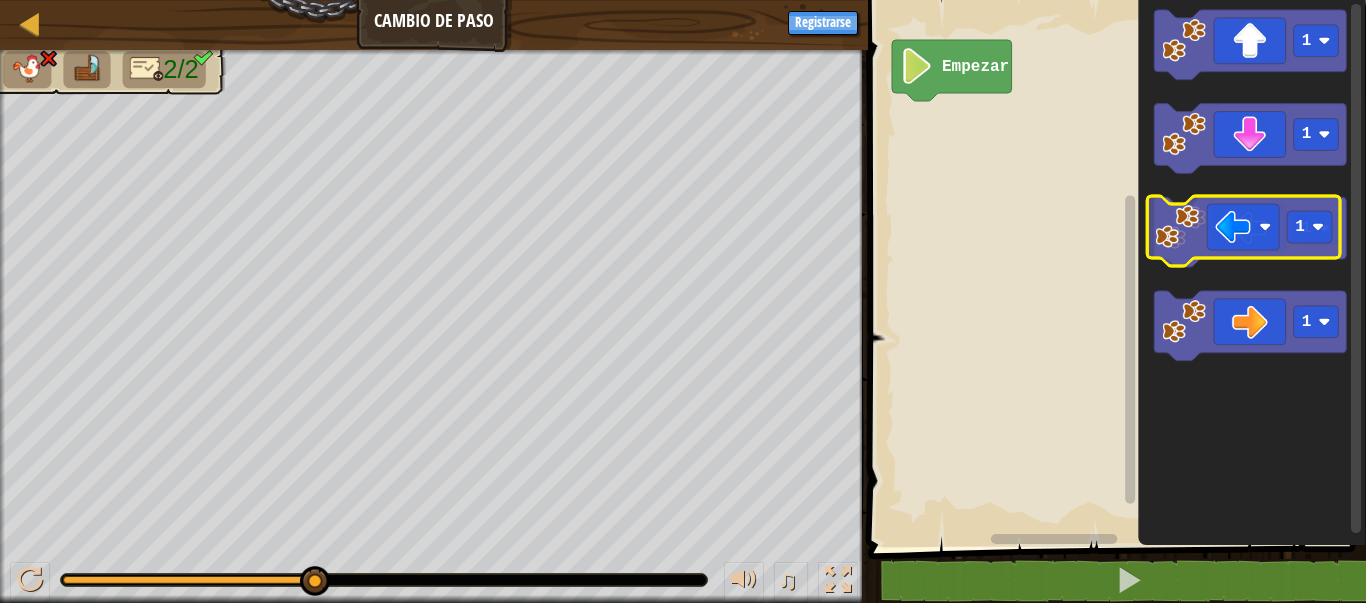 click 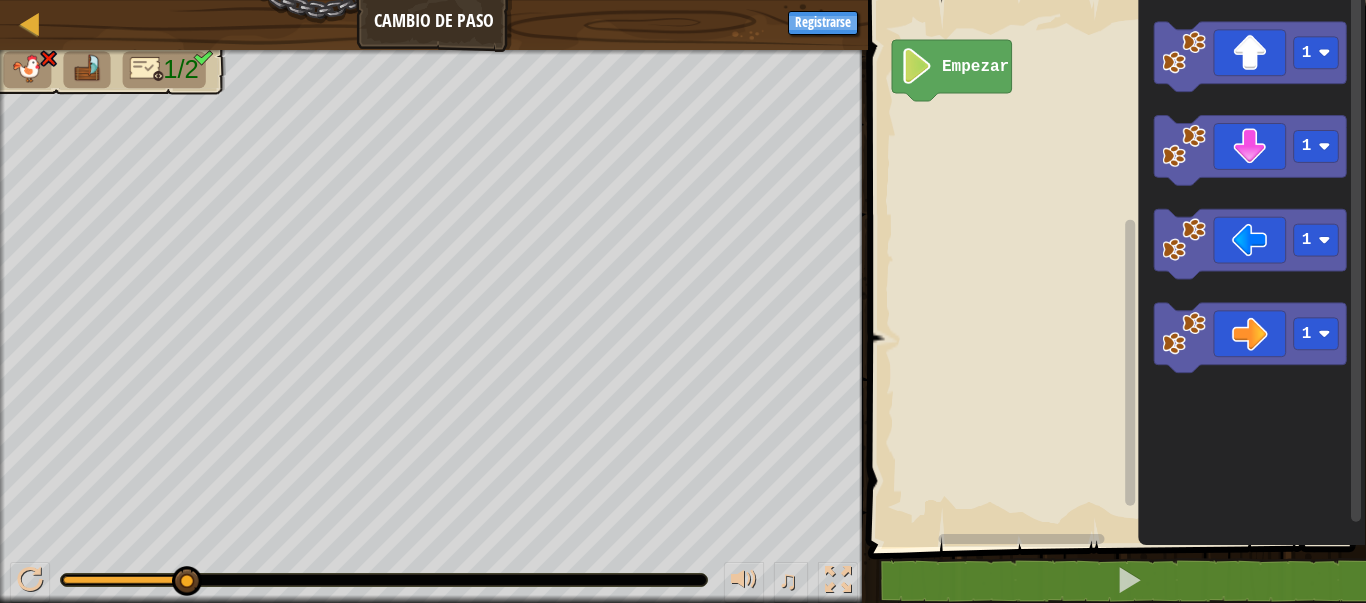click on "Empezar 1 1 1 1" at bounding box center (1114, 268) 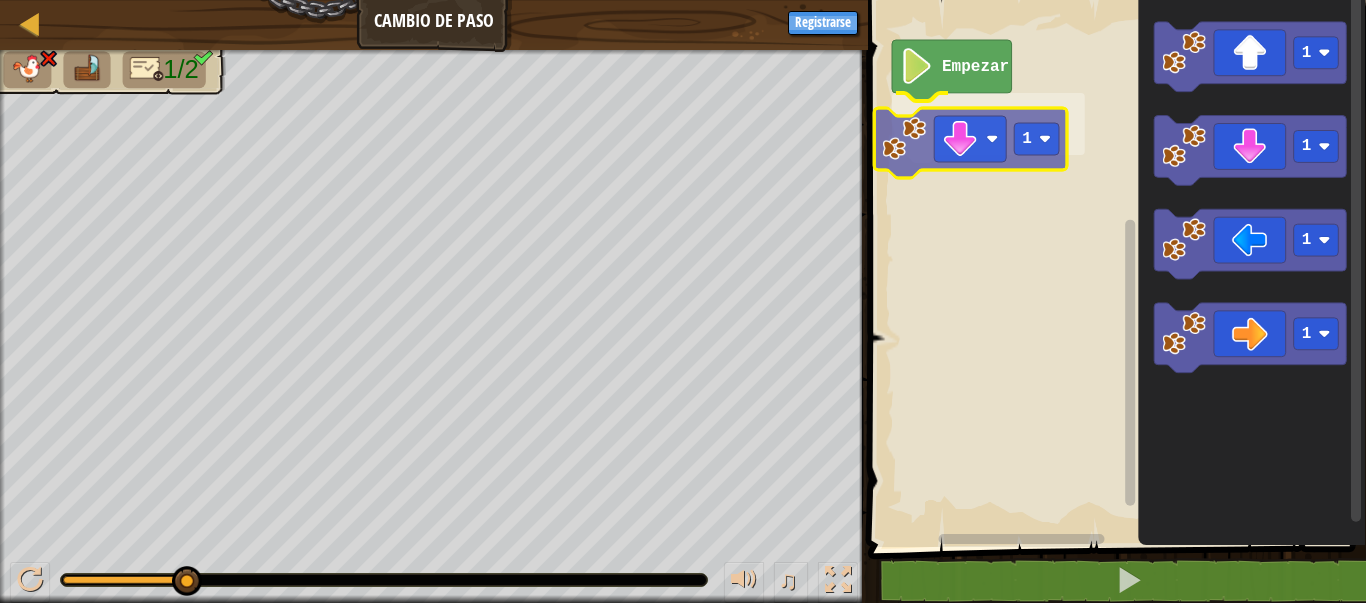 click on "Empezar 1 1 1 1 1 1" at bounding box center (1114, 268) 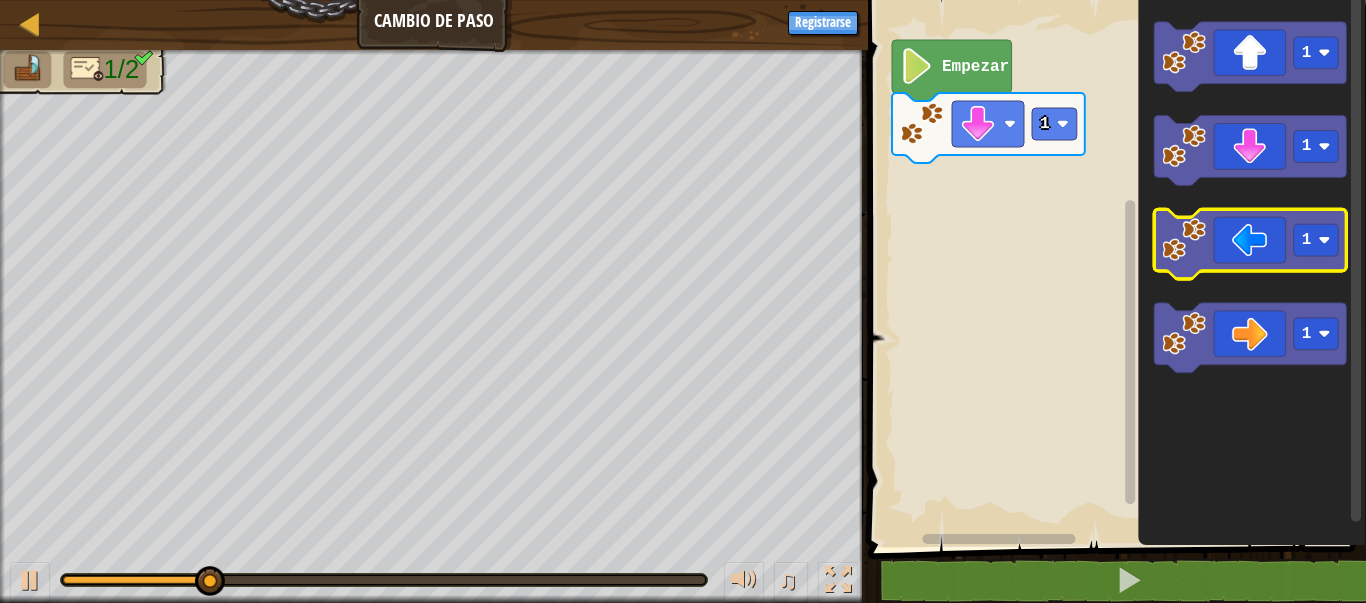 click 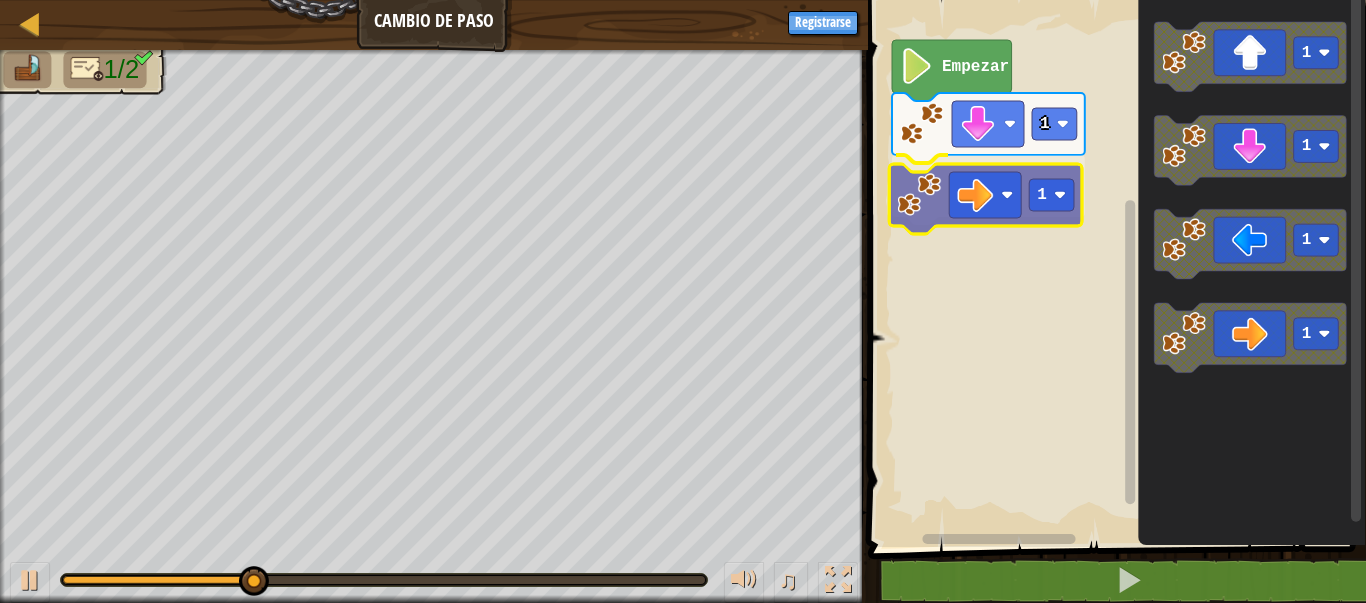 click on "1 1 Empezar 1 1 1 1 1" at bounding box center (1114, 268) 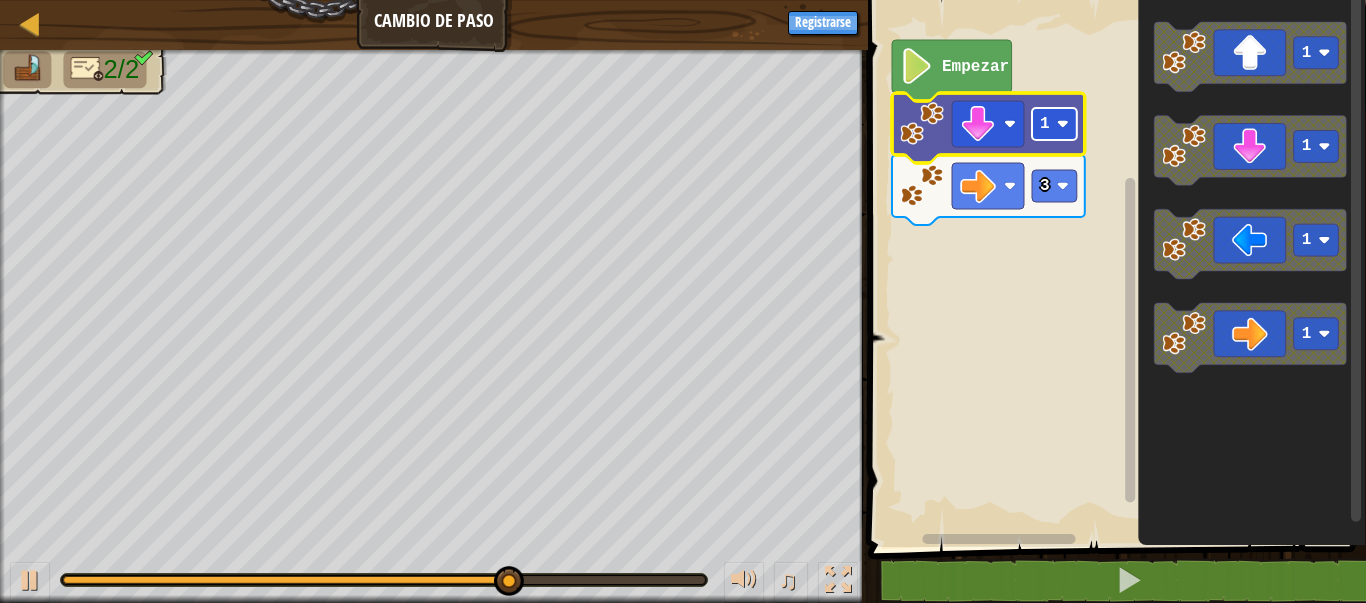 click 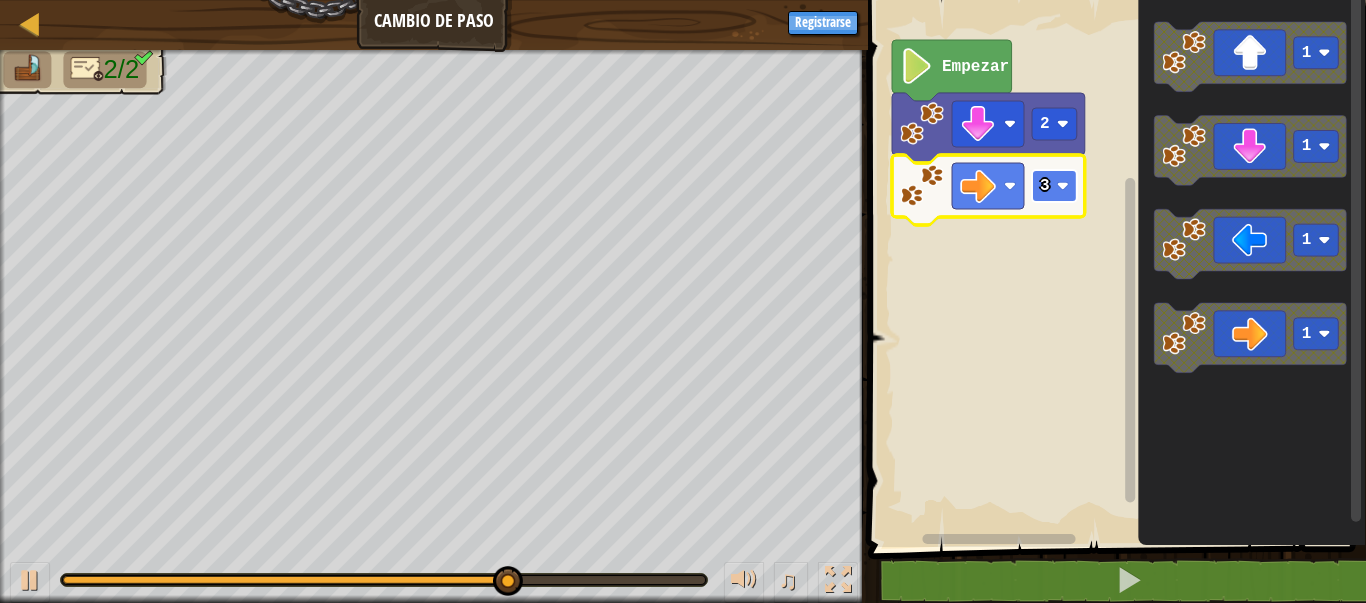 click on "3" 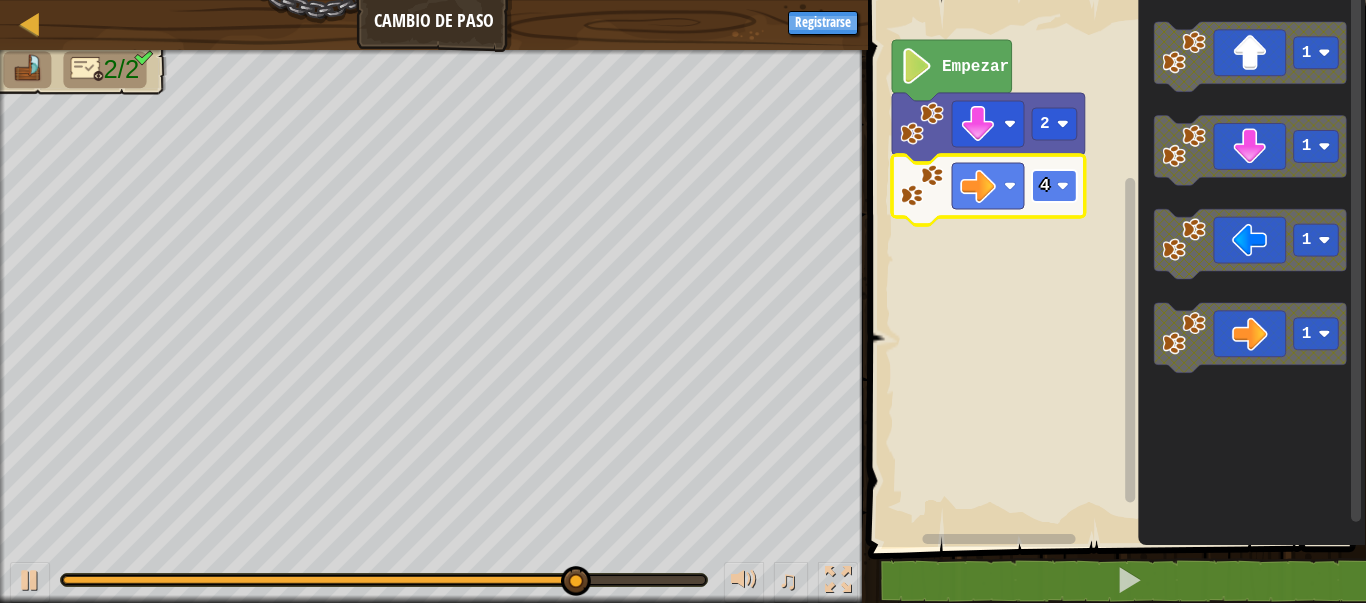 click 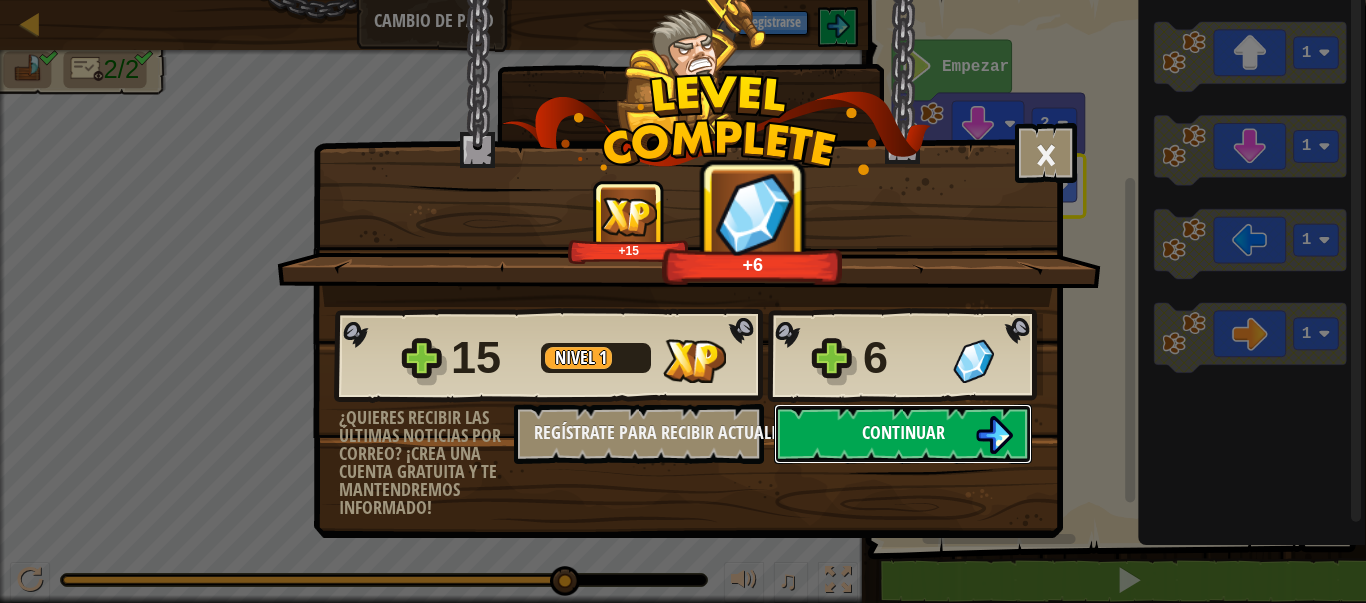 click on "Continuar" at bounding box center (903, 434) 